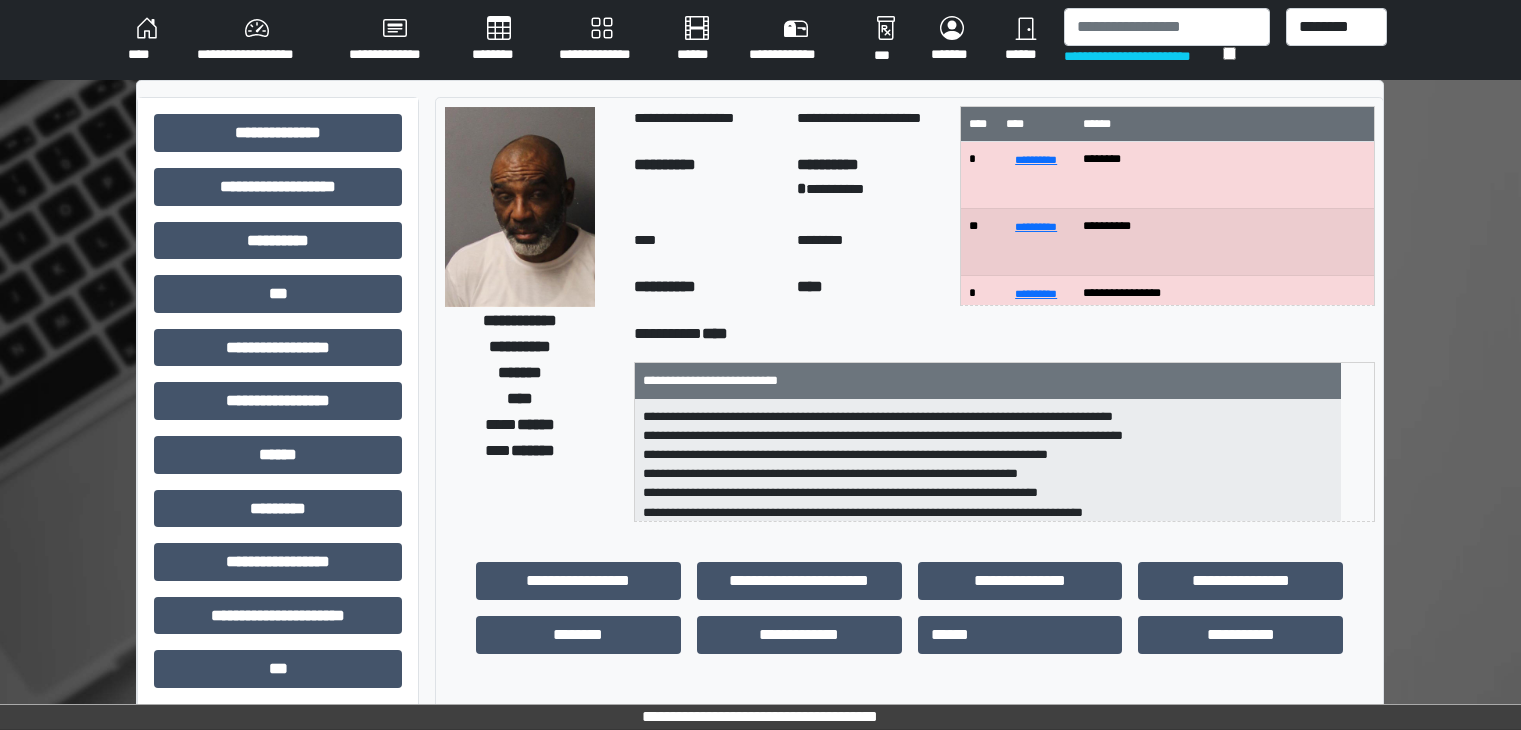scroll, scrollTop: 0, scrollLeft: 0, axis: both 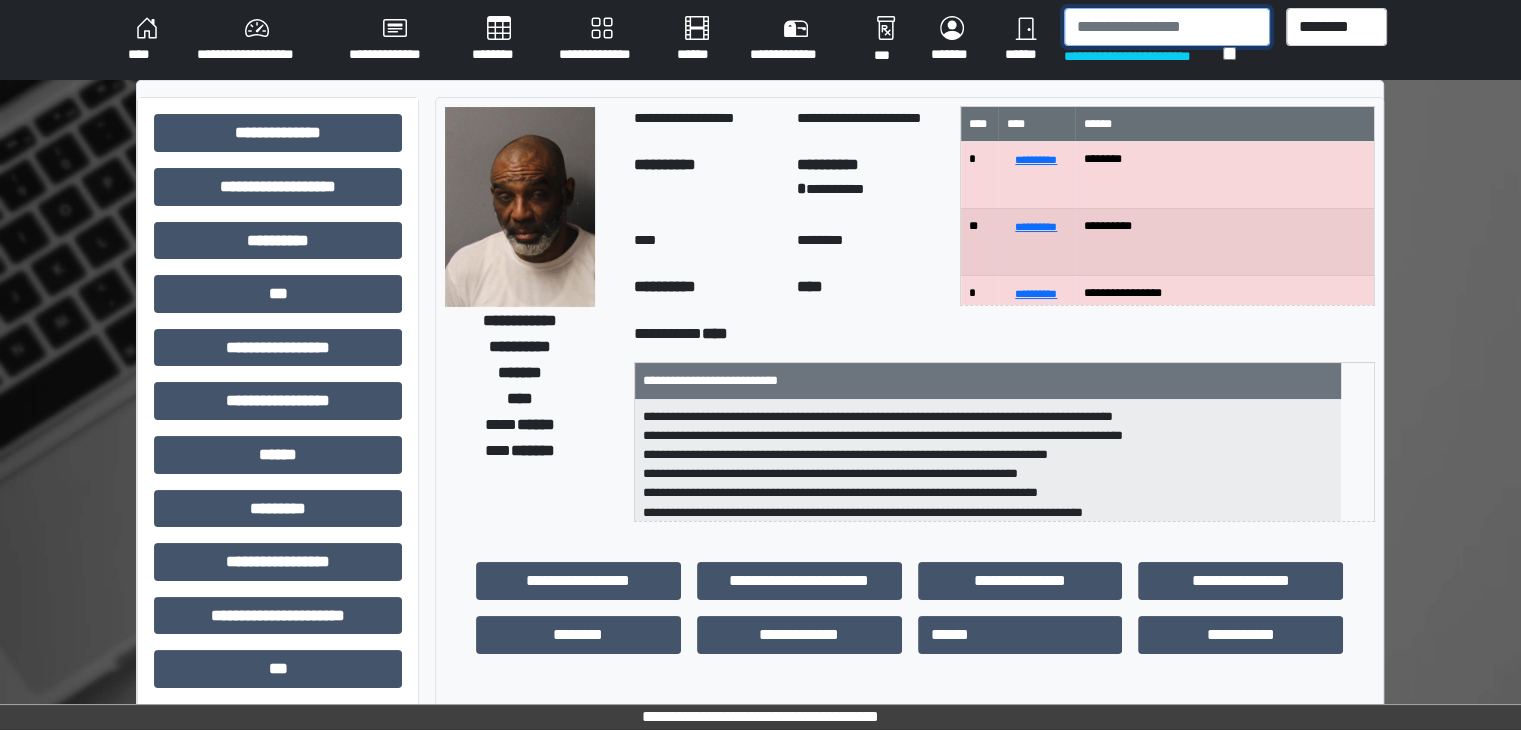 click at bounding box center [1167, 27] 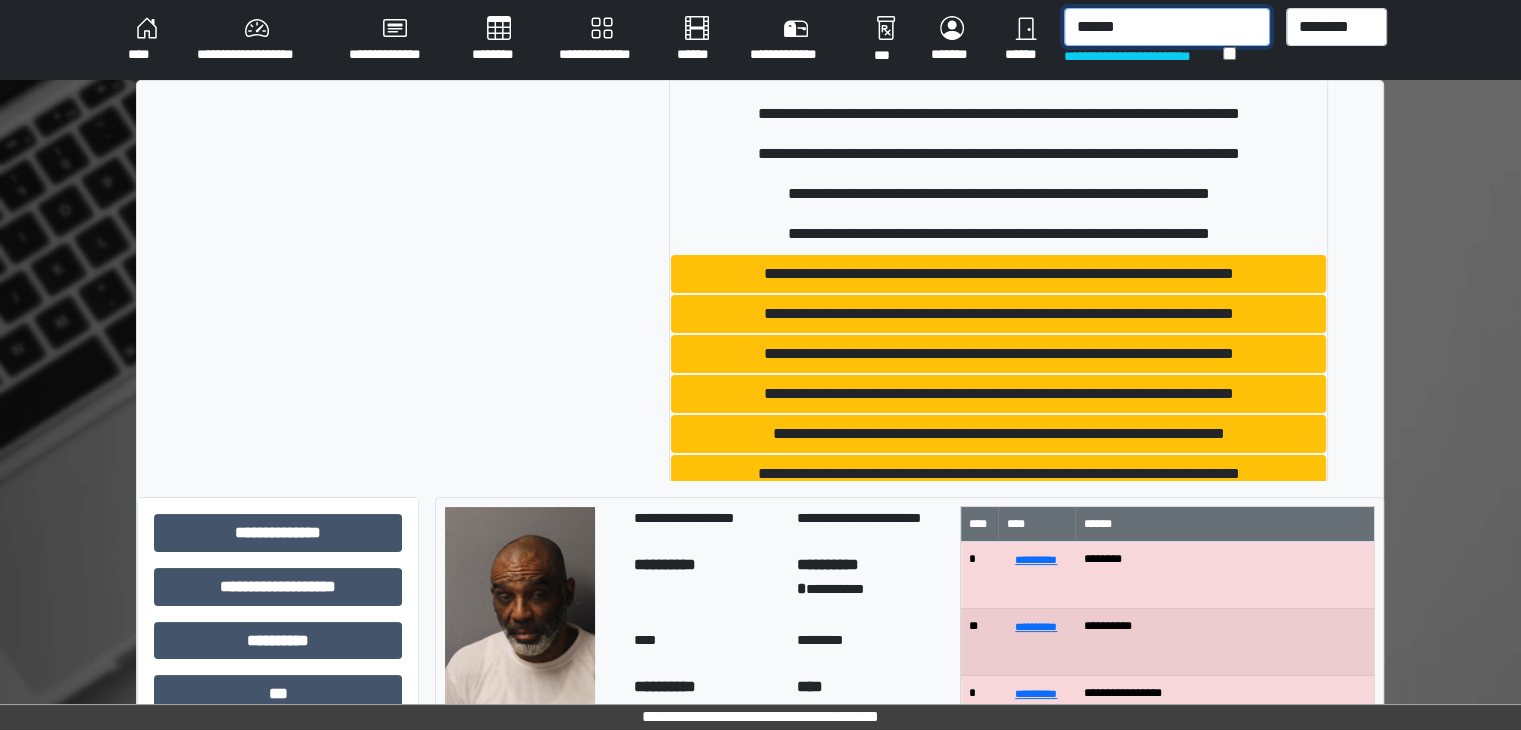 scroll, scrollTop: 53, scrollLeft: 0, axis: vertical 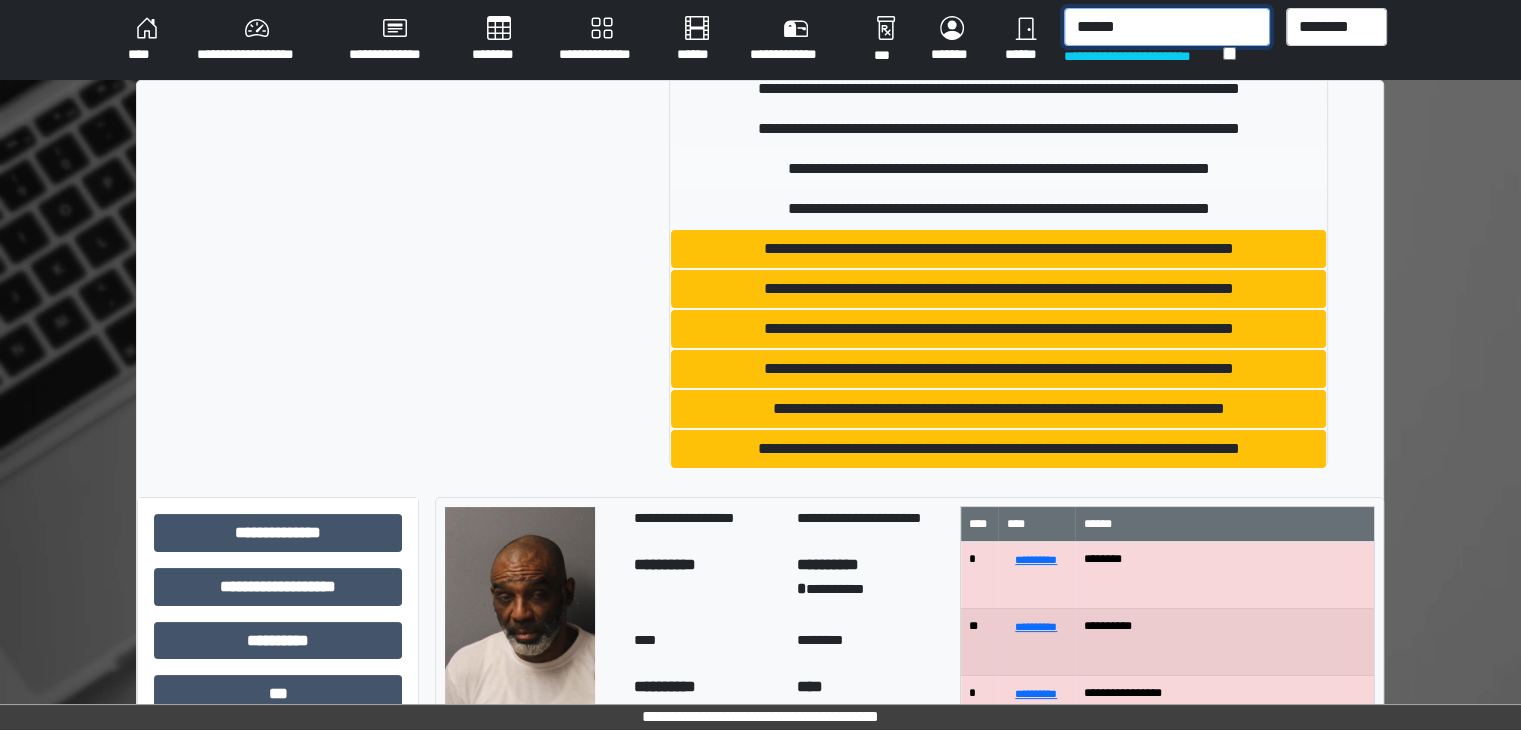 type on "******" 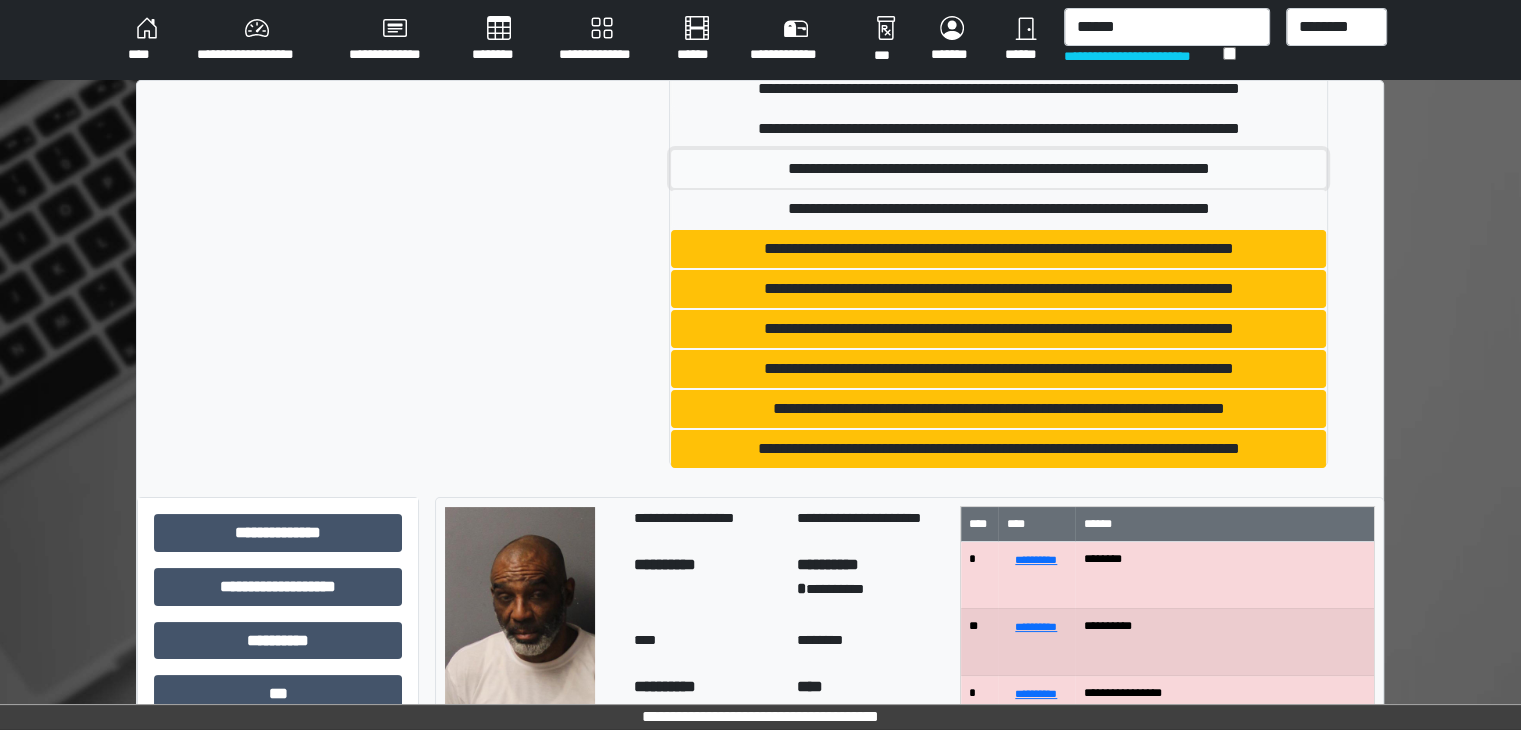 click on "**********" at bounding box center (998, 169) 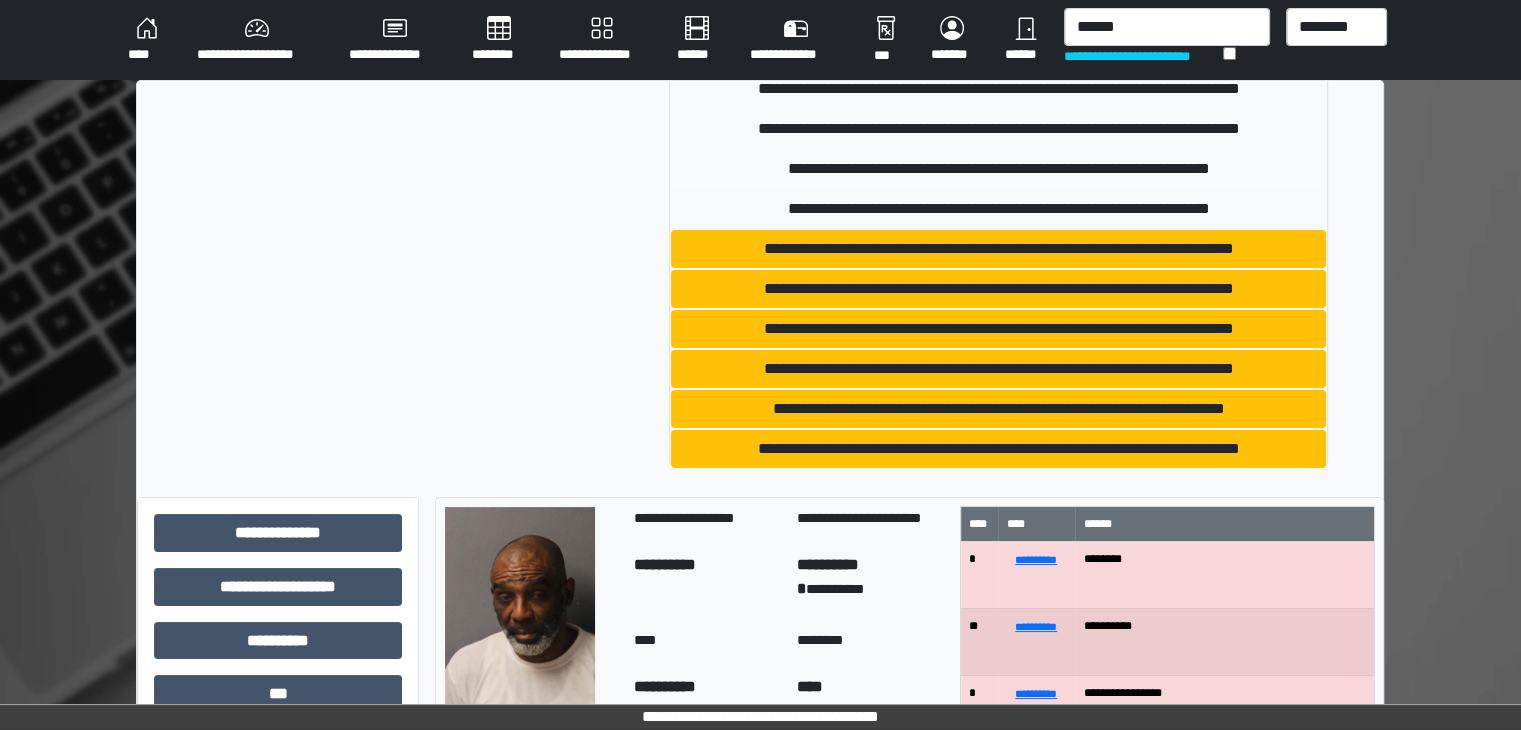 type 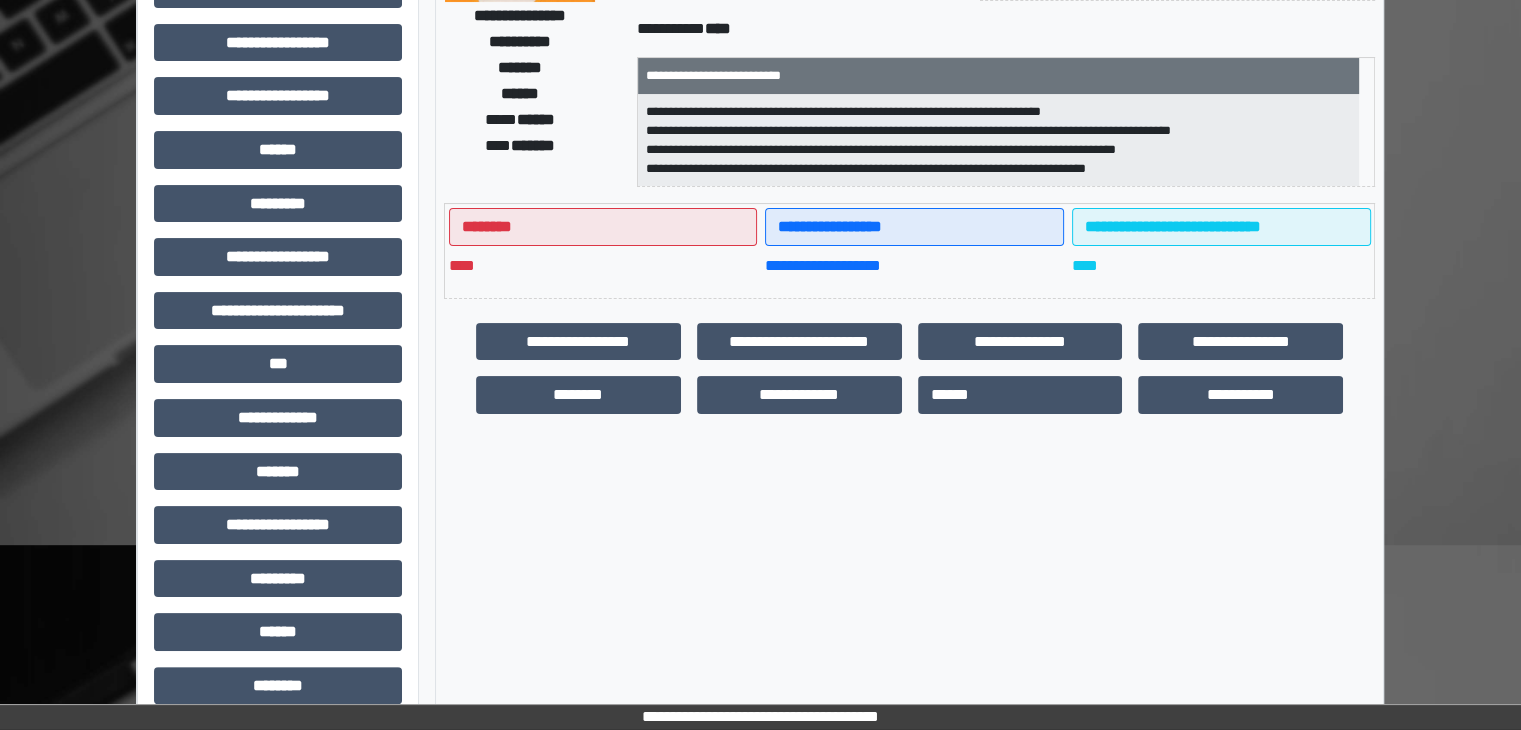scroll, scrollTop: 436, scrollLeft: 0, axis: vertical 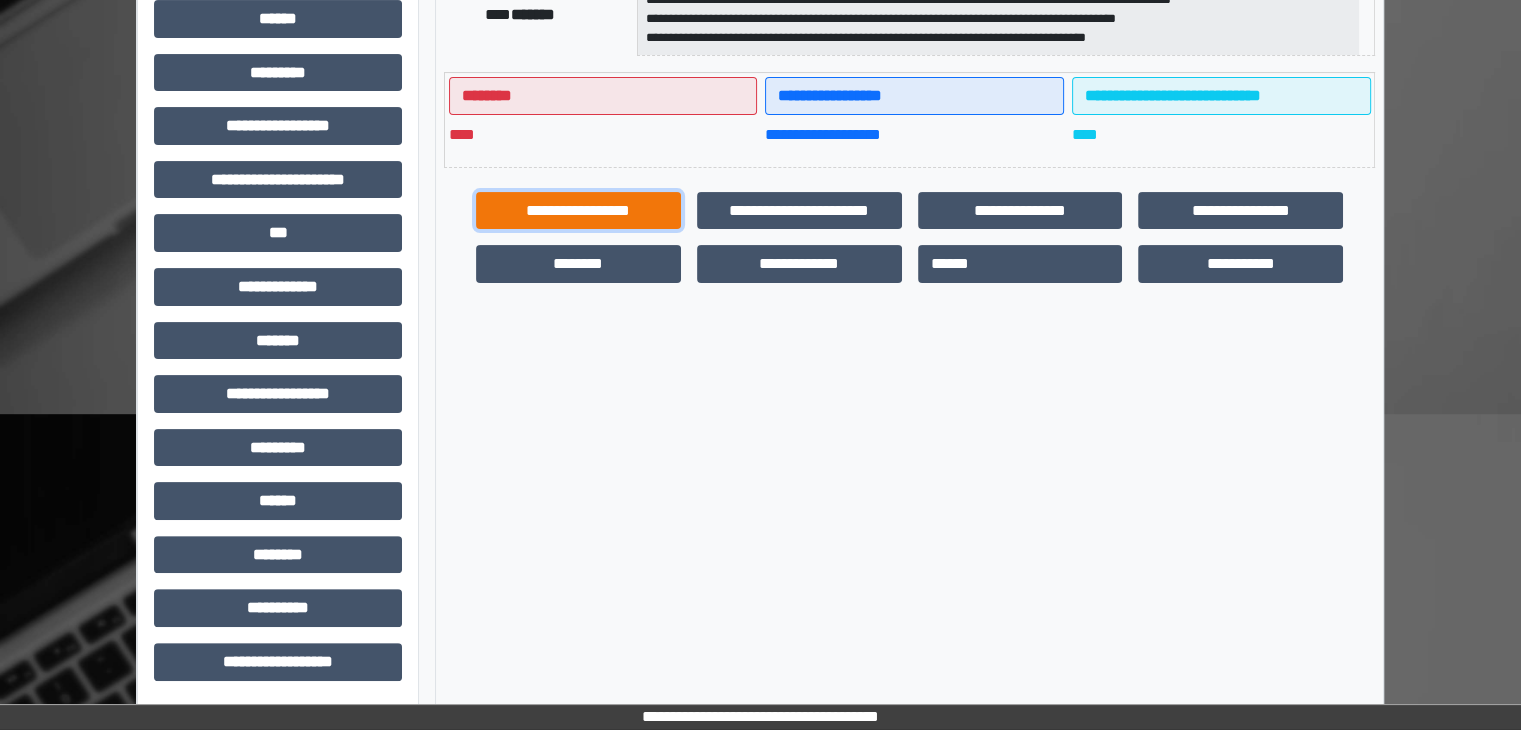 click on "**********" at bounding box center [578, 211] 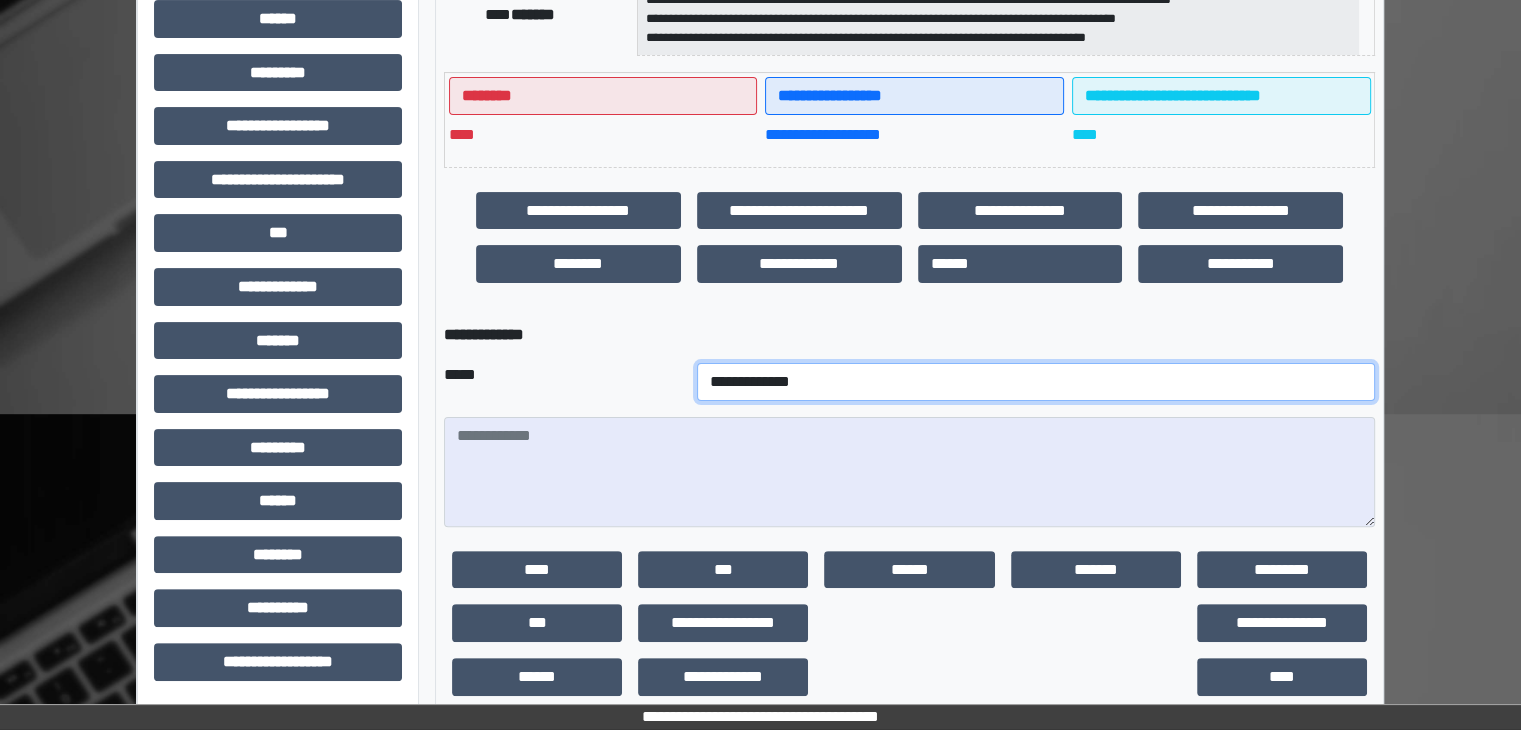 click on "**********" at bounding box center [1036, 382] 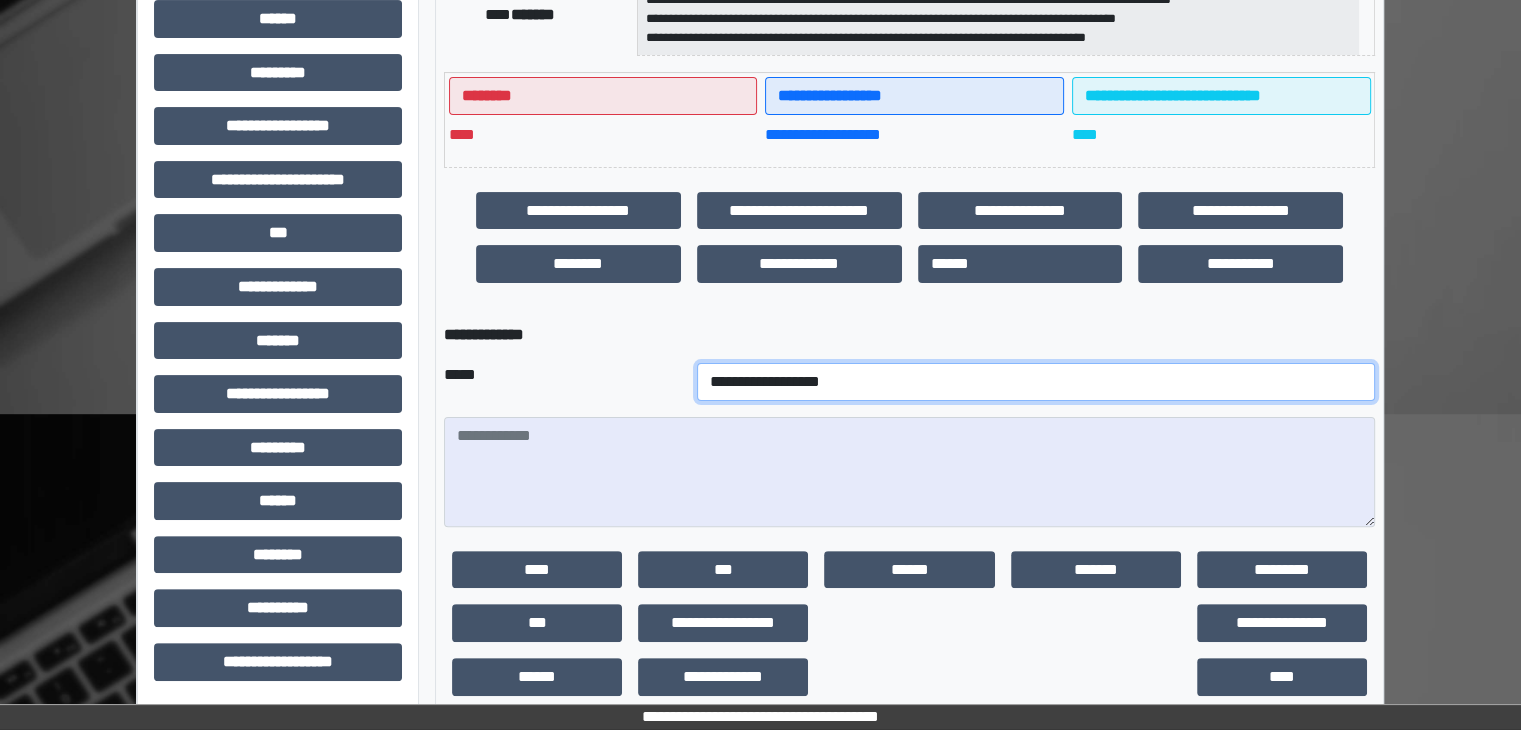 click on "**********" at bounding box center (1036, 382) 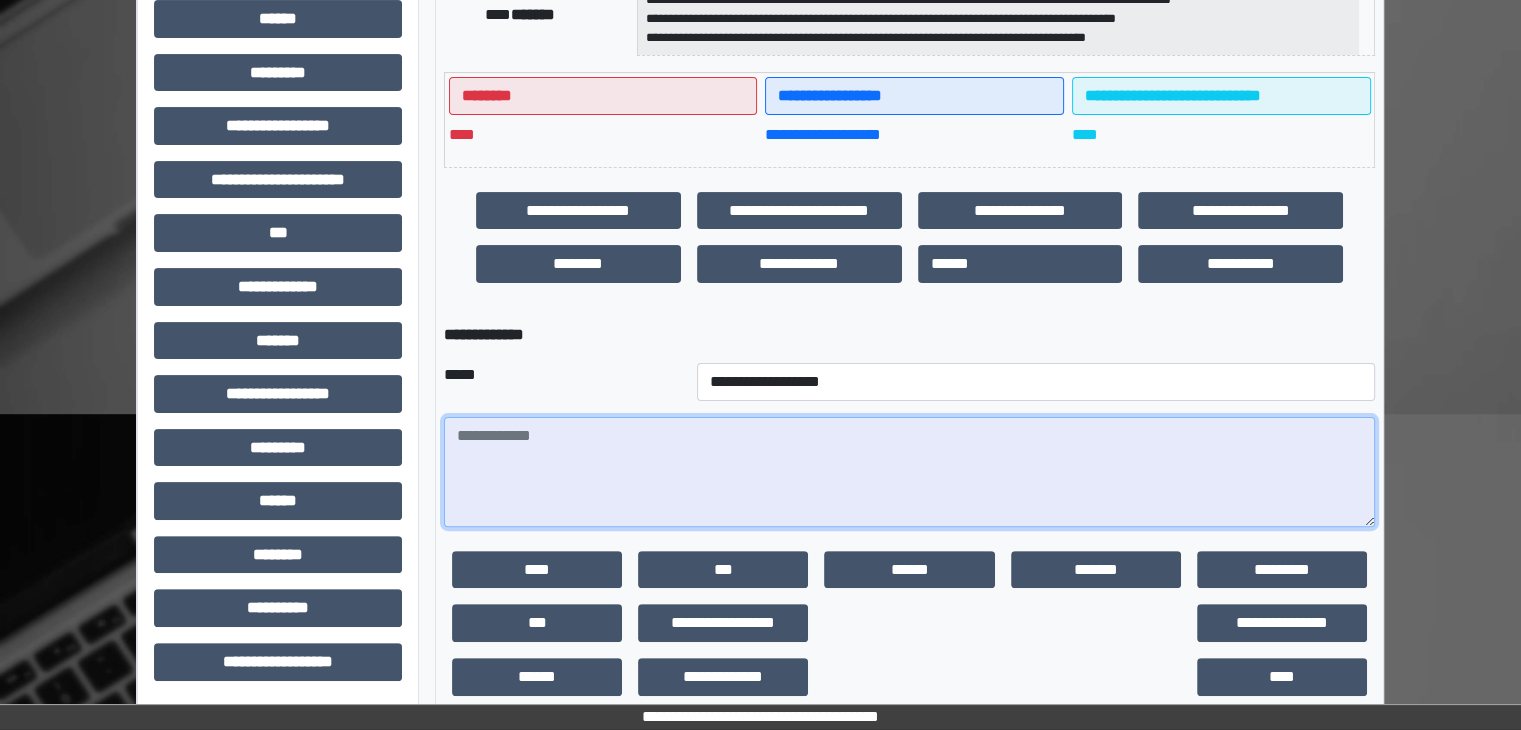 click at bounding box center (909, 472) 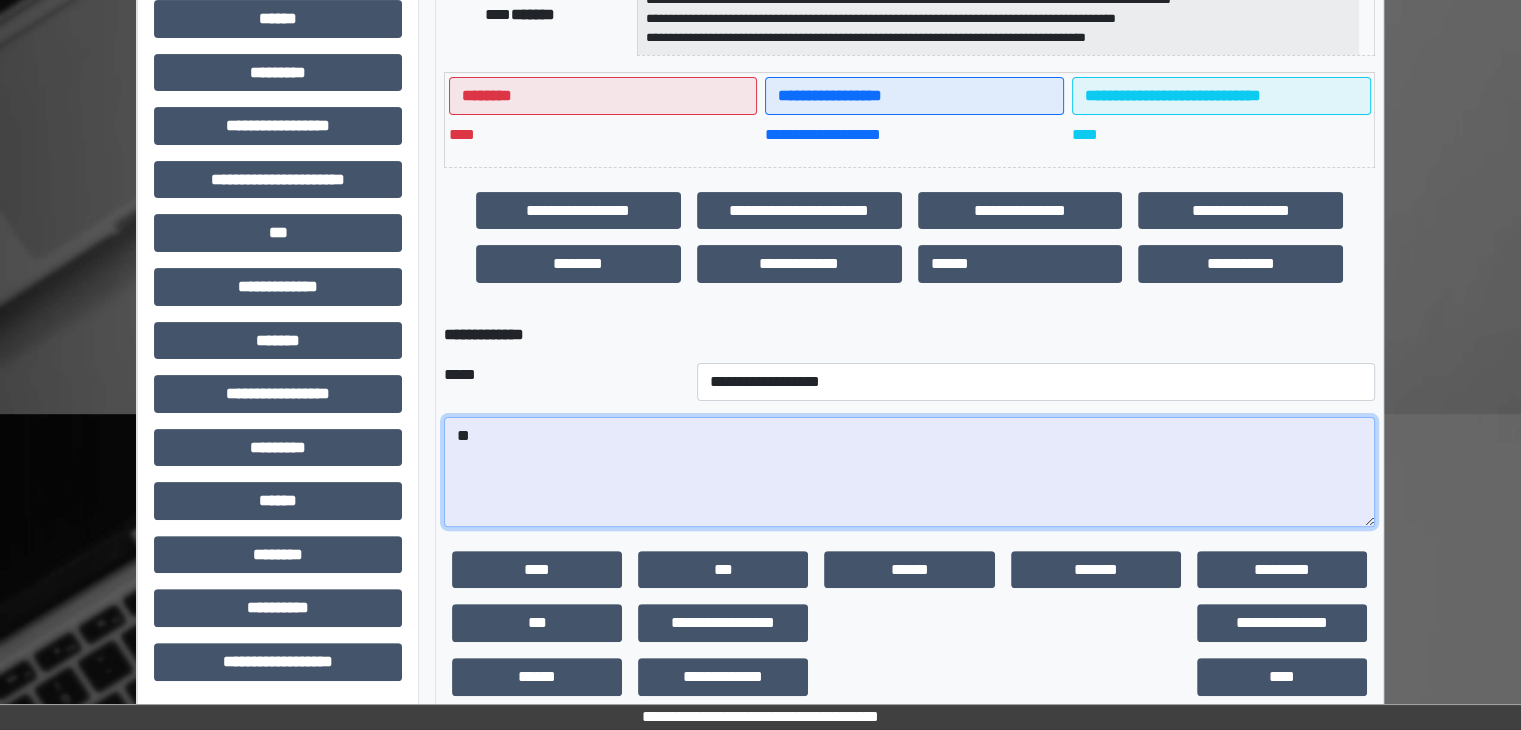 type on "*" 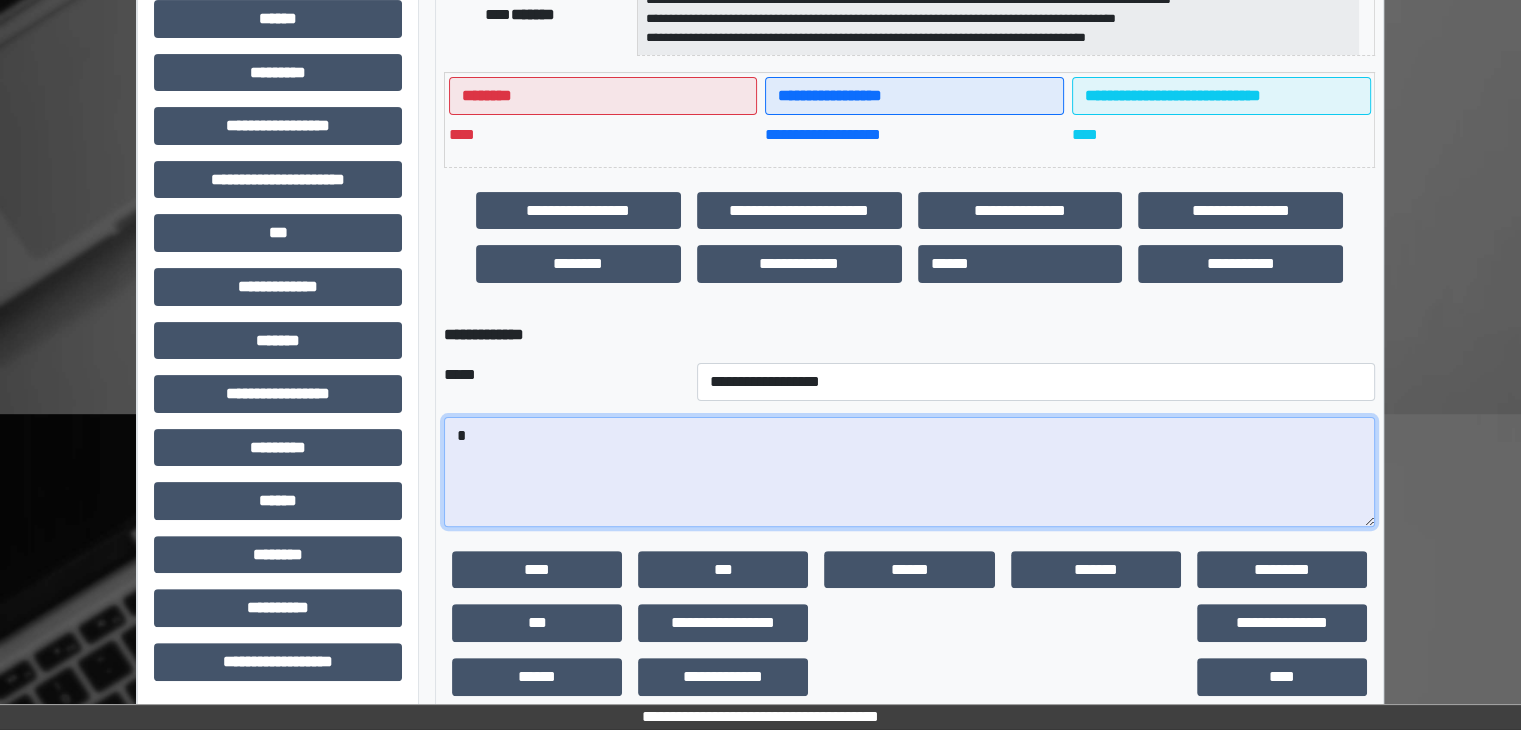 type 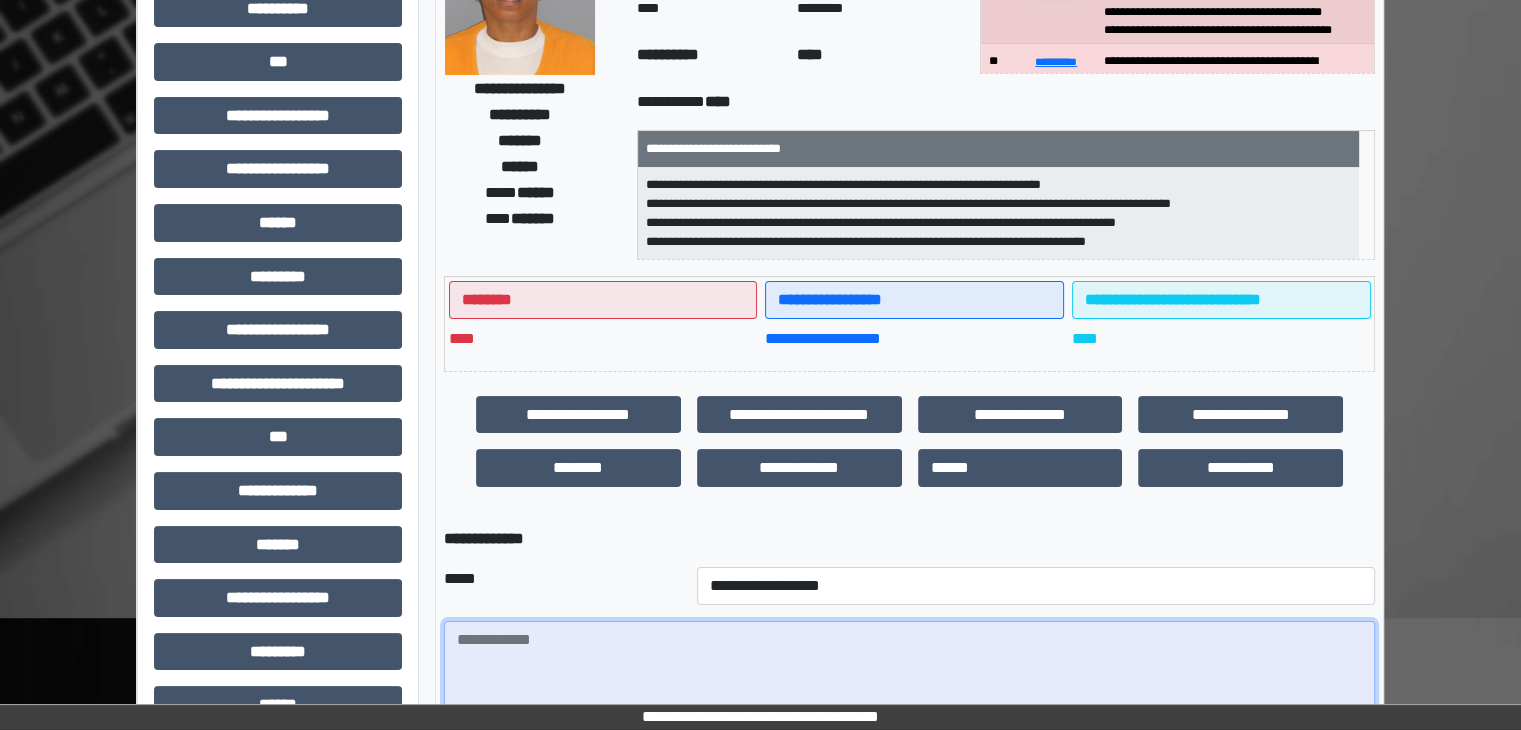 scroll, scrollTop: 36, scrollLeft: 0, axis: vertical 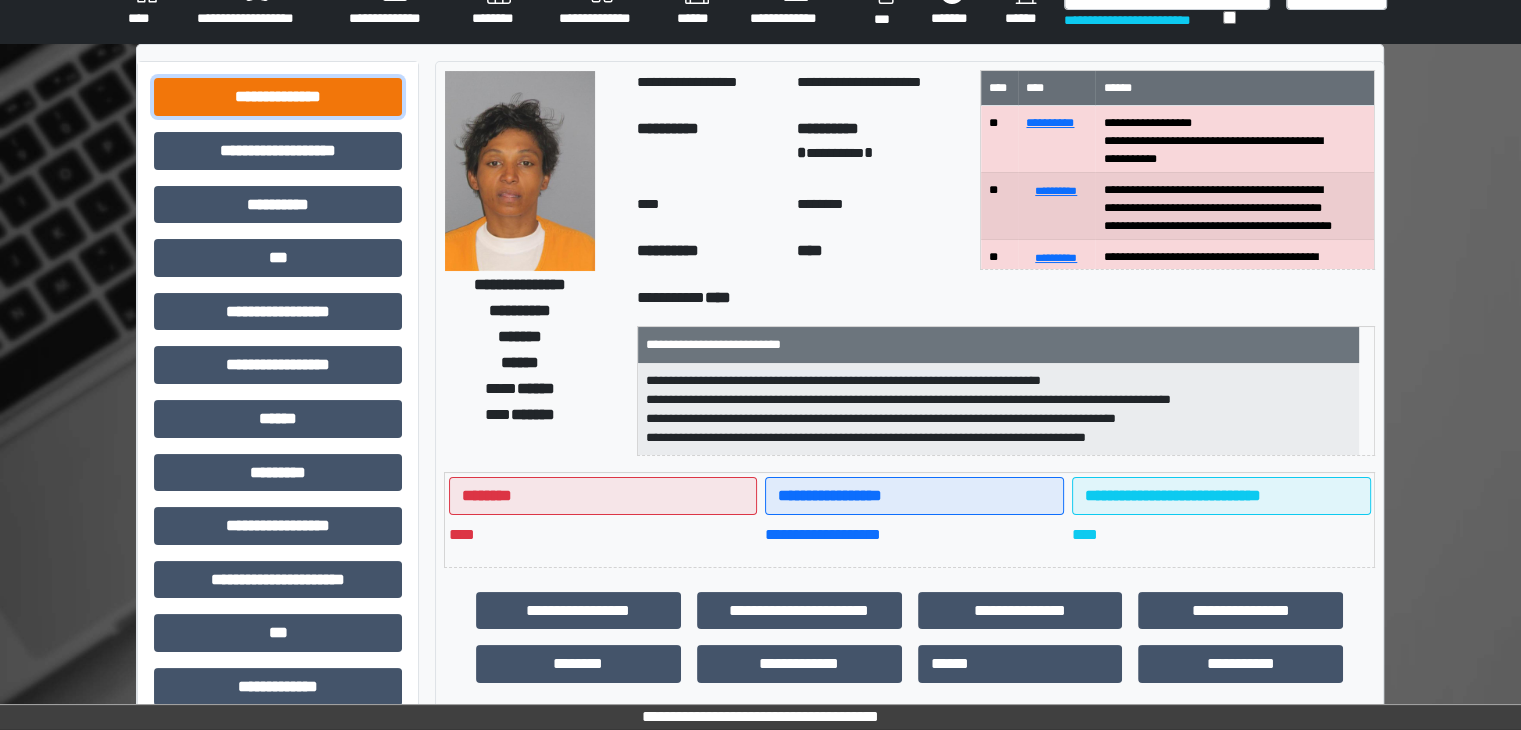 click on "**********" at bounding box center (278, 97) 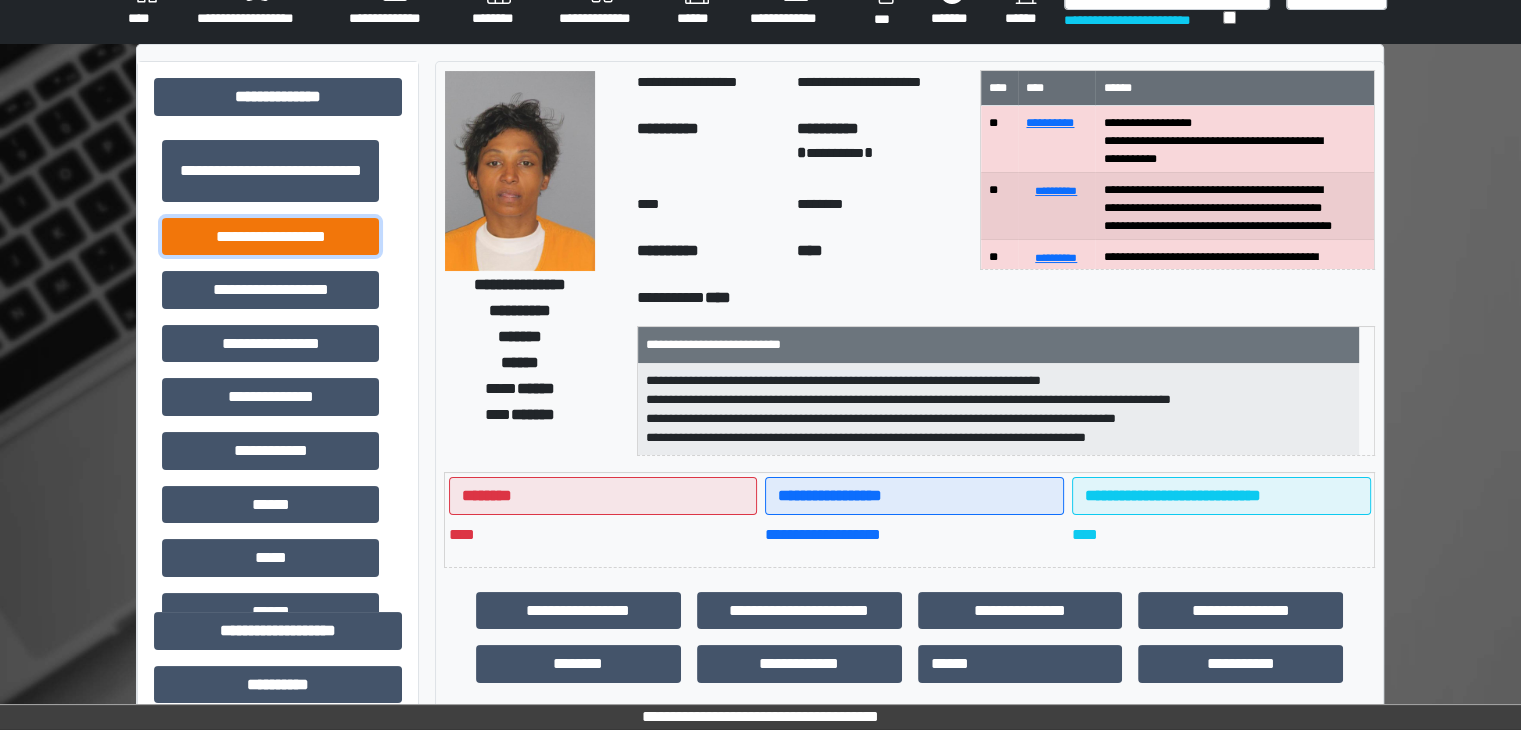 click on "**********" at bounding box center (270, 237) 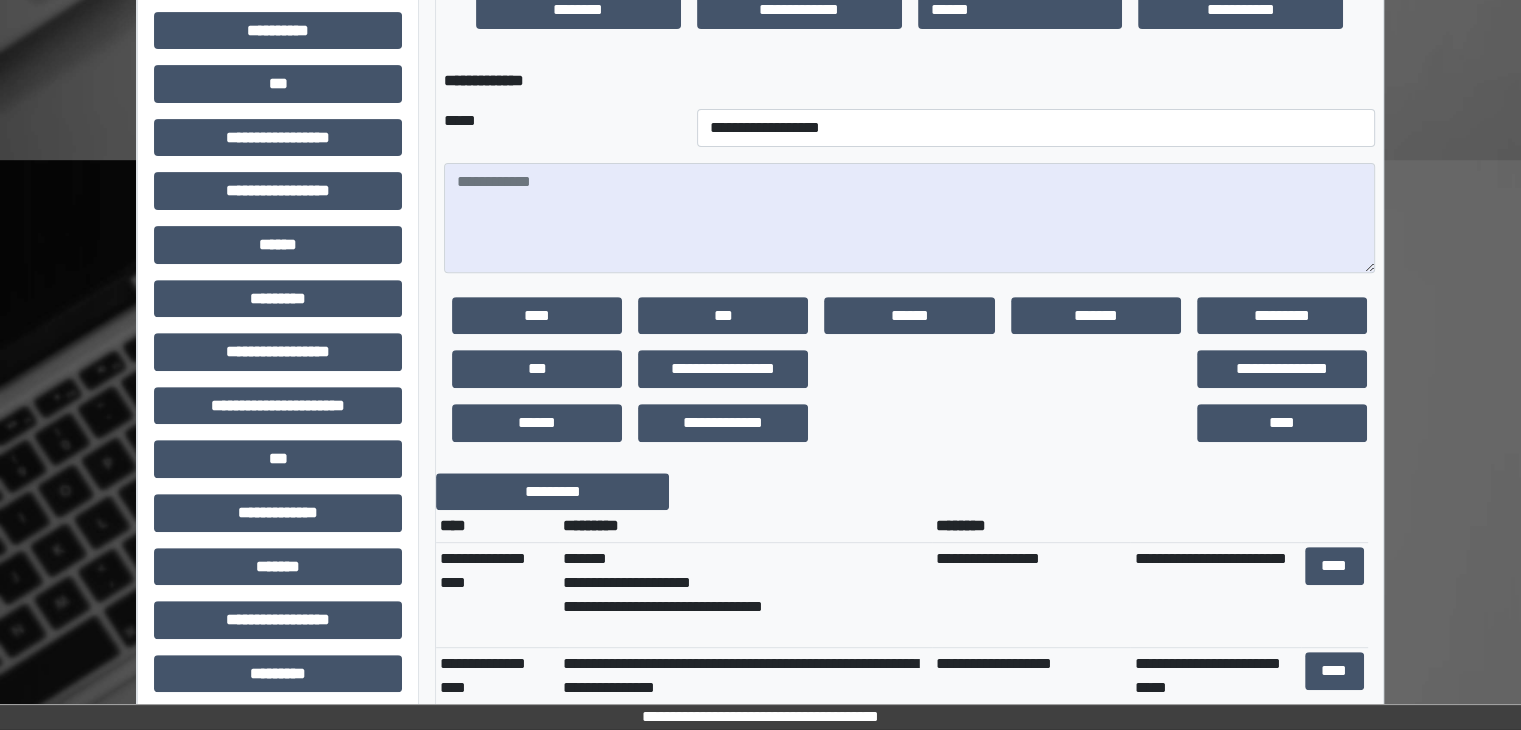 scroll, scrollTop: 984, scrollLeft: 0, axis: vertical 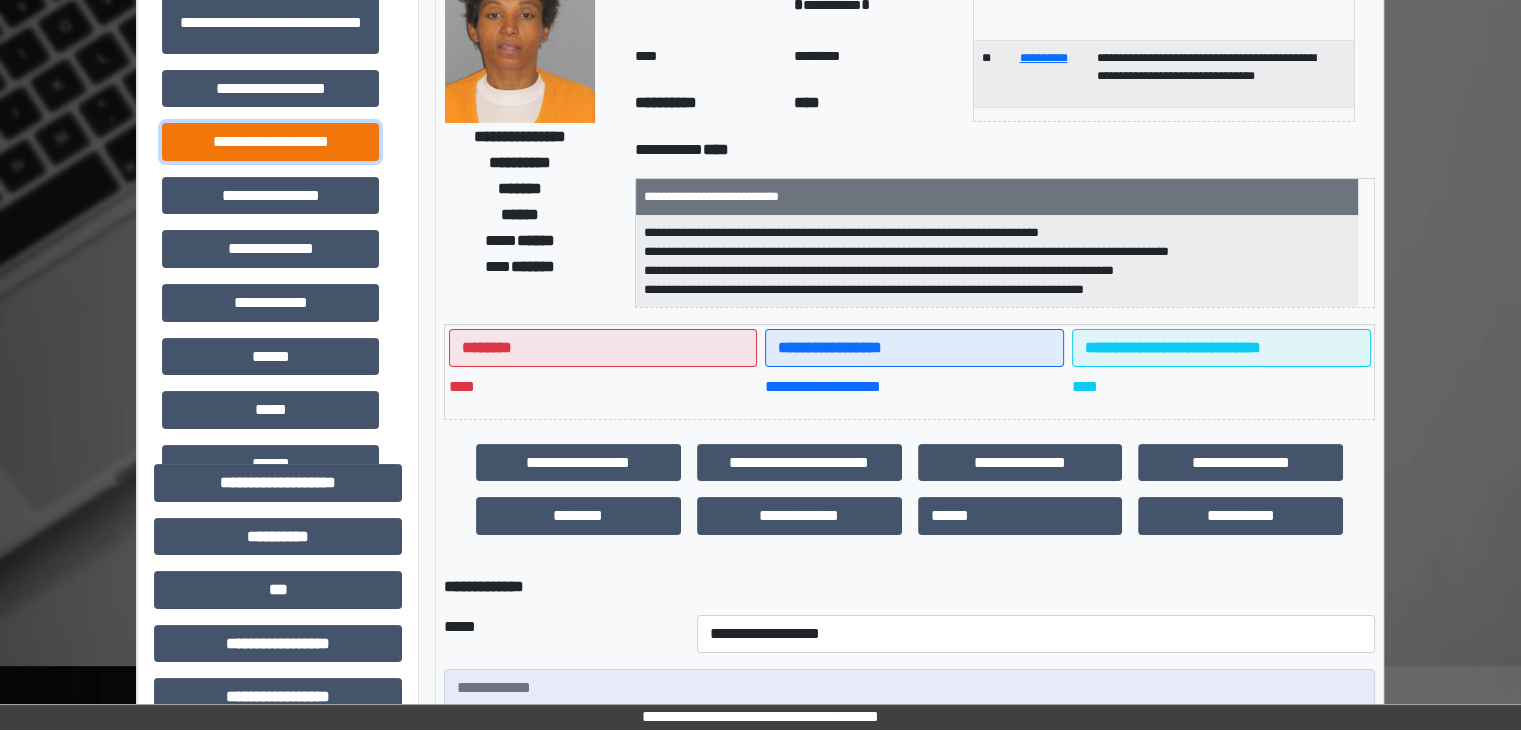 click on "**********" at bounding box center [270, 142] 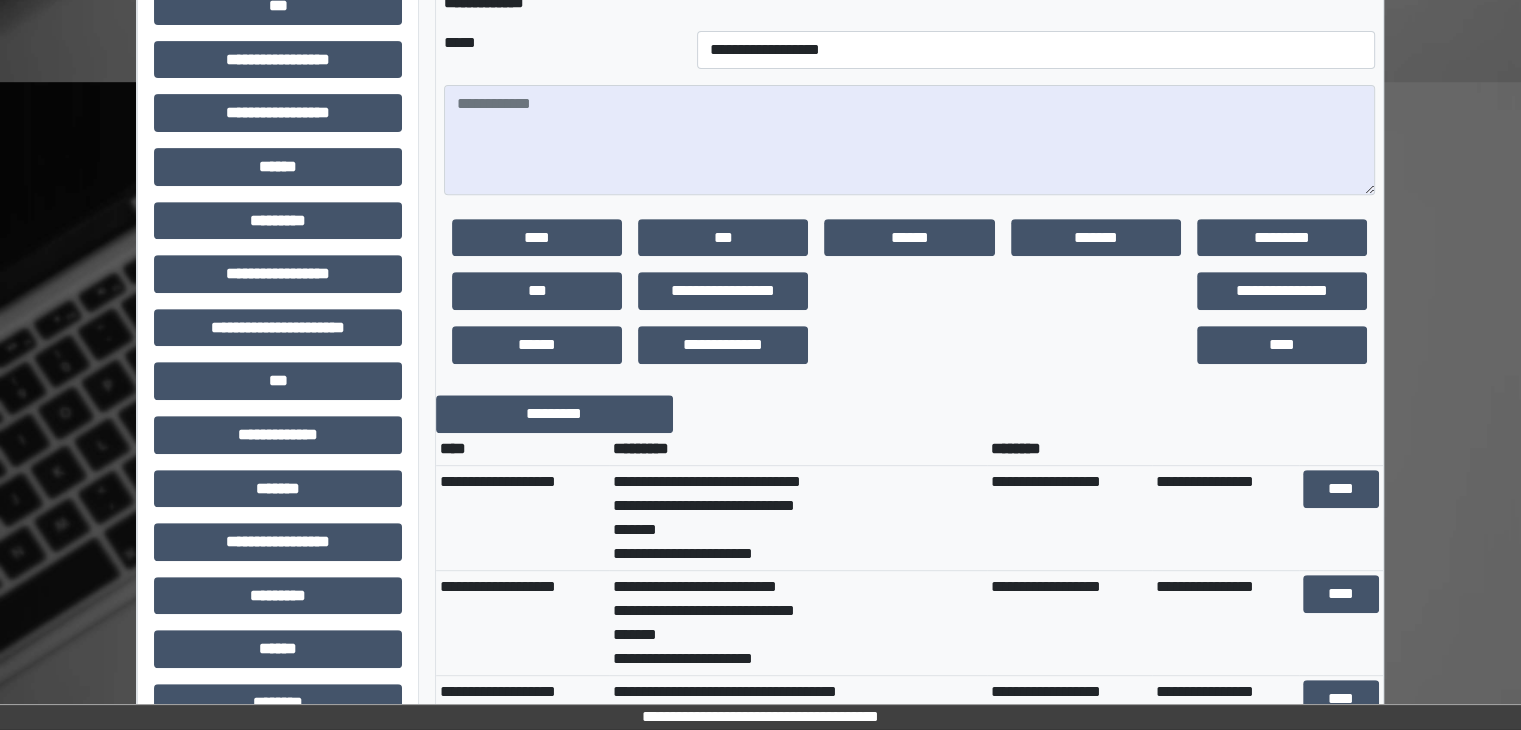 scroll, scrollTop: 784, scrollLeft: 0, axis: vertical 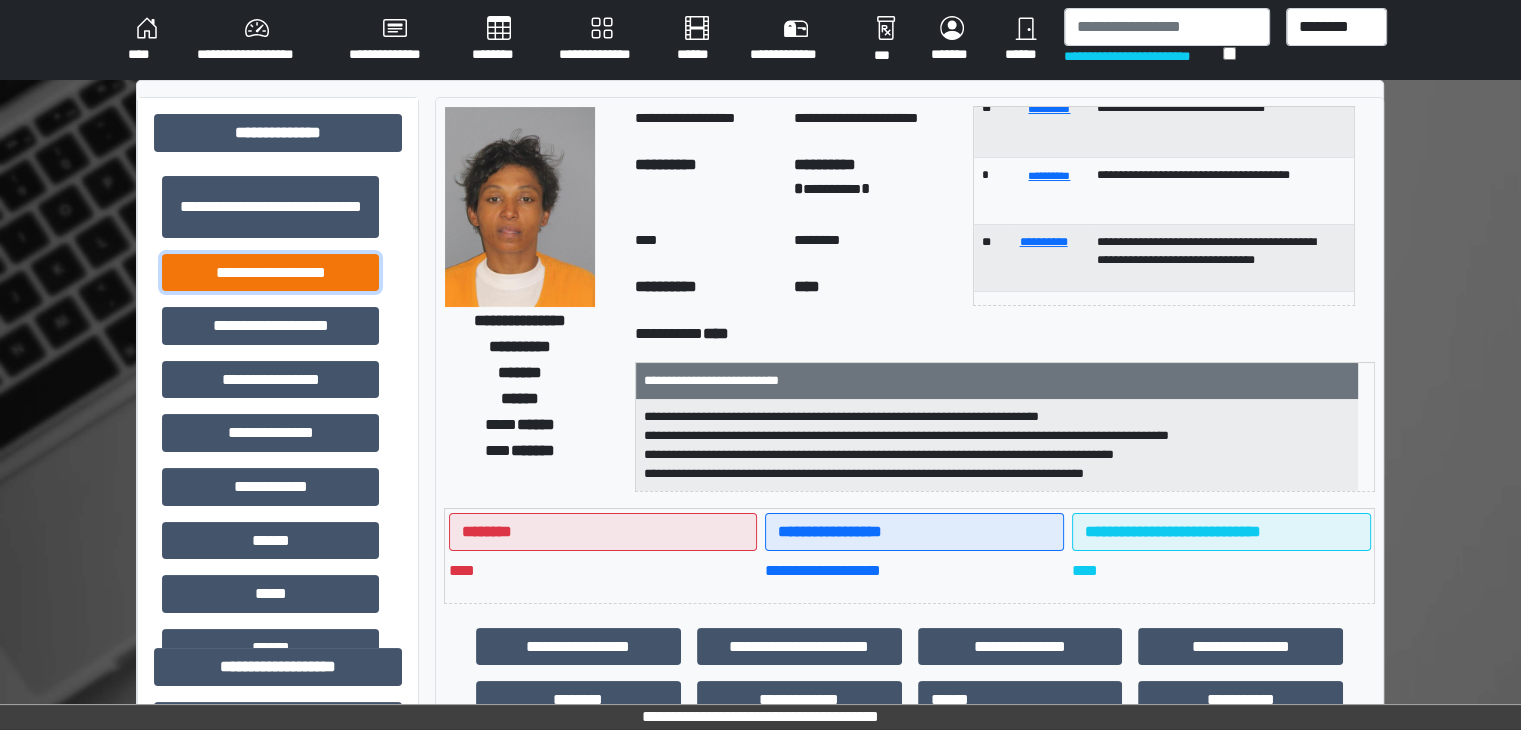 click on "**********" at bounding box center (270, 273) 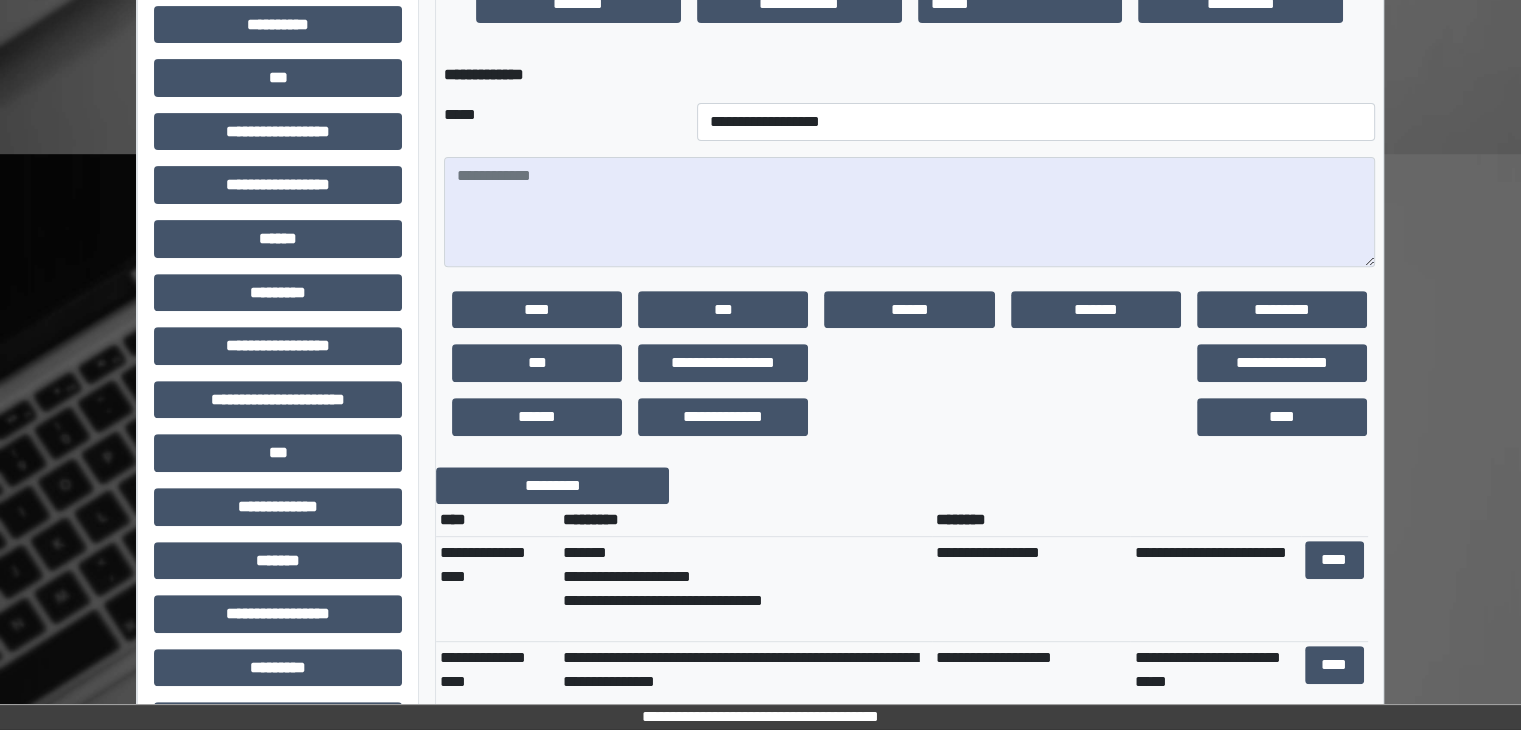 scroll, scrollTop: 700, scrollLeft: 0, axis: vertical 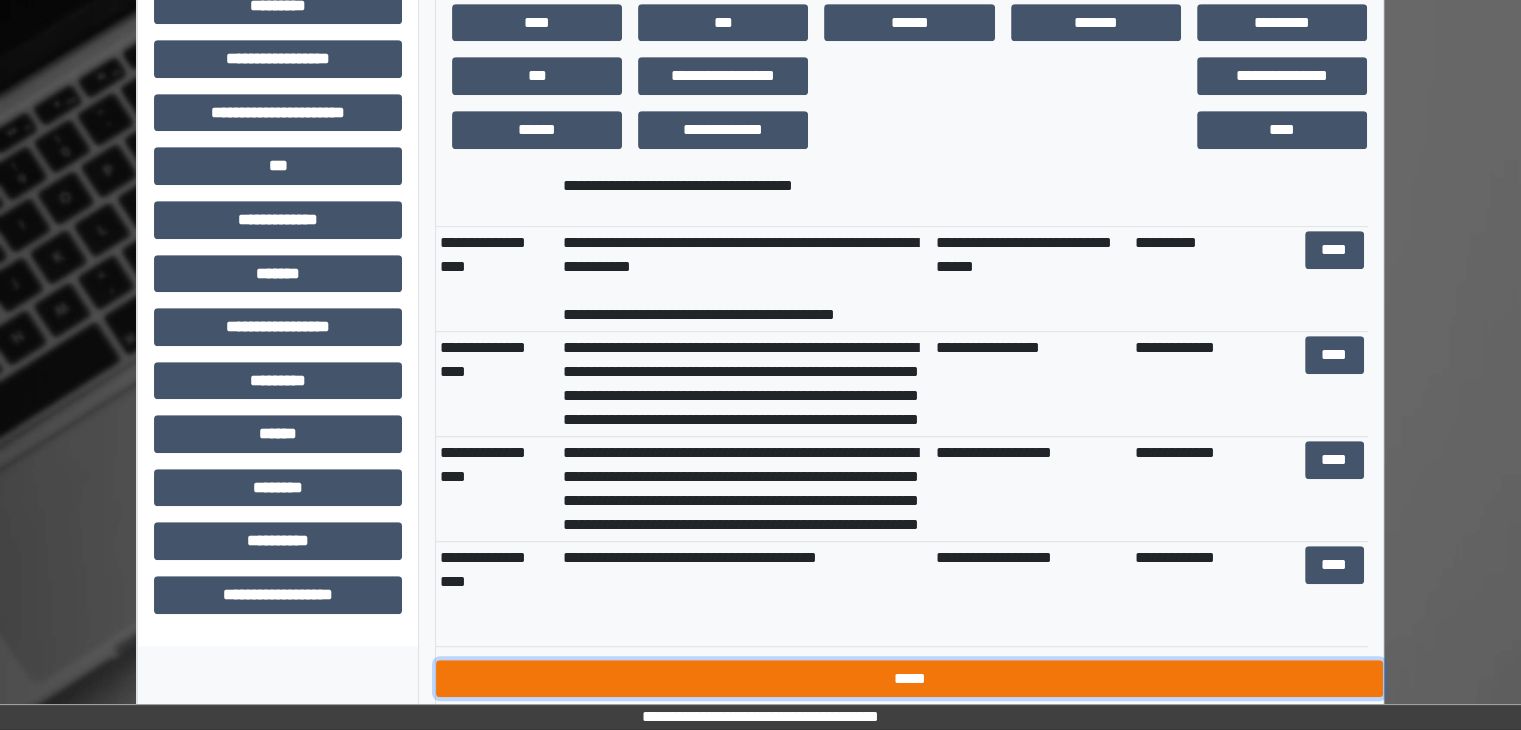 click on "*****" at bounding box center (909, 679) 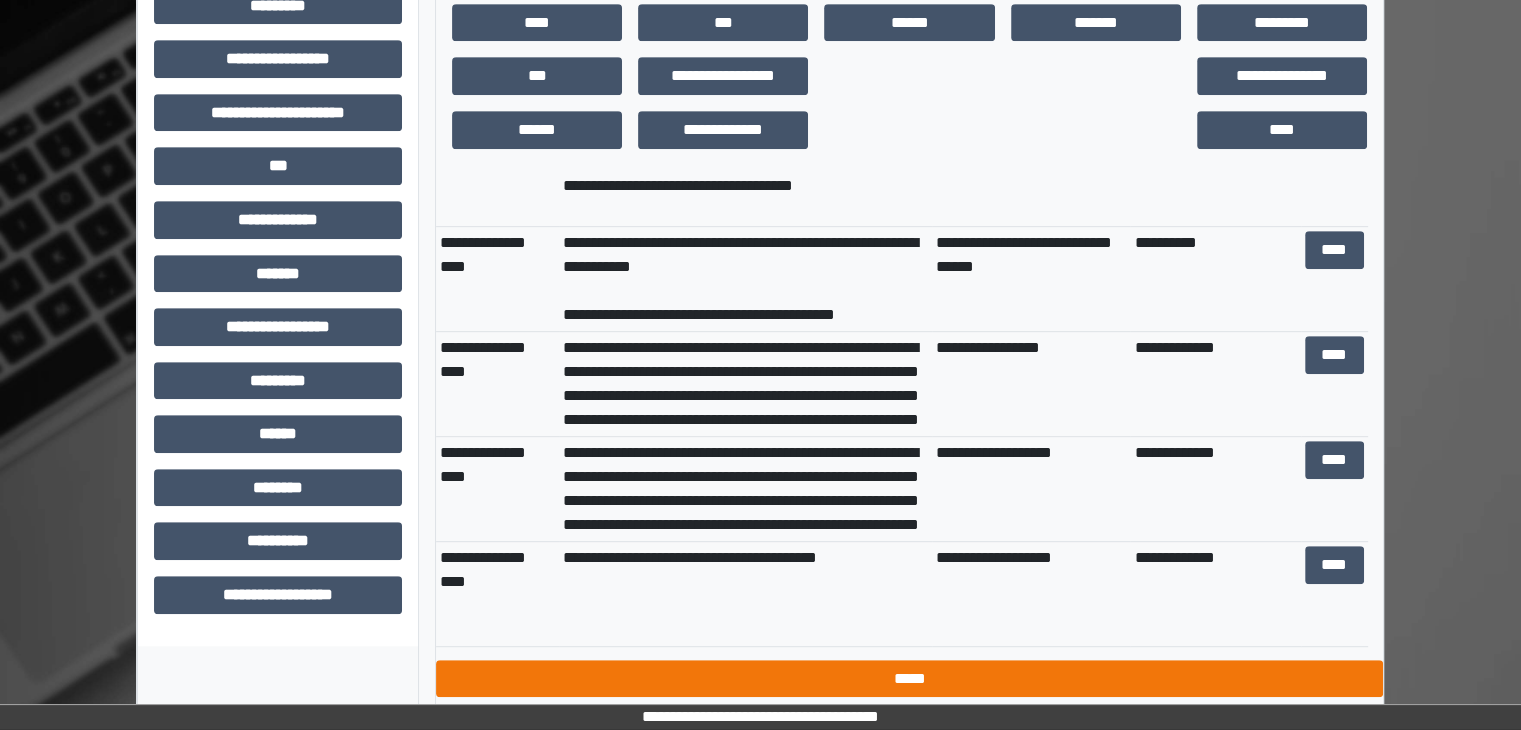 scroll, scrollTop: 916, scrollLeft: 0, axis: vertical 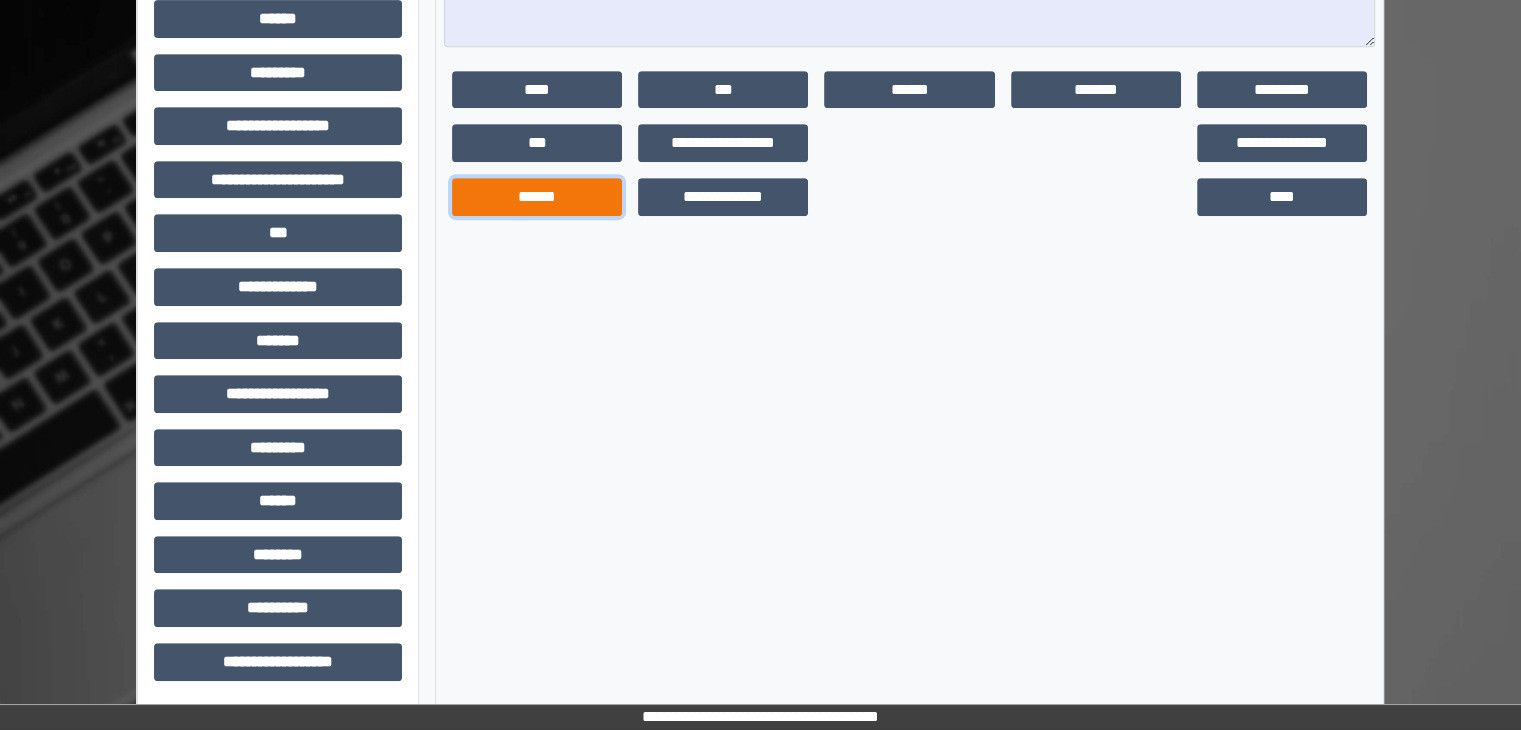 click on "******" at bounding box center [537, 197] 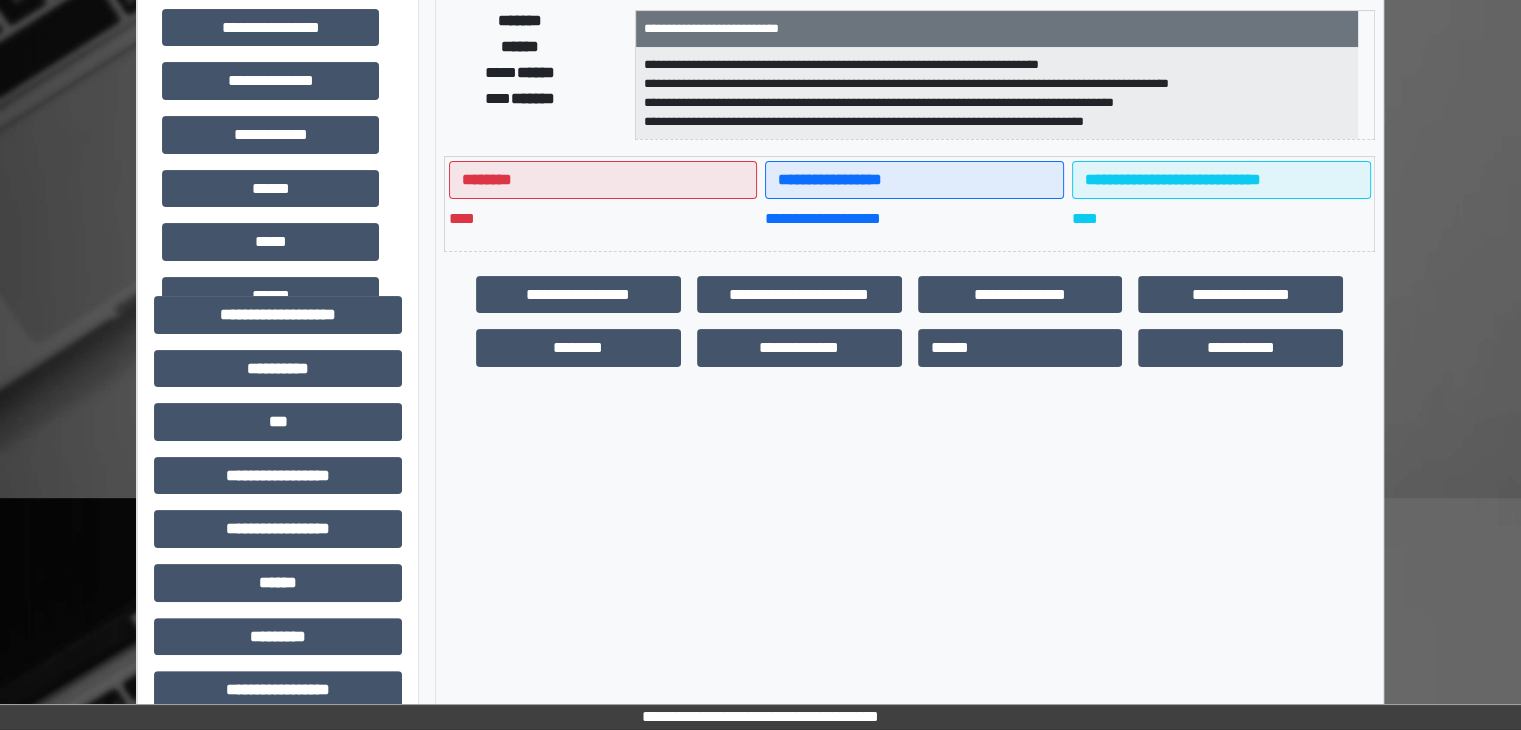 scroll, scrollTop: 216, scrollLeft: 0, axis: vertical 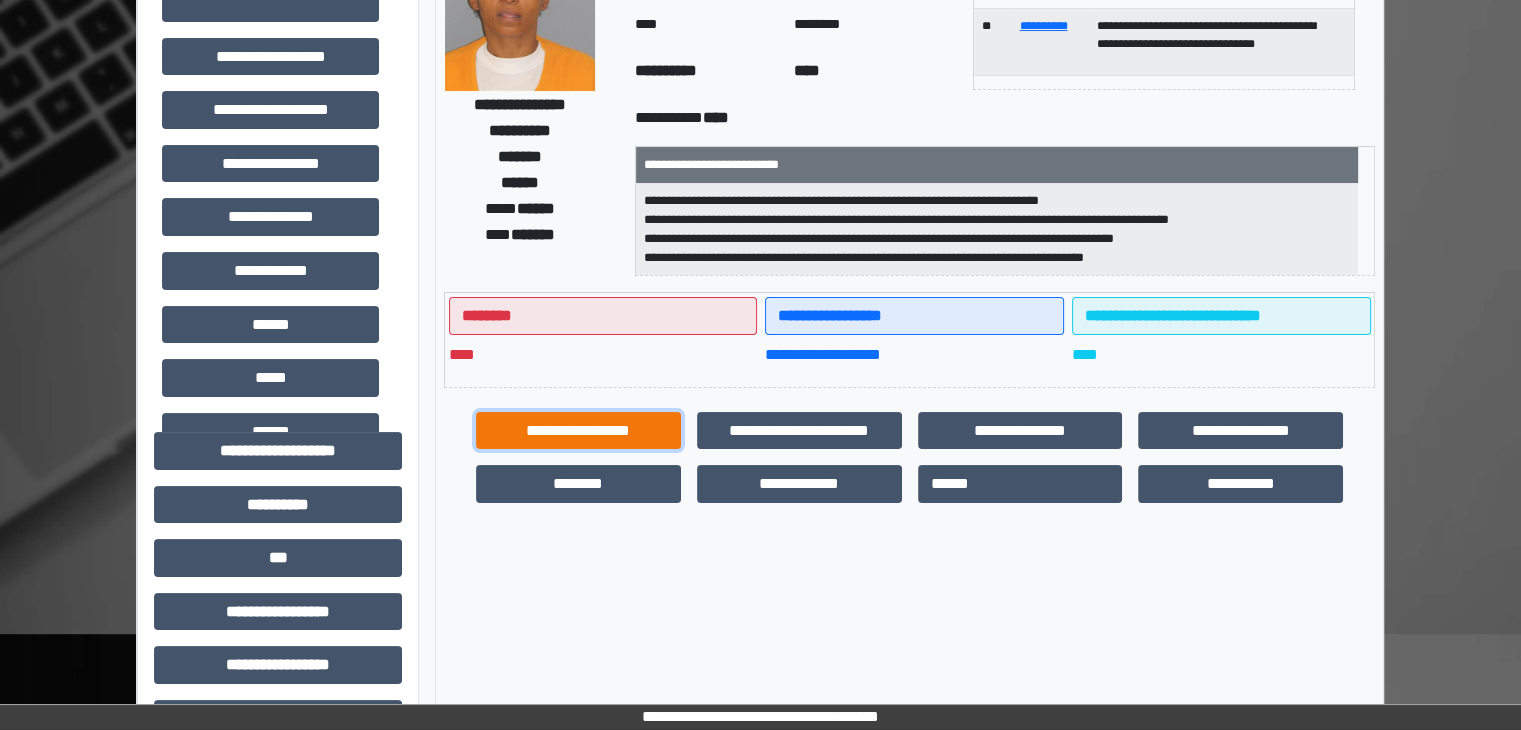 click on "**********" at bounding box center (578, 431) 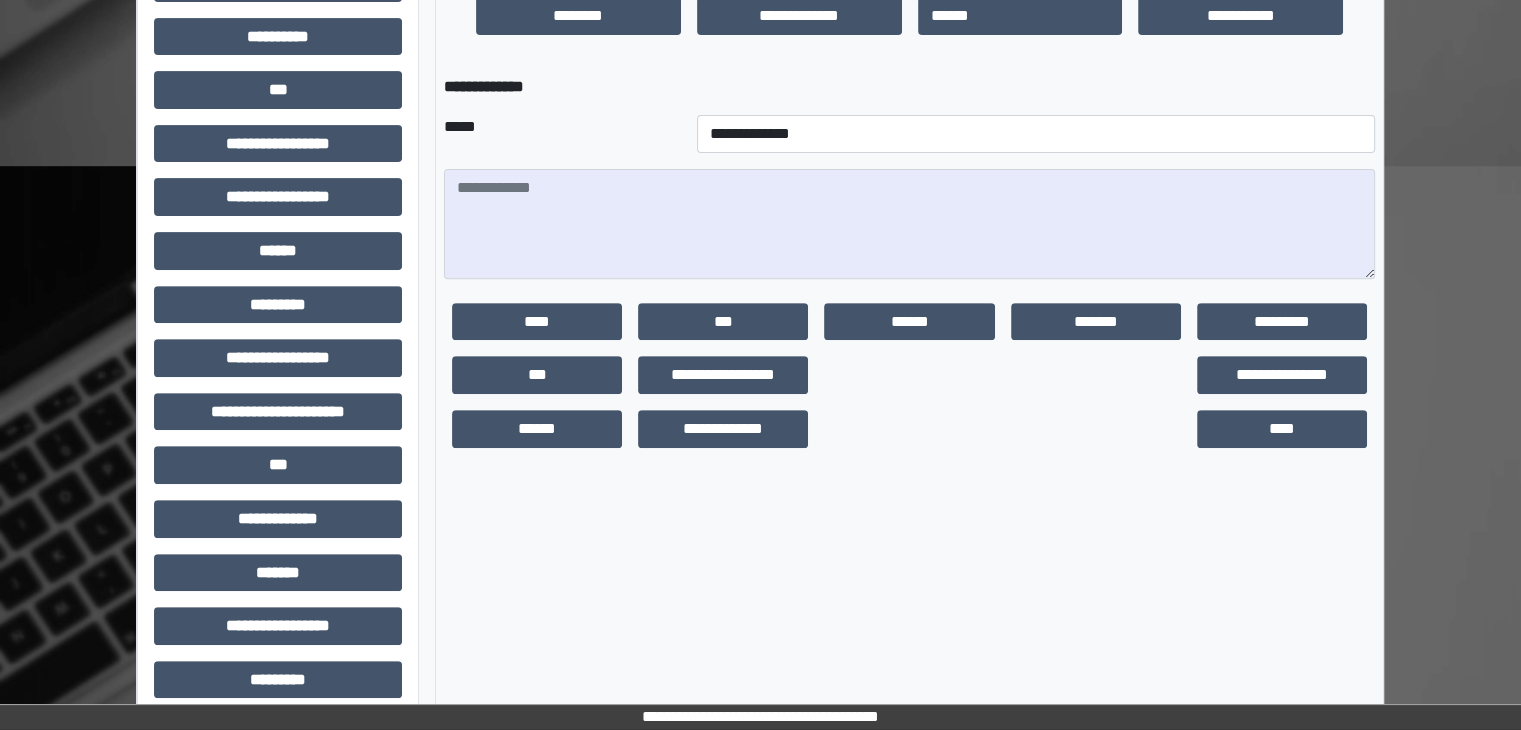 scroll, scrollTop: 716, scrollLeft: 0, axis: vertical 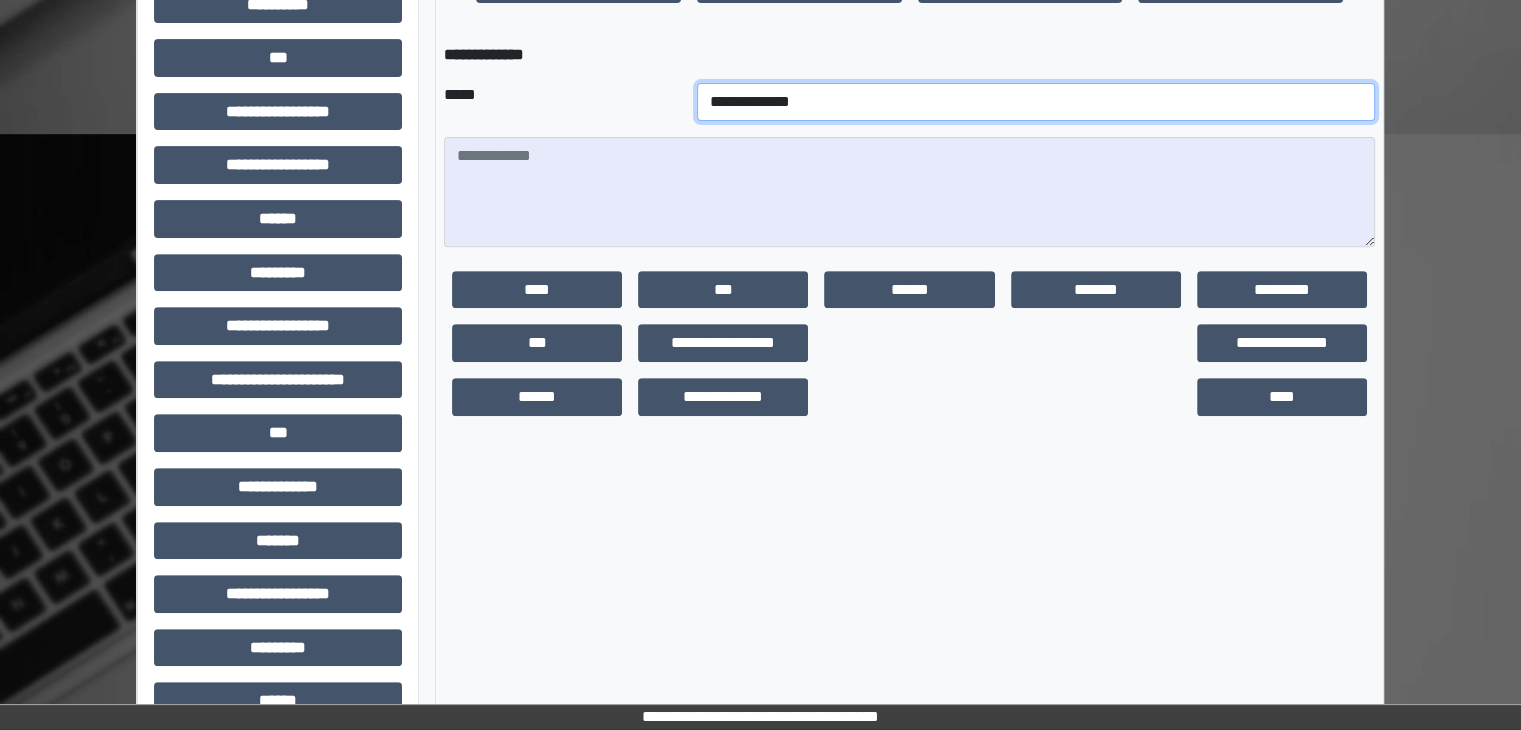 click on "**********" at bounding box center (1036, 102) 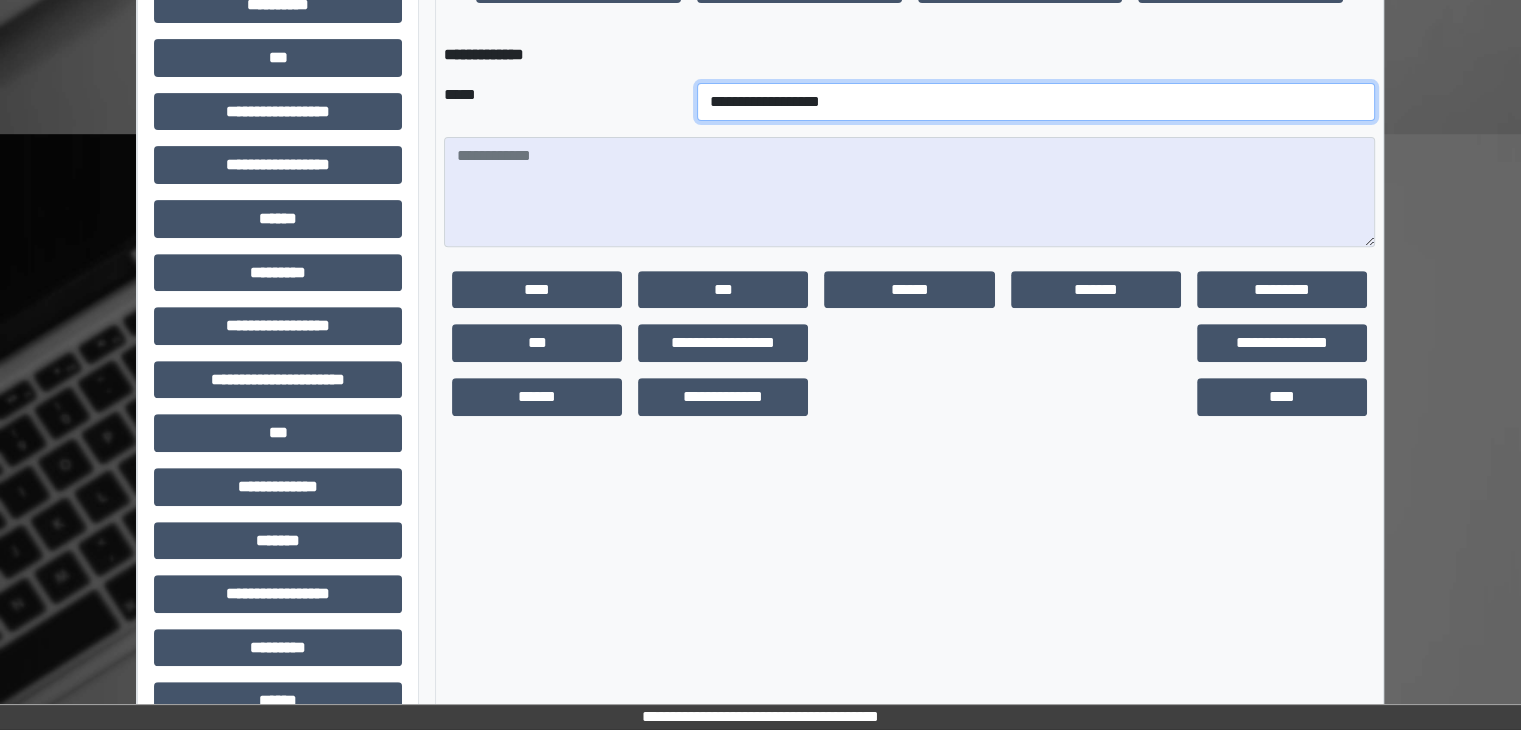 click on "**********" at bounding box center (1036, 102) 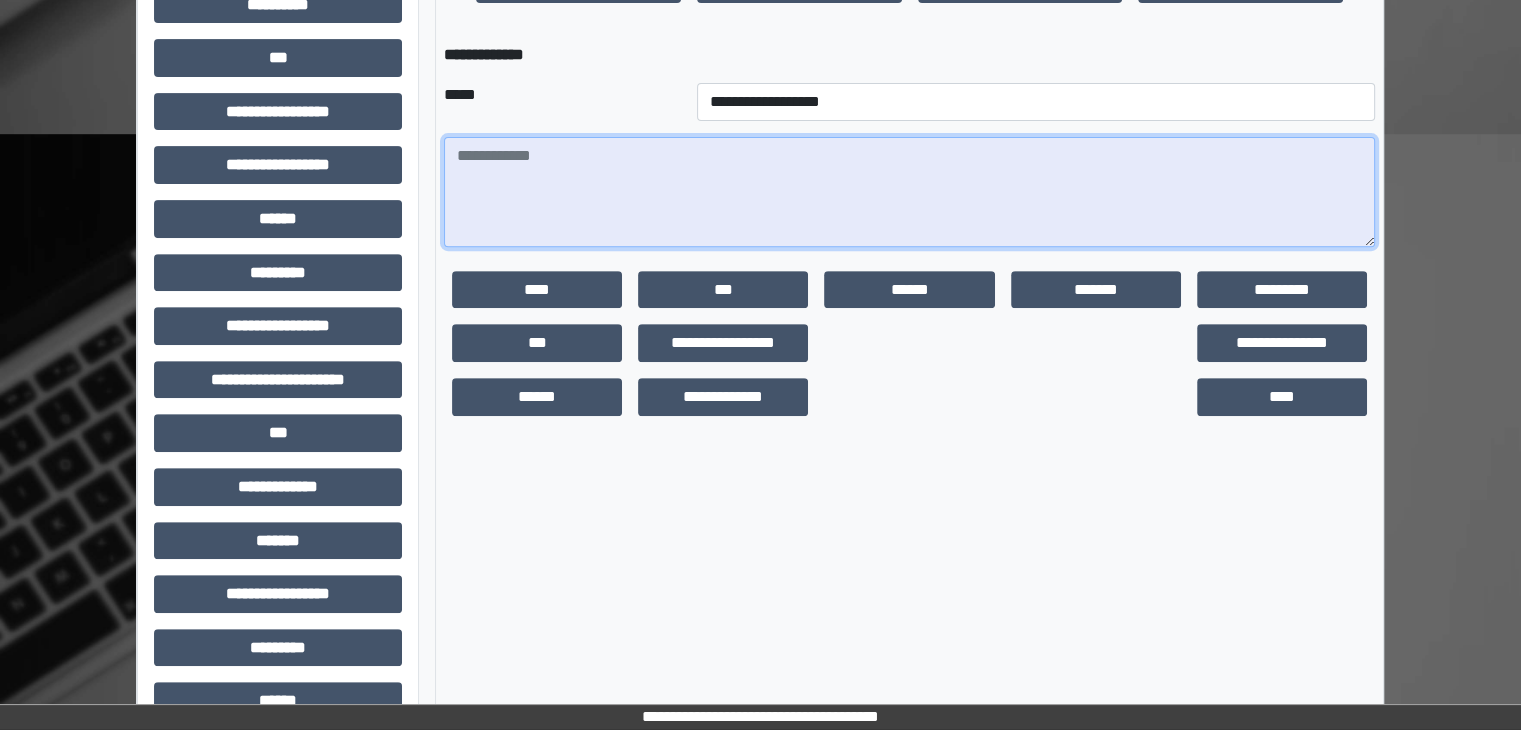 click at bounding box center (909, 192) 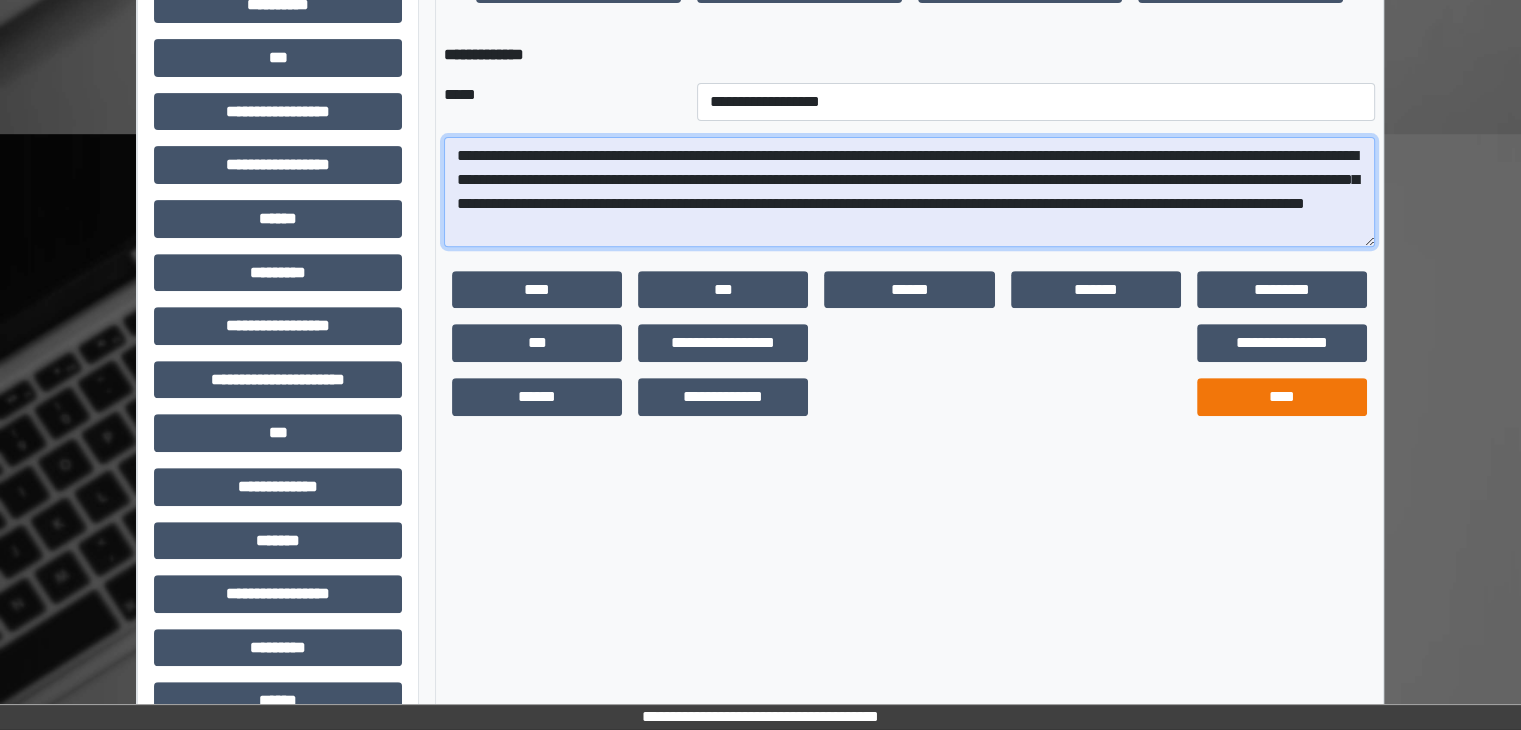 type on "**********" 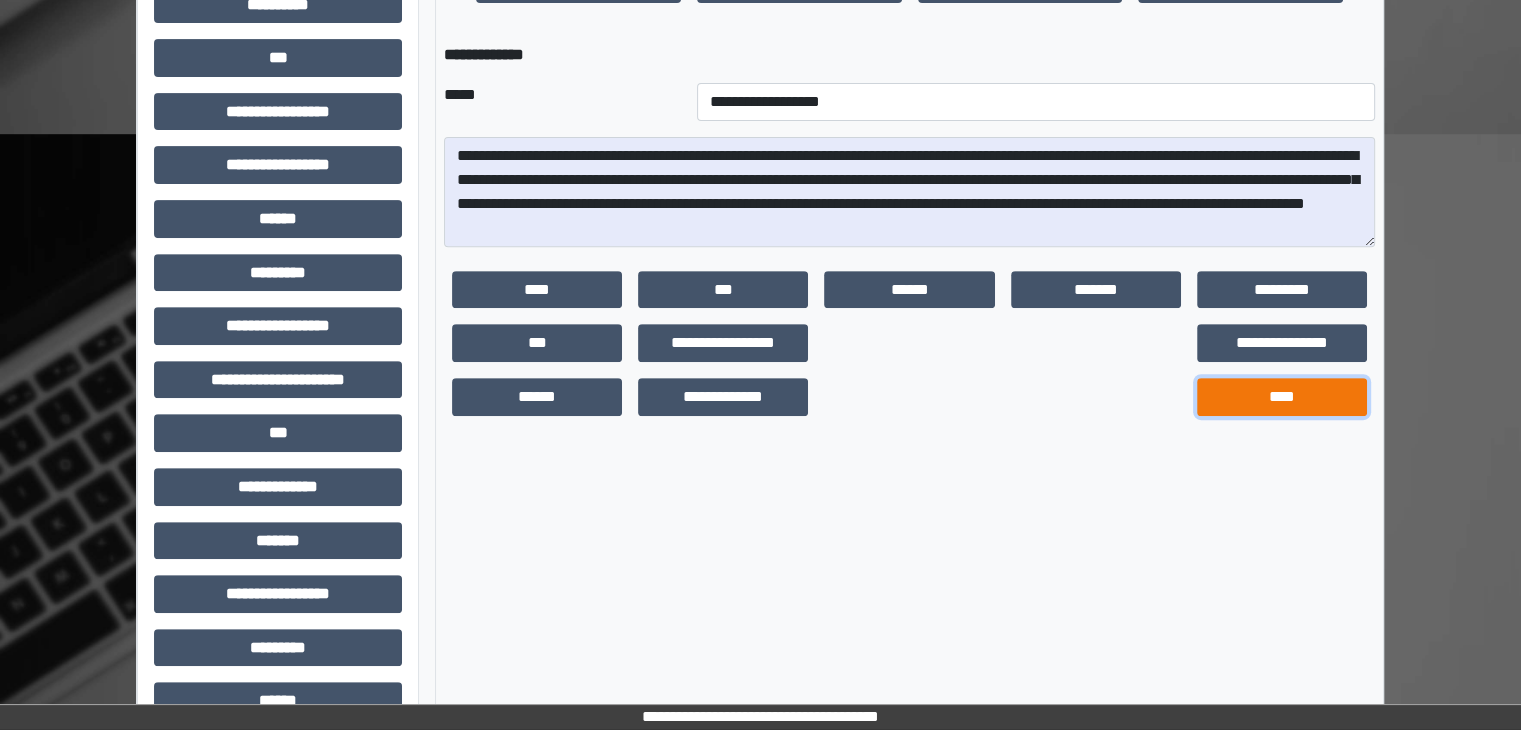 click on "****" at bounding box center (1282, 397) 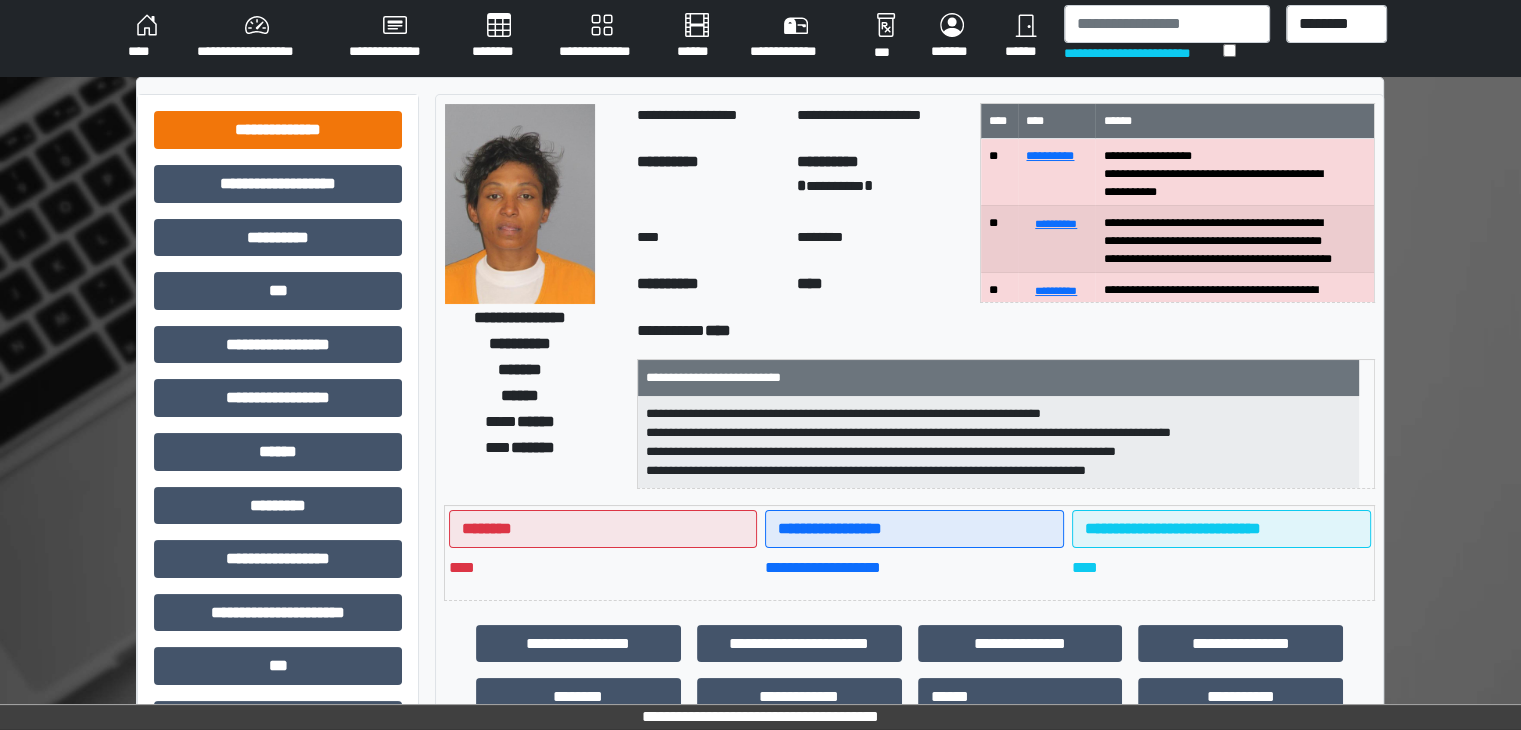 scroll, scrollTop: 0, scrollLeft: 0, axis: both 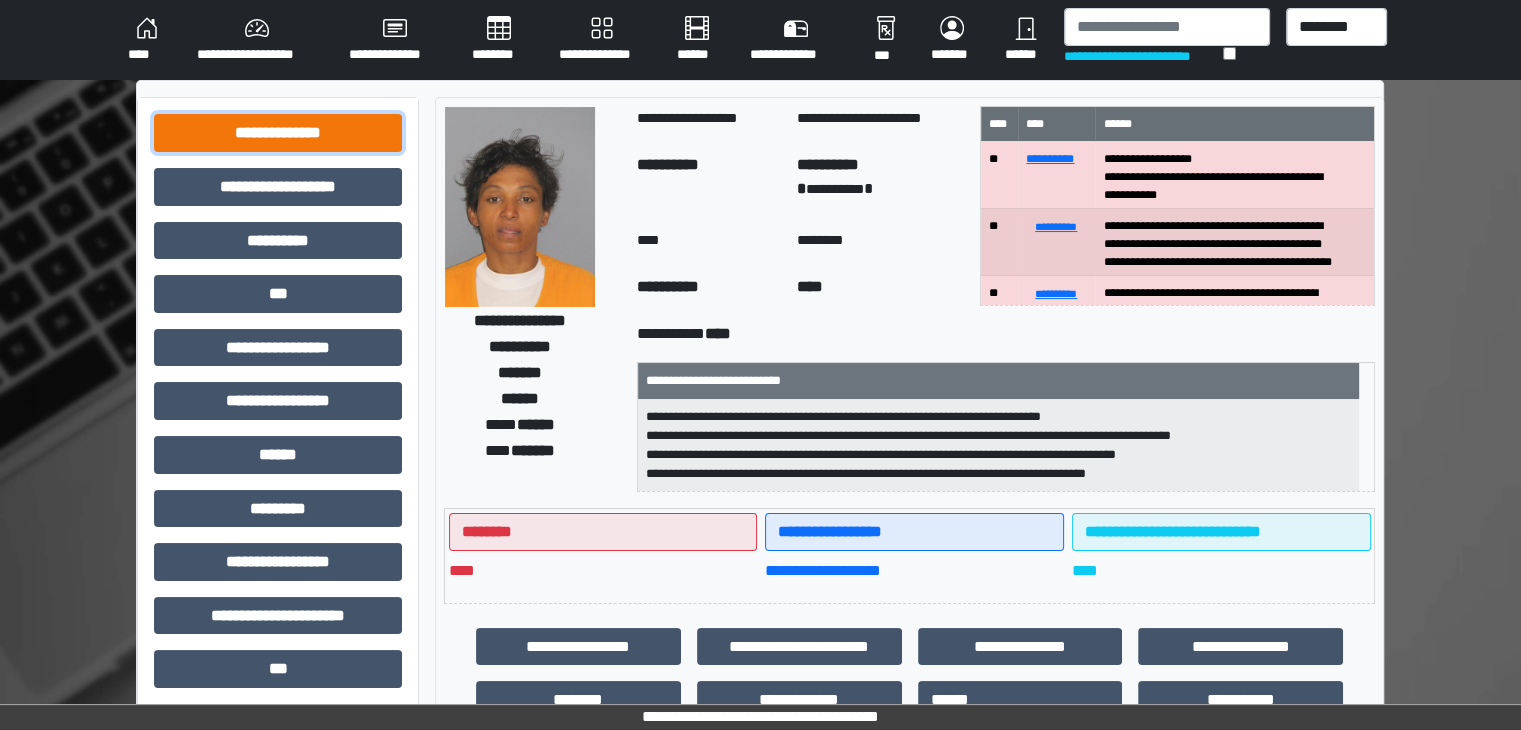 click on "**********" at bounding box center [278, 133] 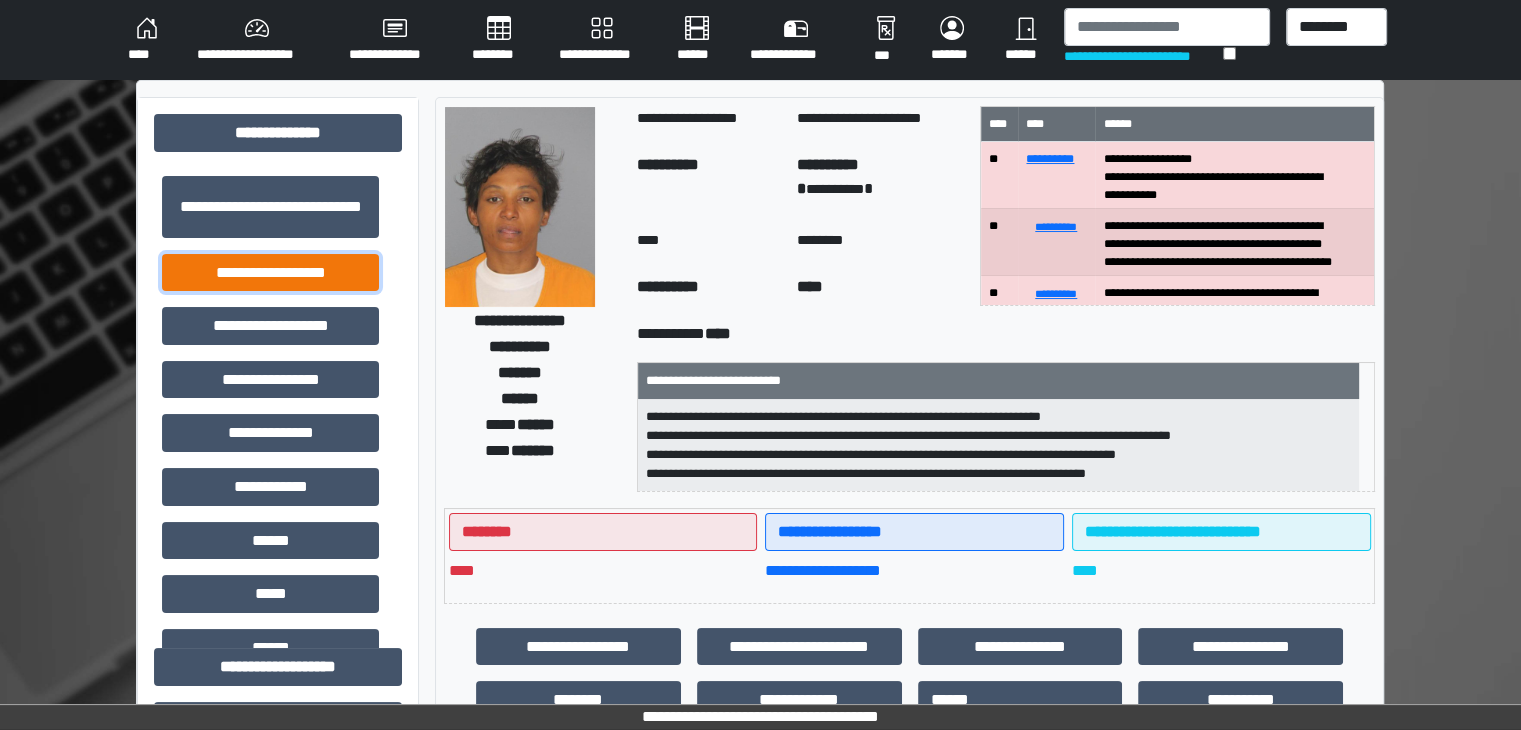 click on "**********" at bounding box center [270, 273] 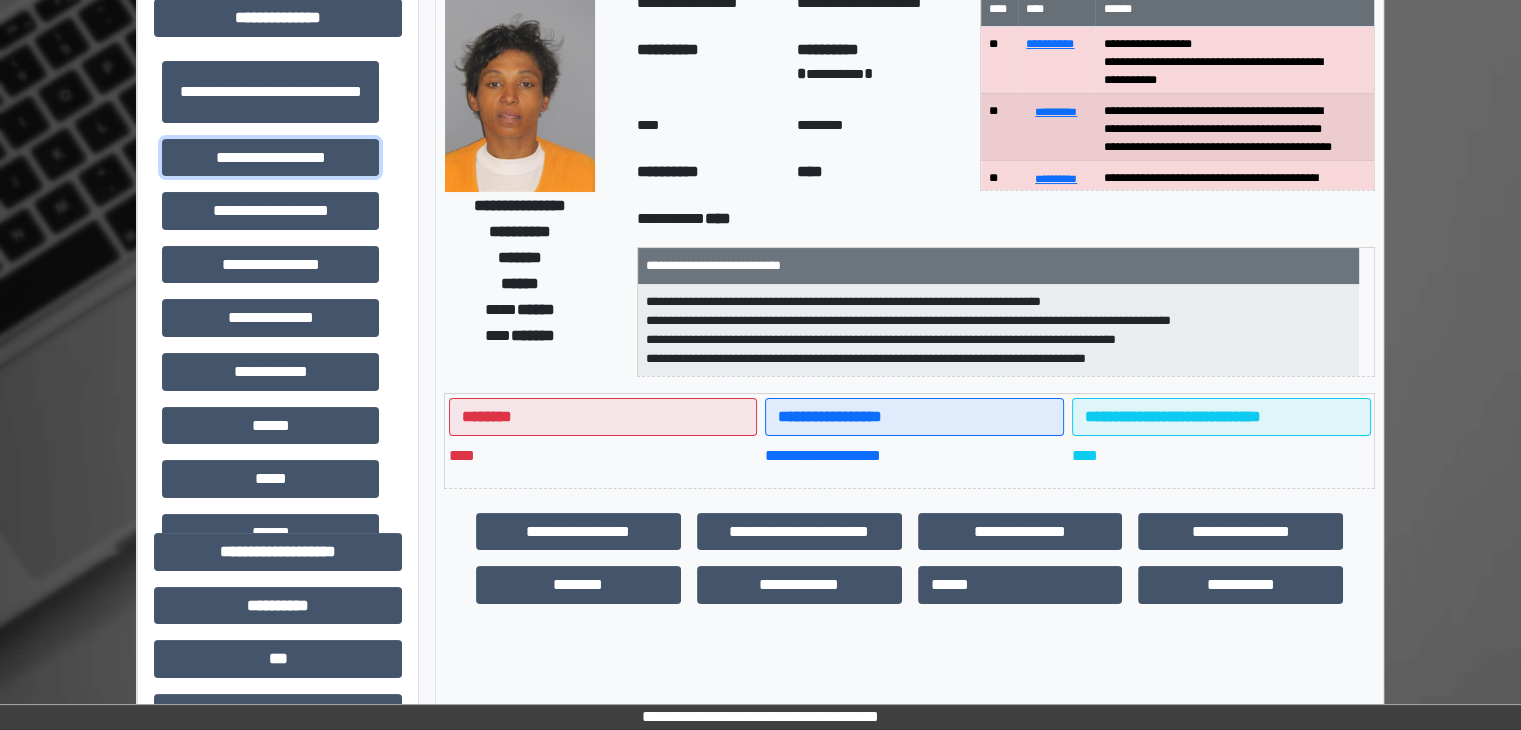 scroll, scrollTop: 600, scrollLeft: 0, axis: vertical 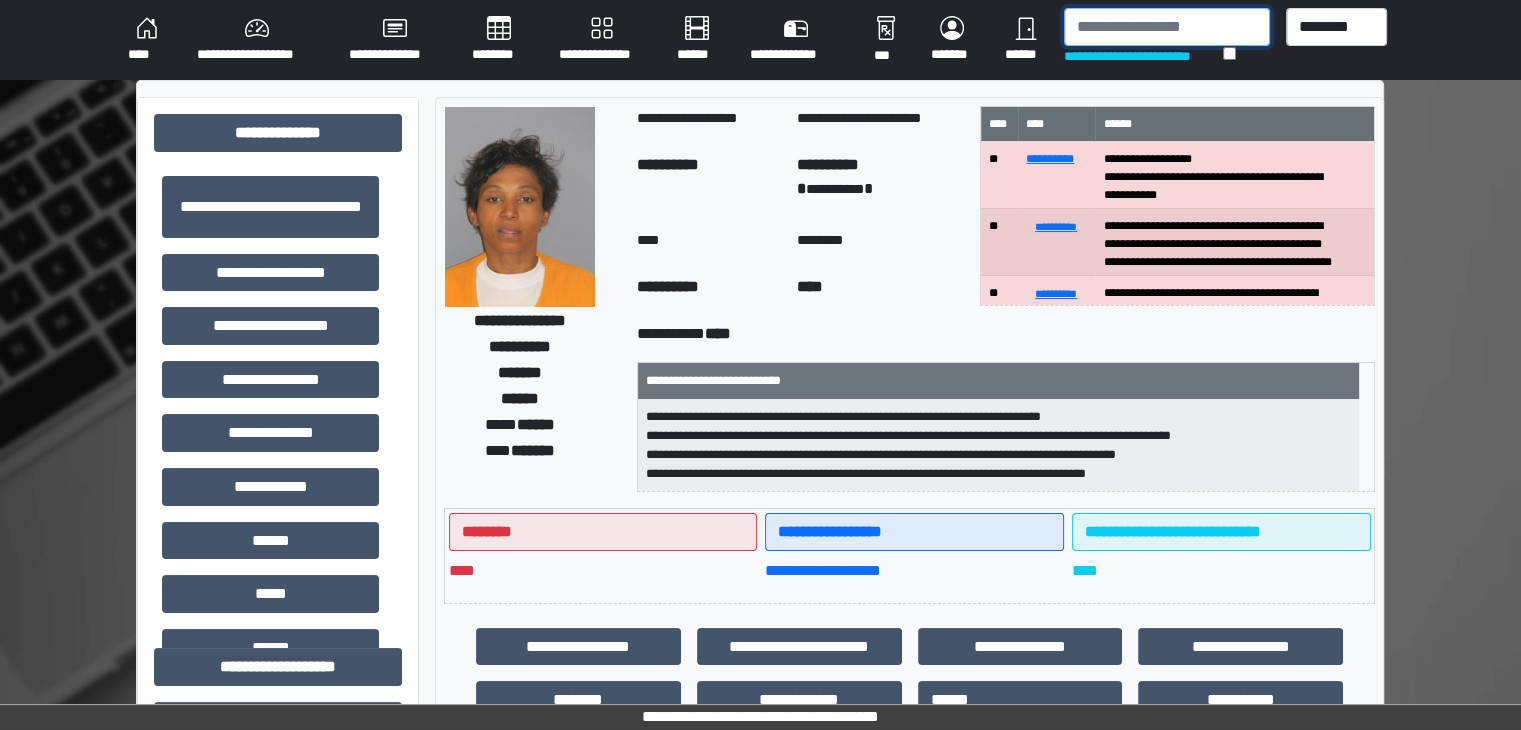 click at bounding box center (1167, 27) 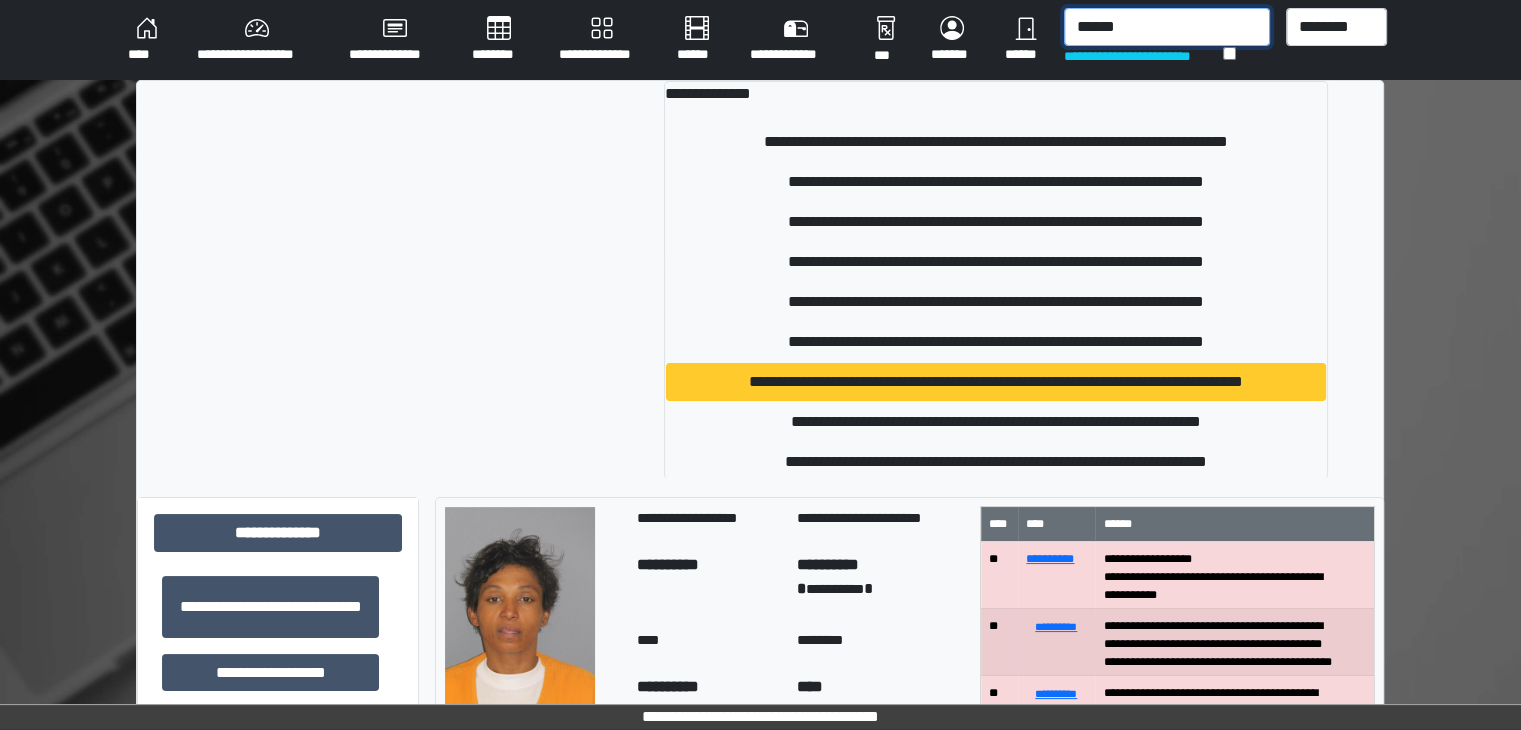 type on "******" 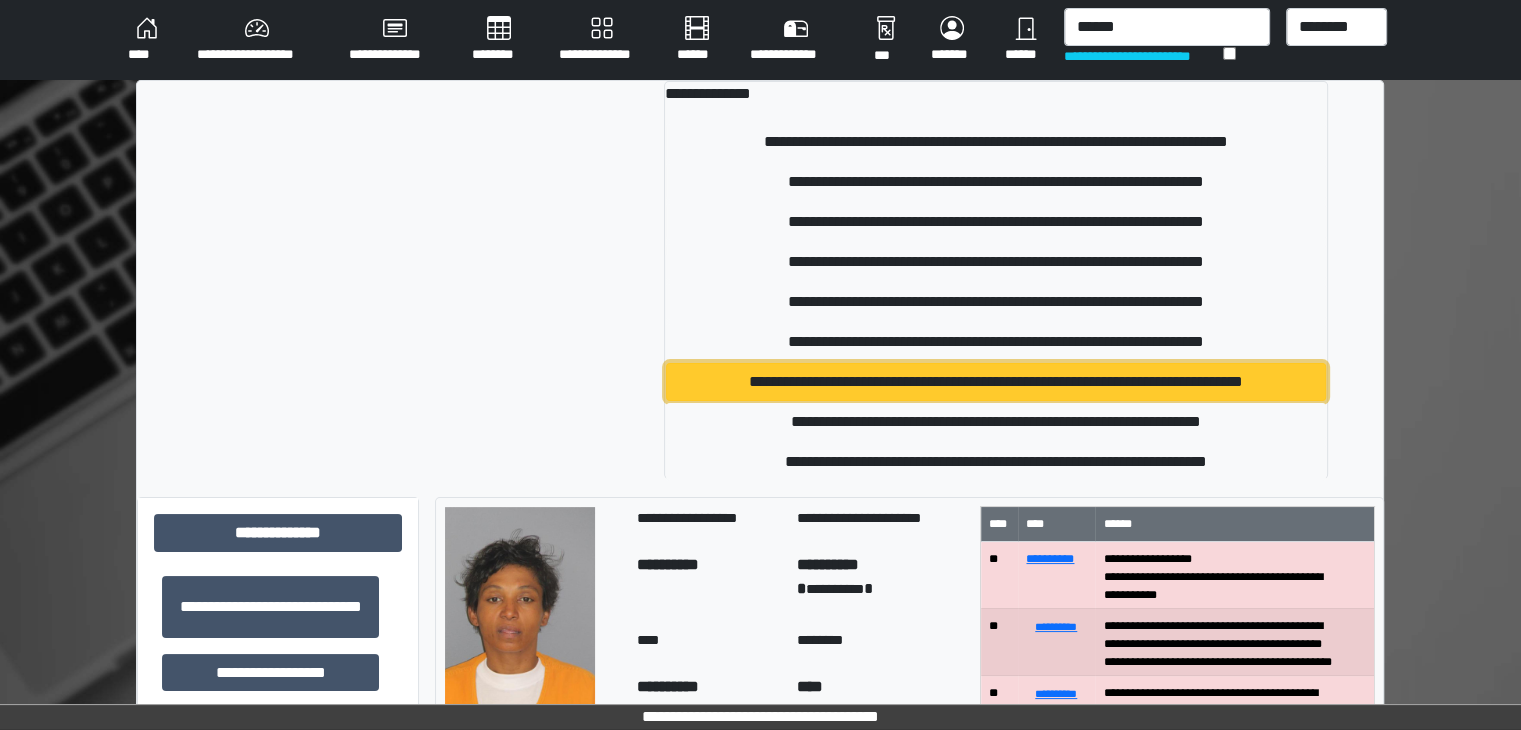 click on "**********" at bounding box center [996, 382] 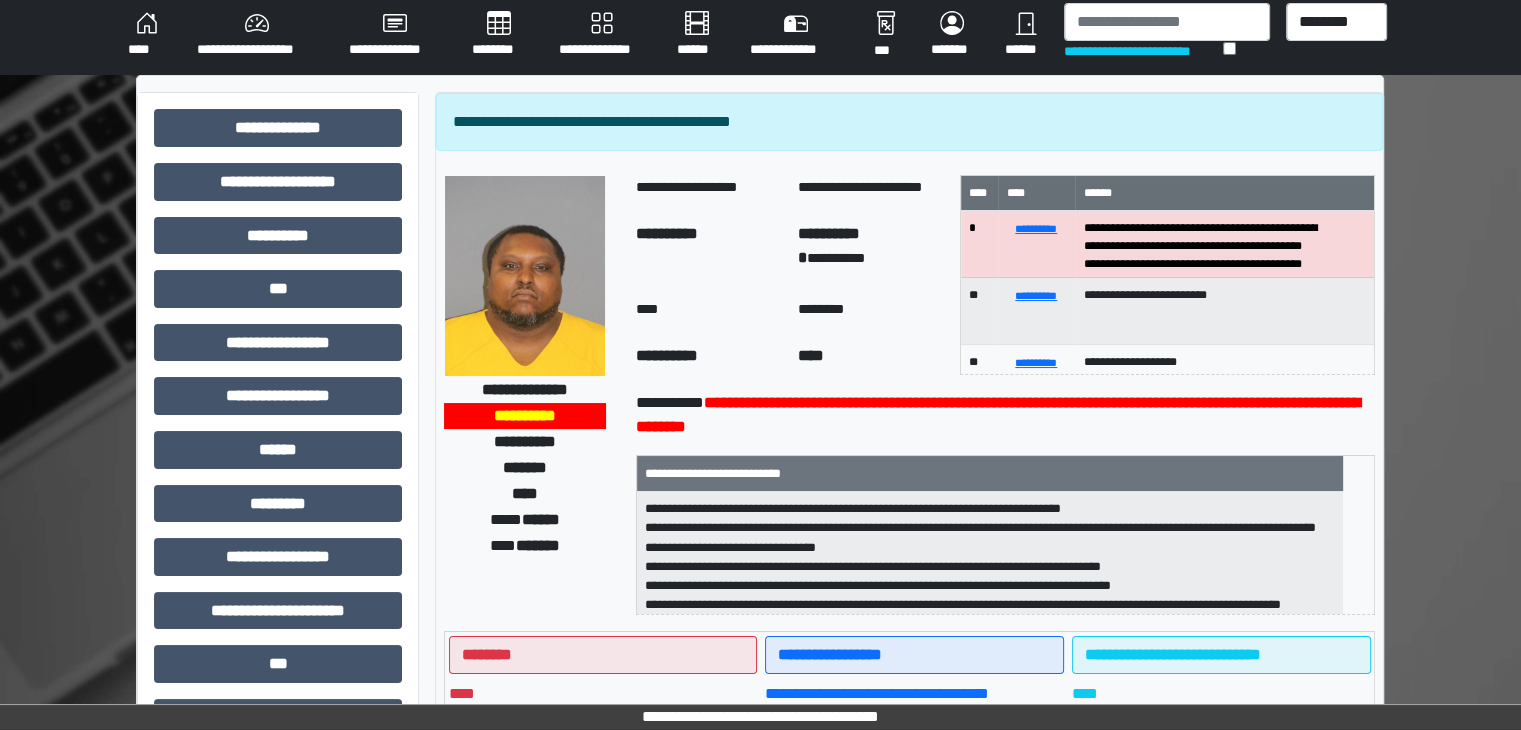 scroll, scrollTop: 0, scrollLeft: 0, axis: both 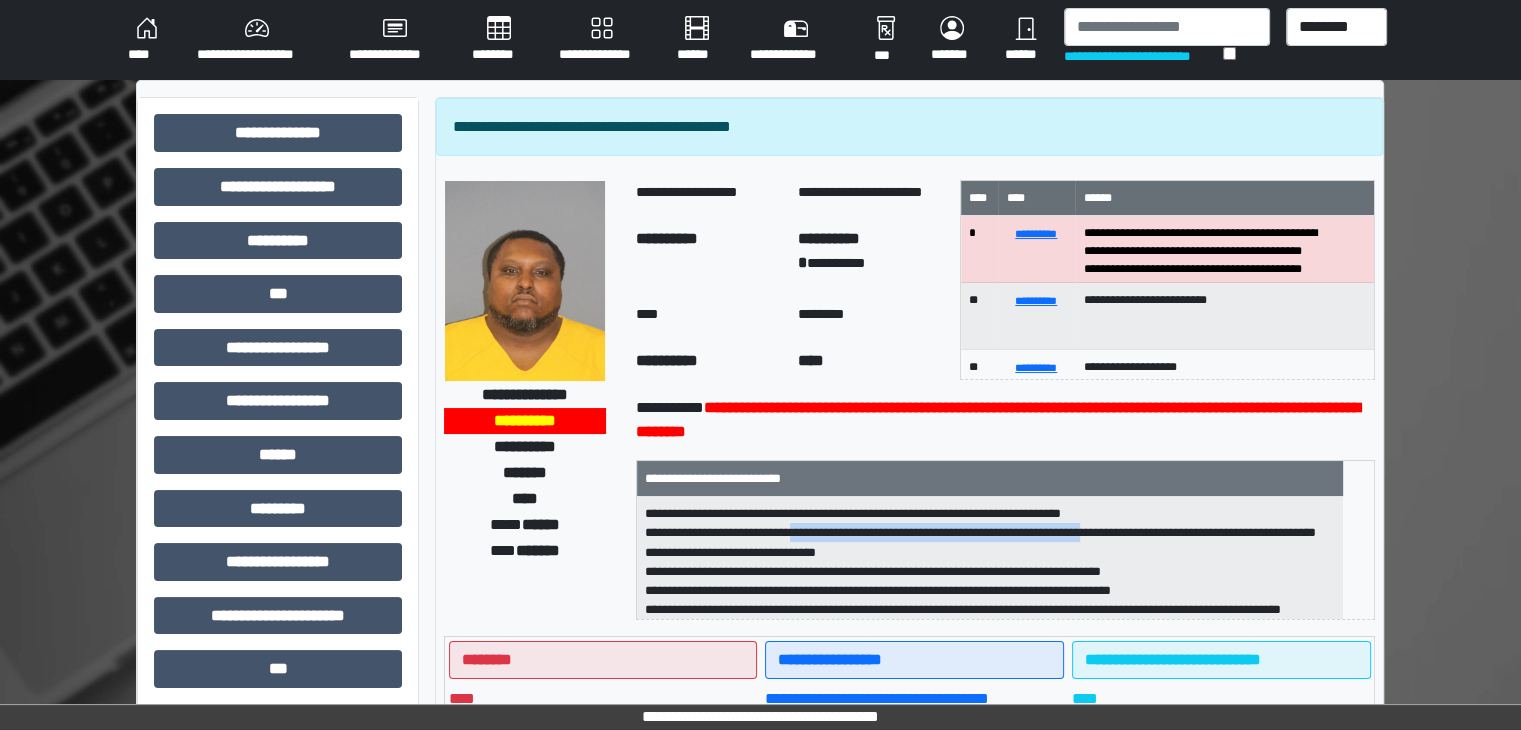 drag, startPoint x: 826, startPoint y: 527, endPoint x: 1197, endPoint y: 533, distance: 371.04852 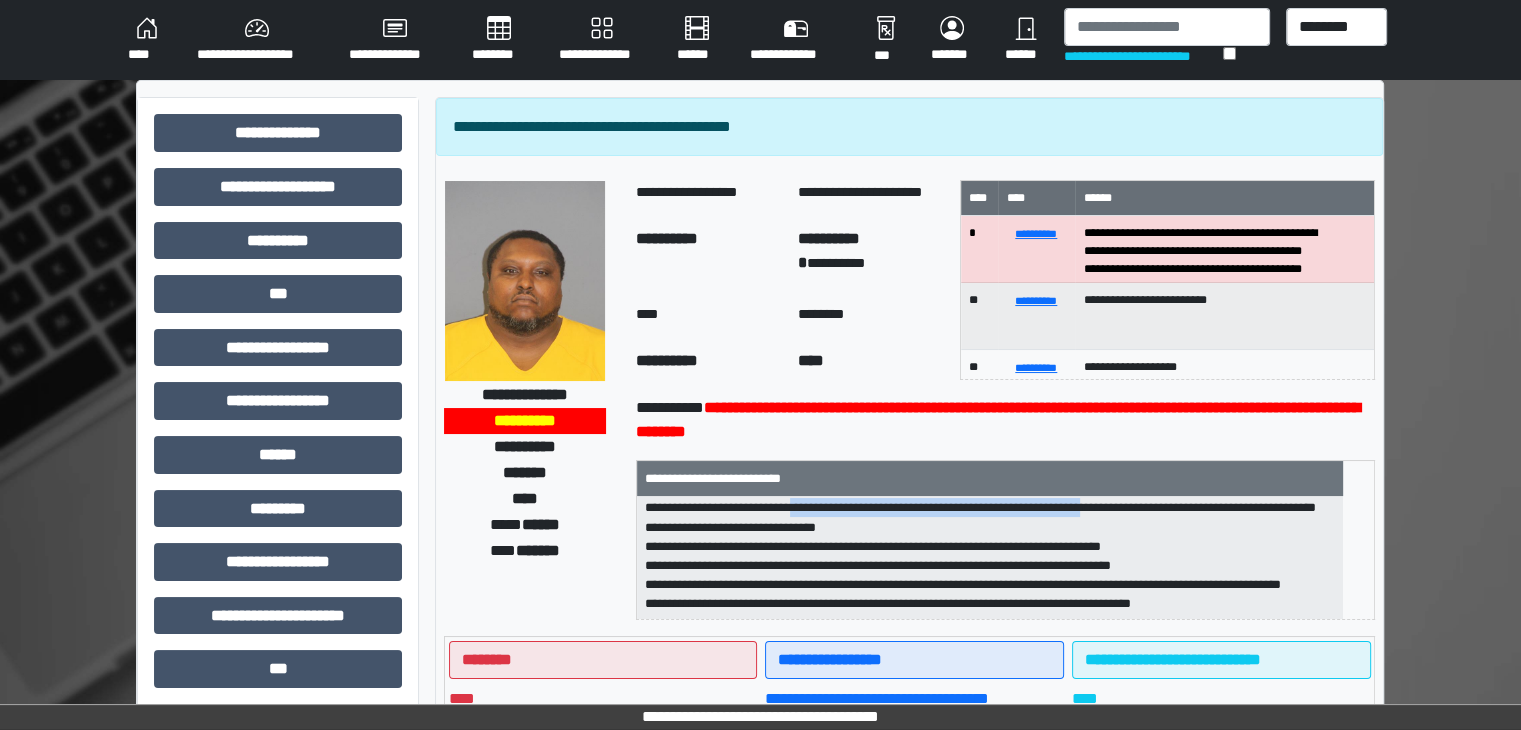 scroll, scrollTop: 0, scrollLeft: 0, axis: both 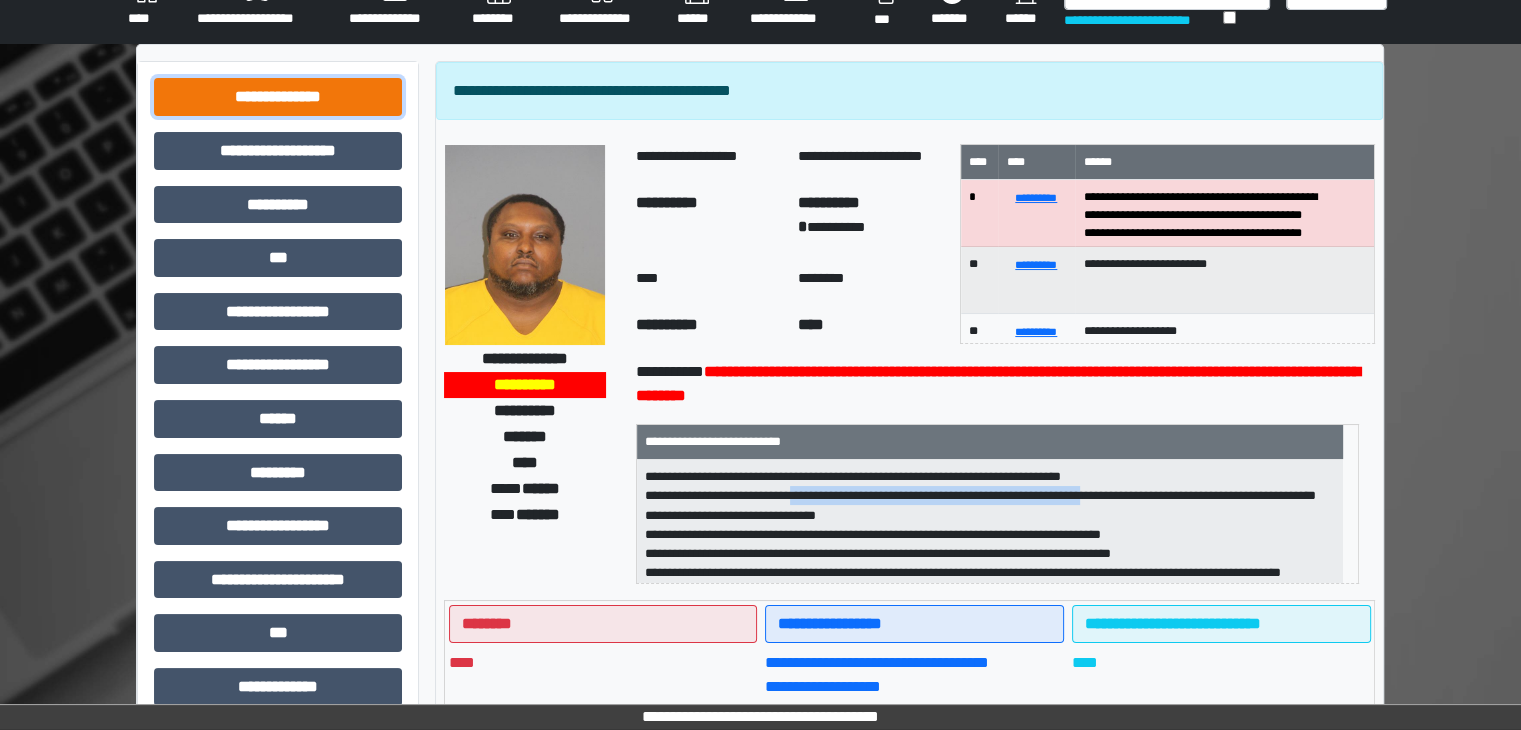 click on "**********" at bounding box center (278, 97) 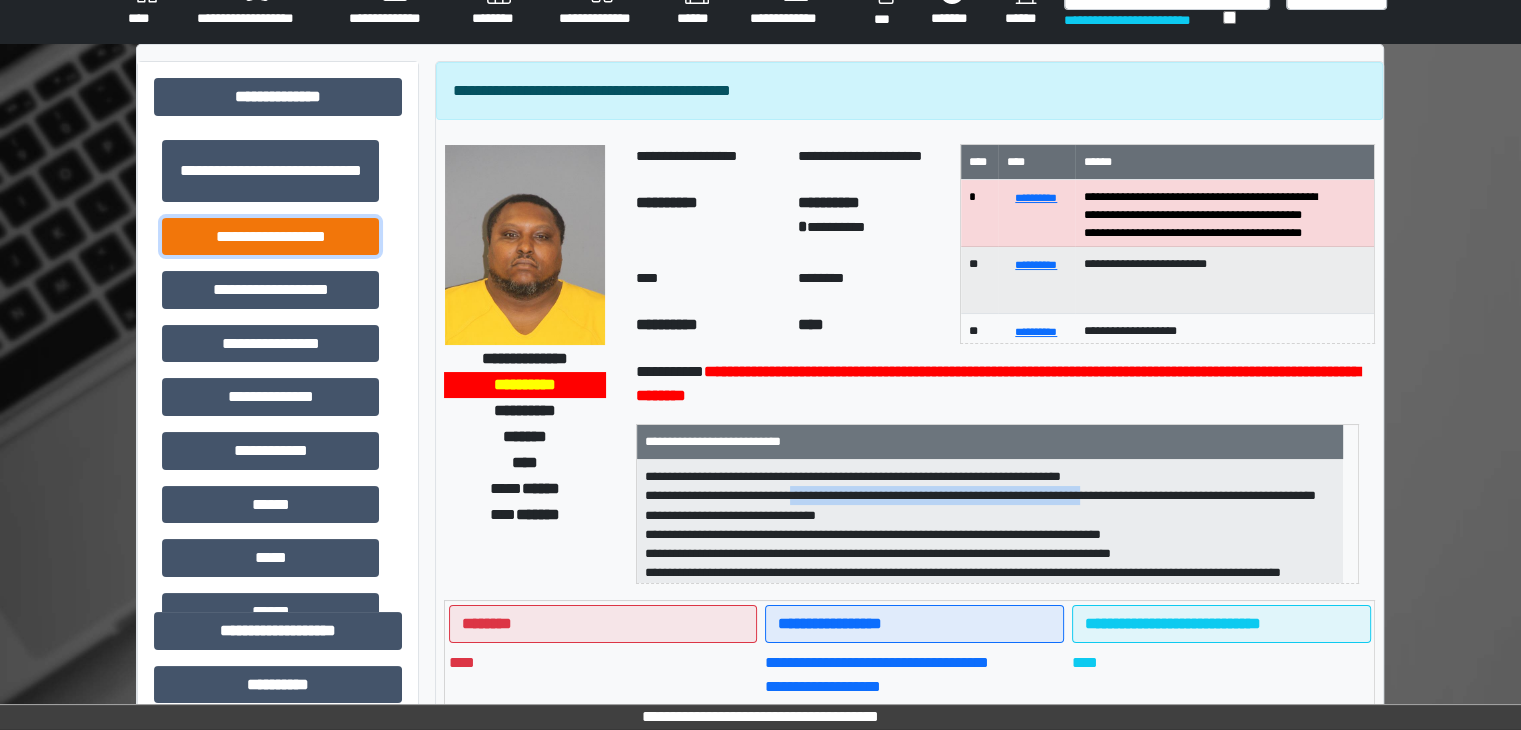 click on "**********" at bounding box center (270, 237) 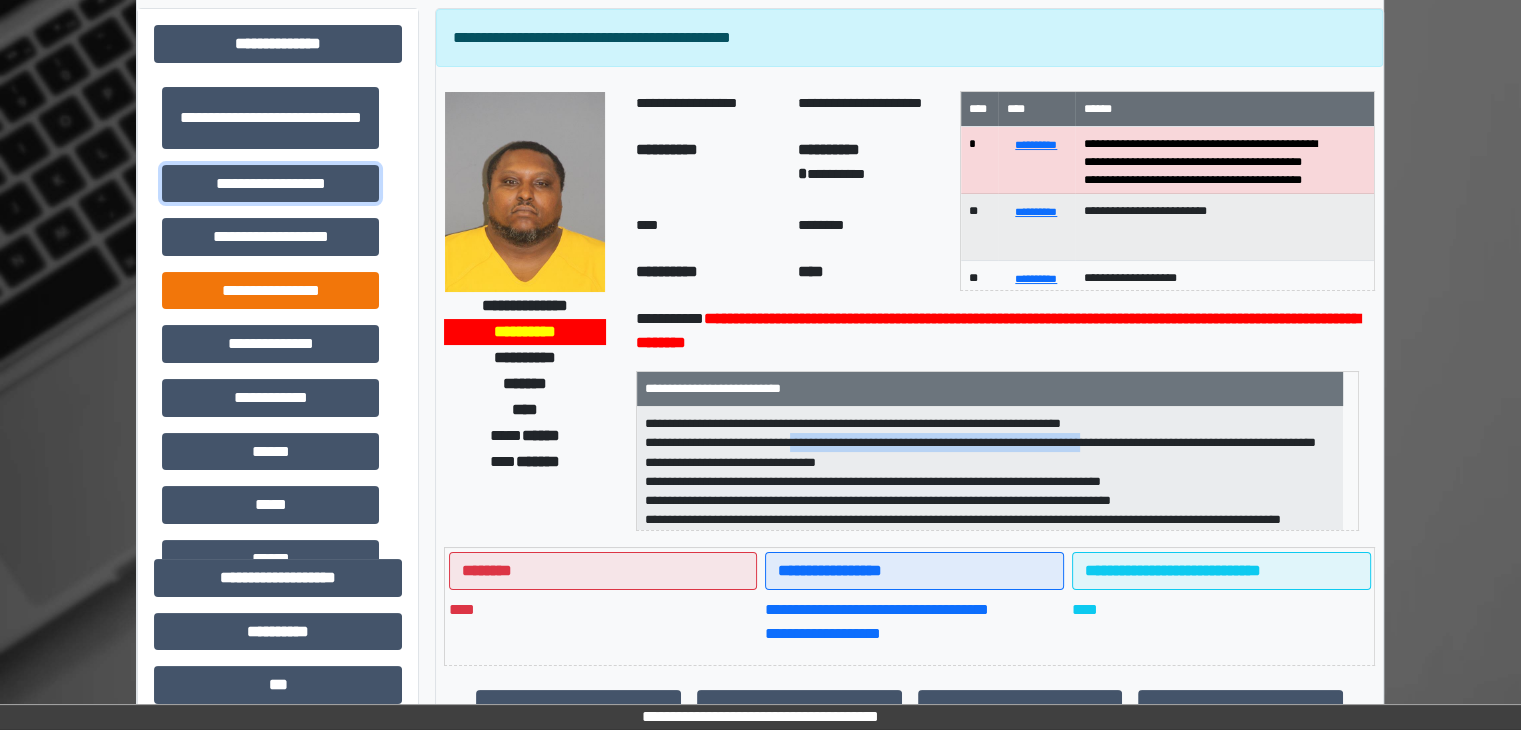 scroll, scrollTop: 36, scrollLeft: 0, axis: vertical 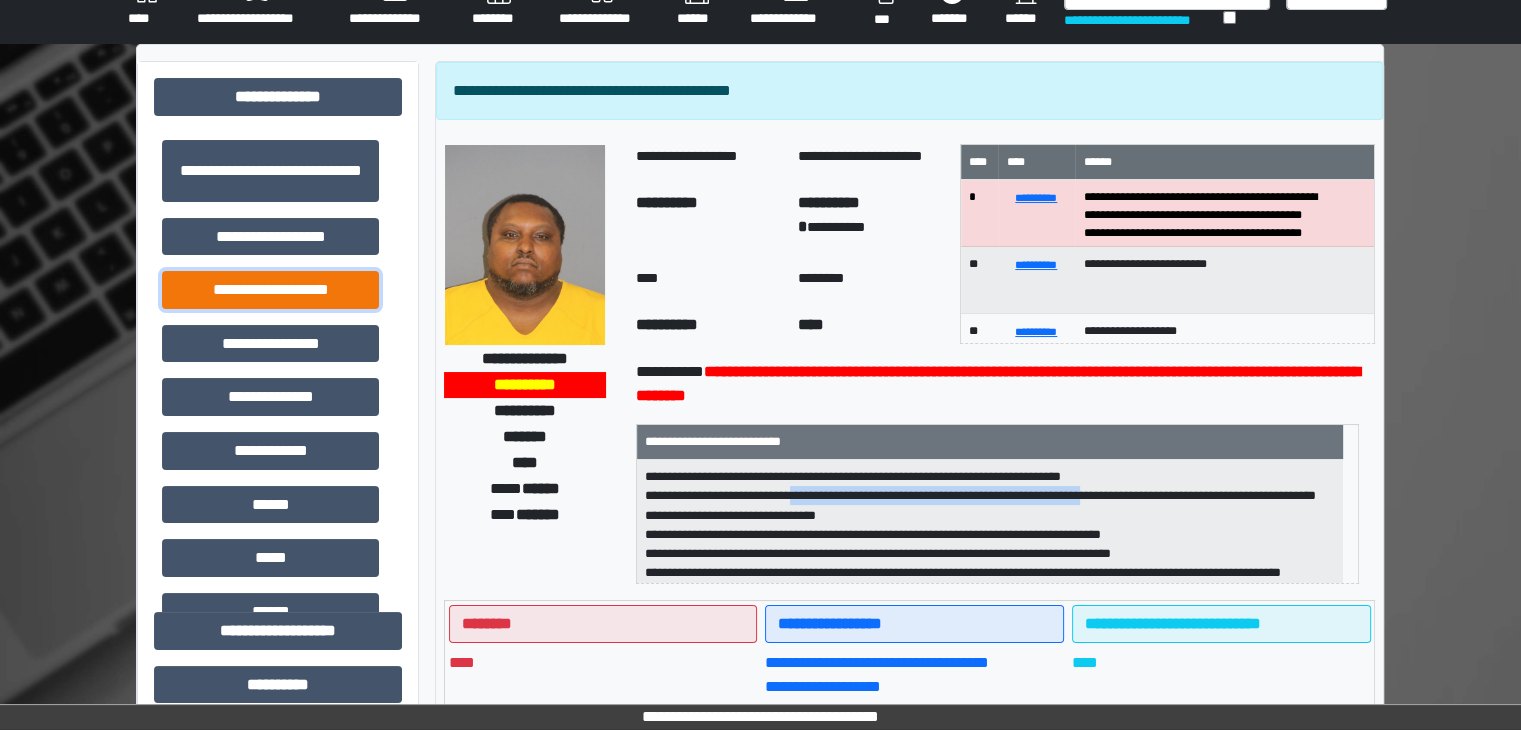 click on "**********" at bounding box center [270, 290] 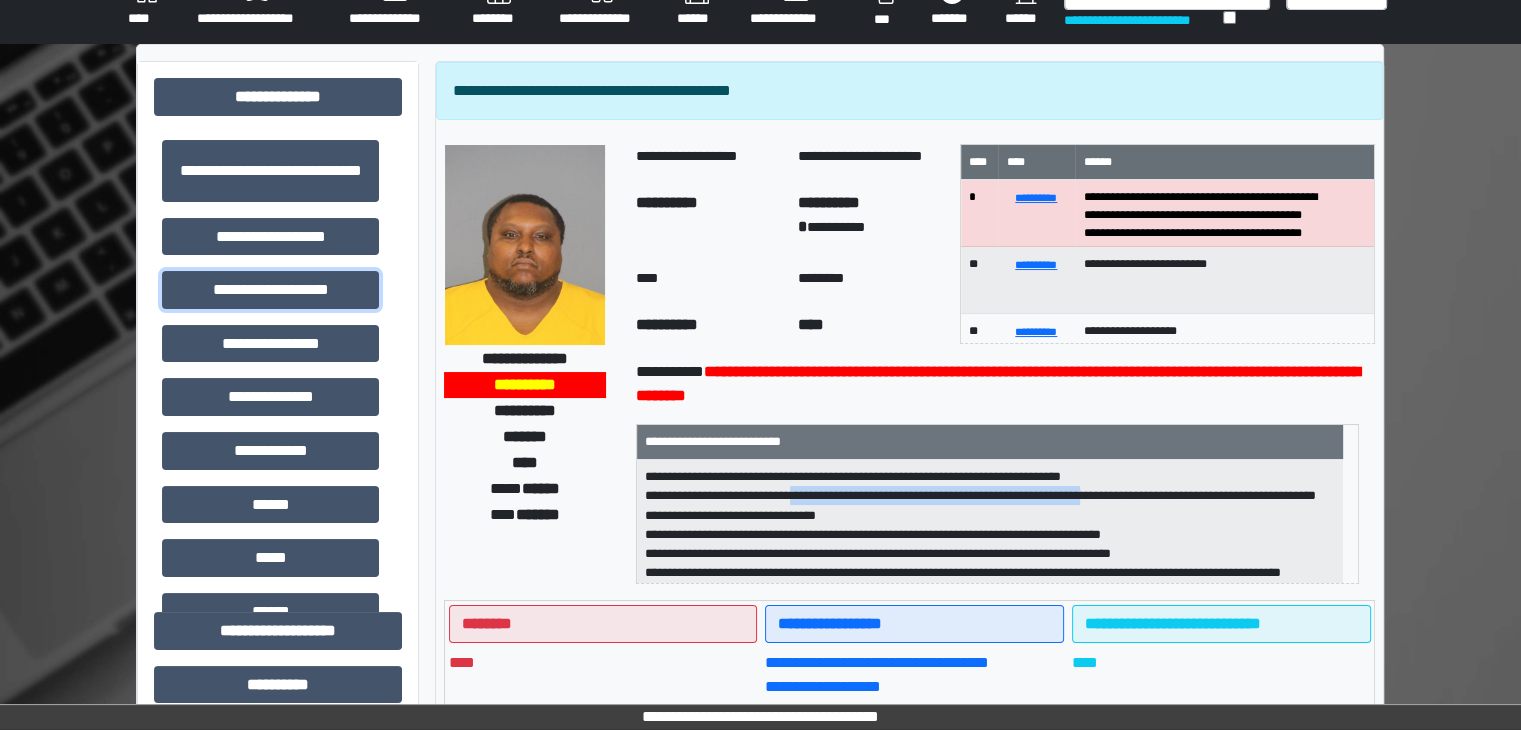 scroll, scrollTop: 0, scrollLeft: 0, axis: both 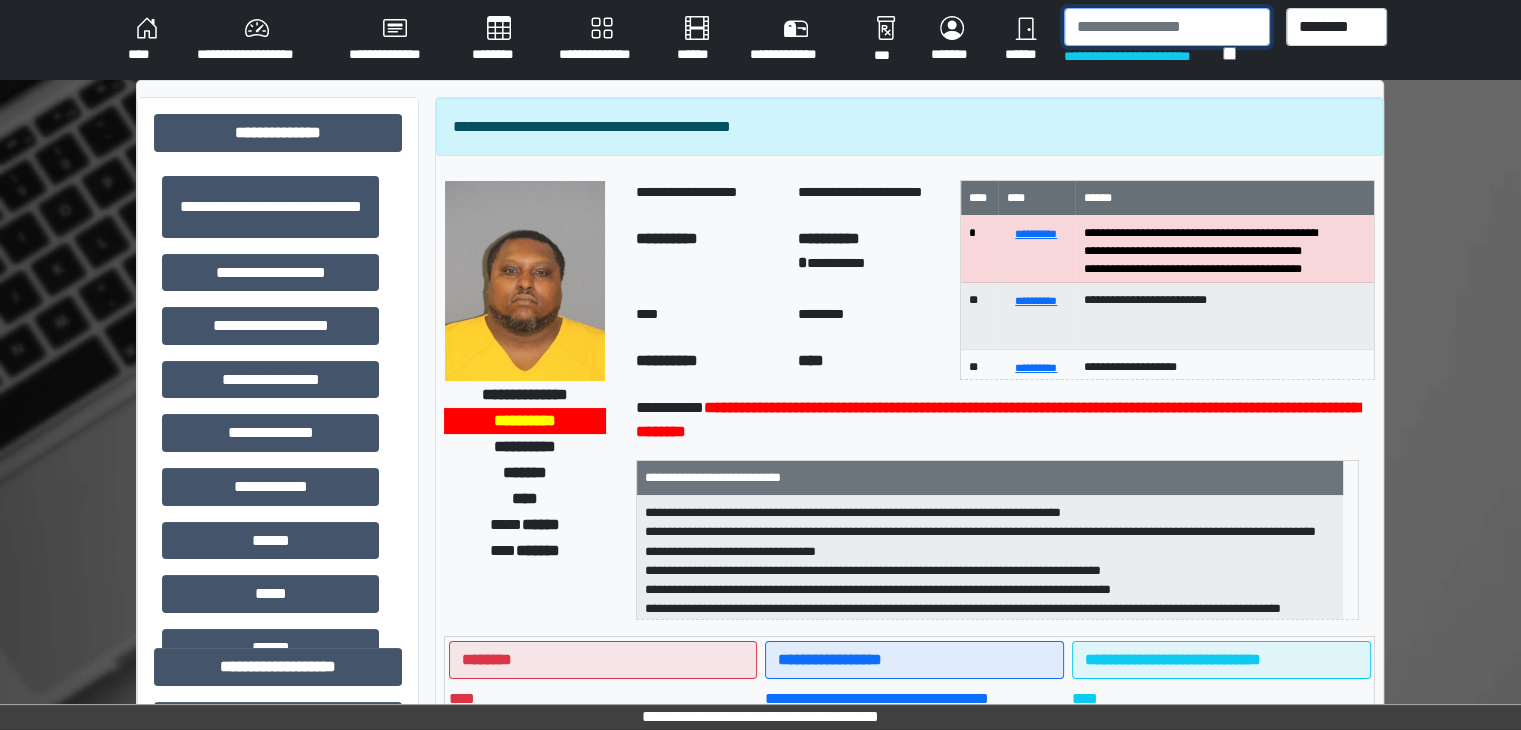 click at bounding box center [1167, 27] 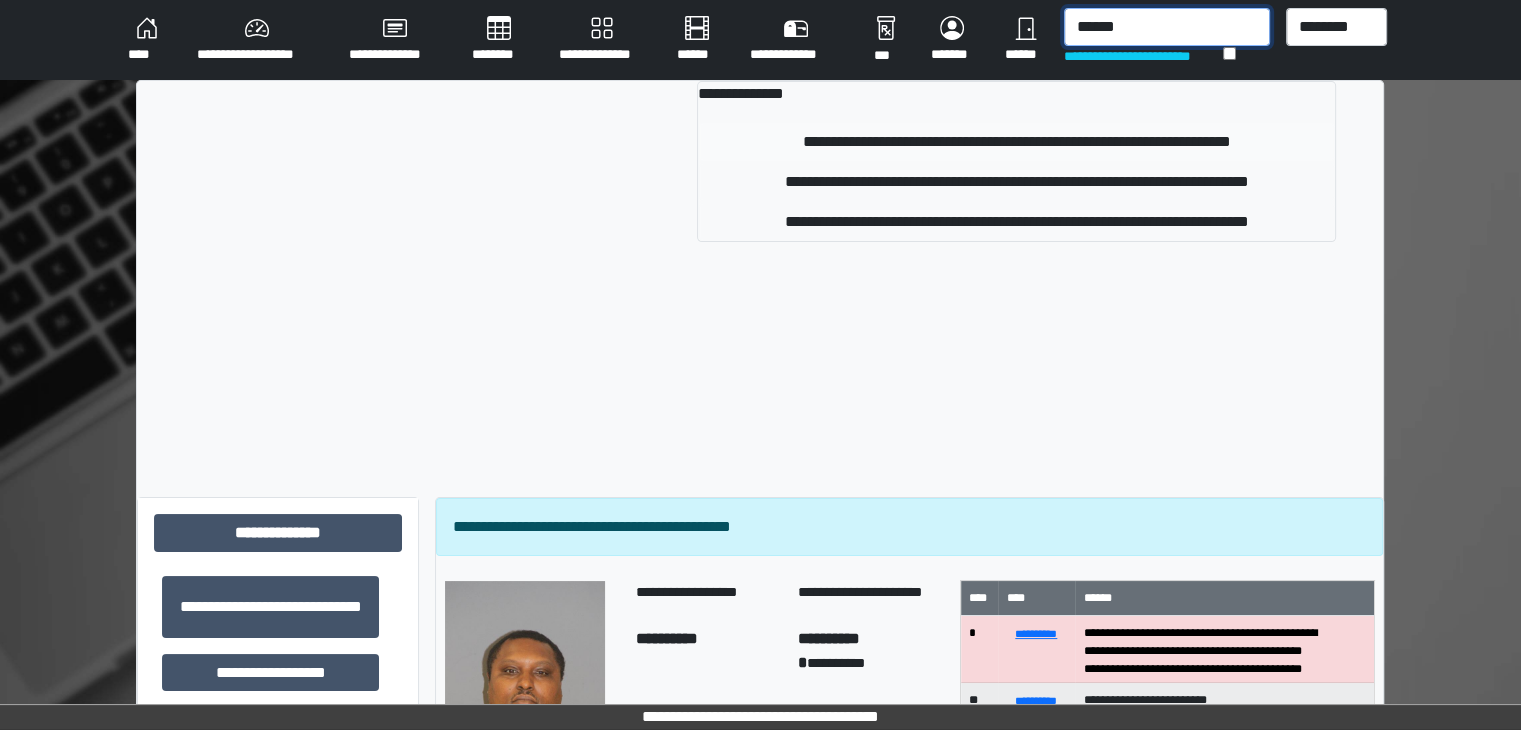 type on "******" 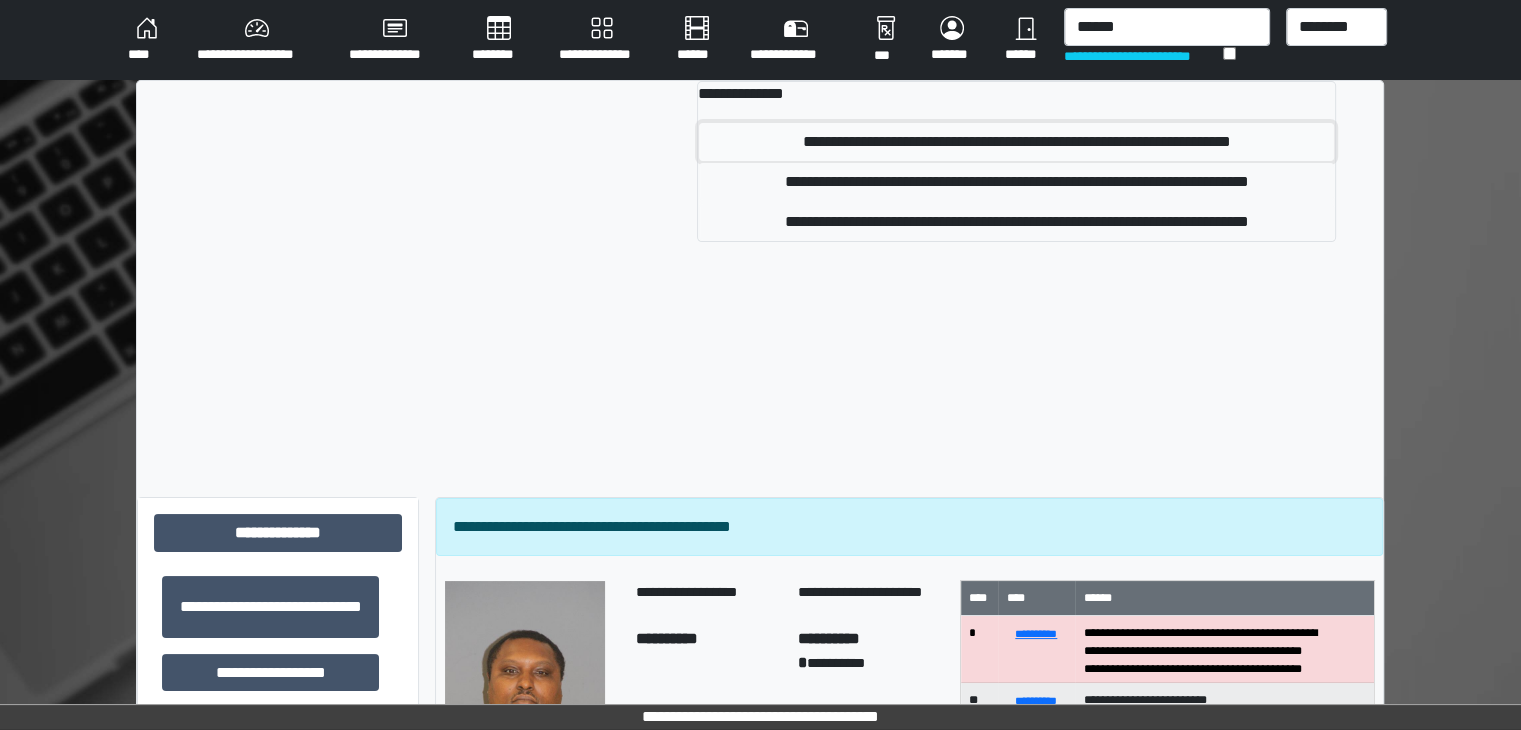 click on "**********" at bounding box center [1016, 142] 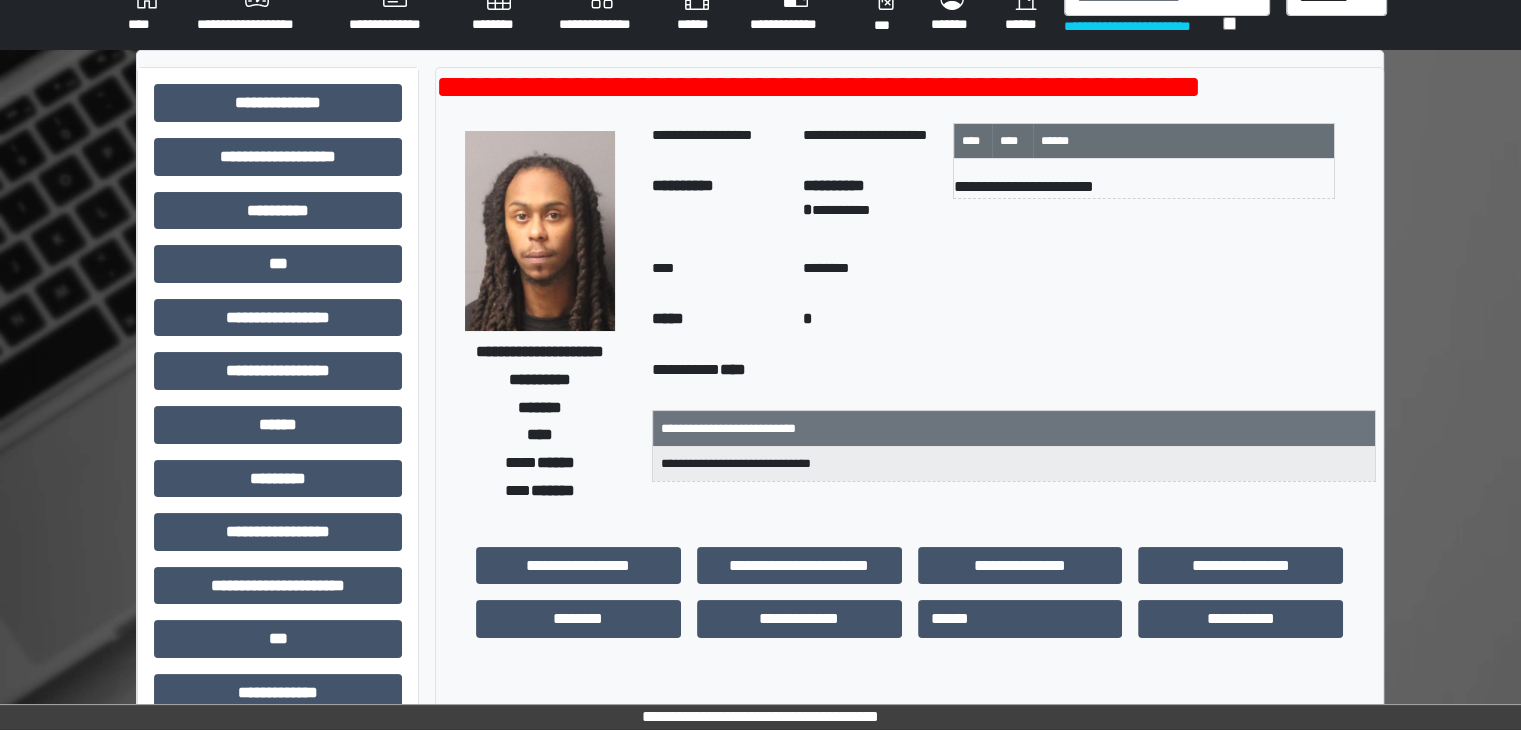 scroll, scrollTop: 0, scrollLeft: 0, axis: both 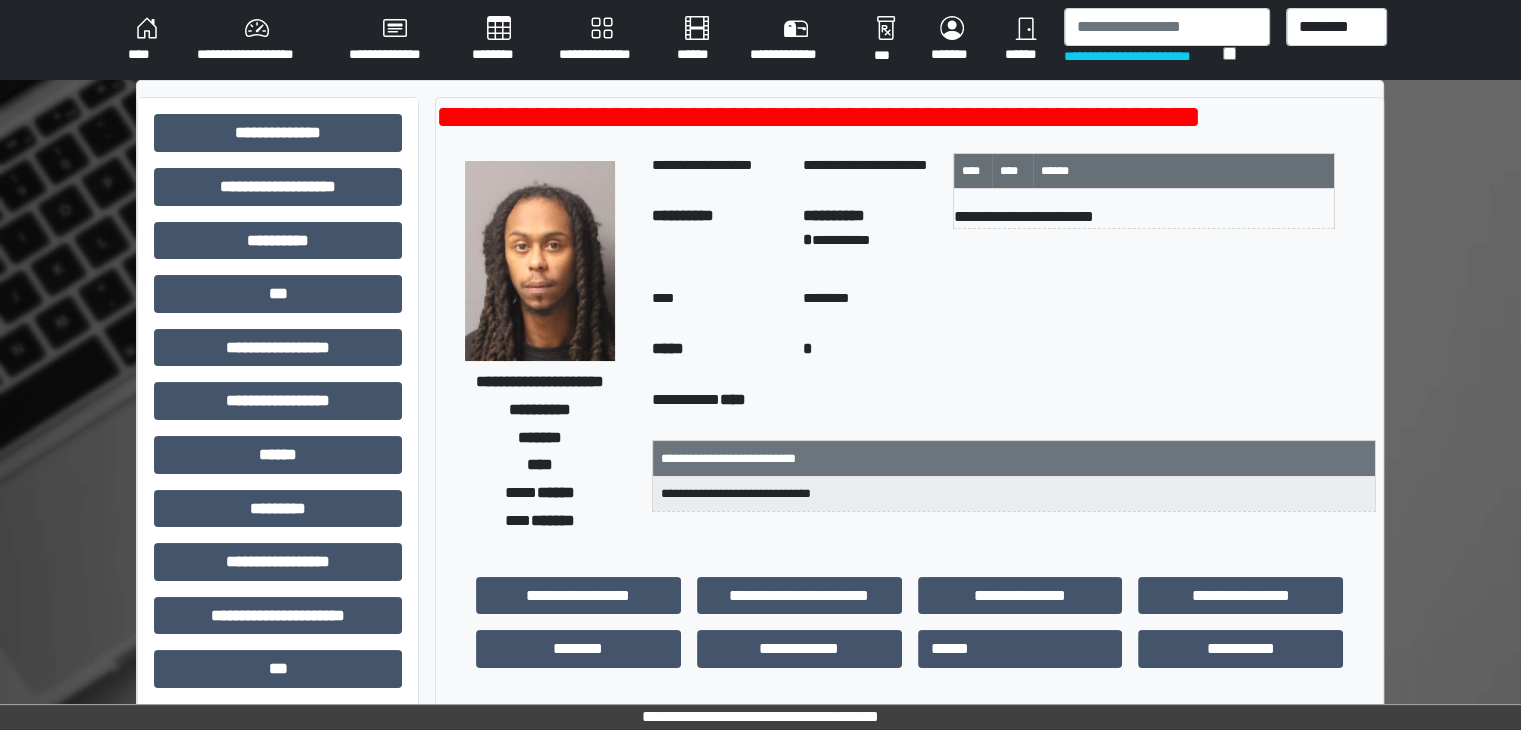 click on "**********" at bounding box center [1013, 458] 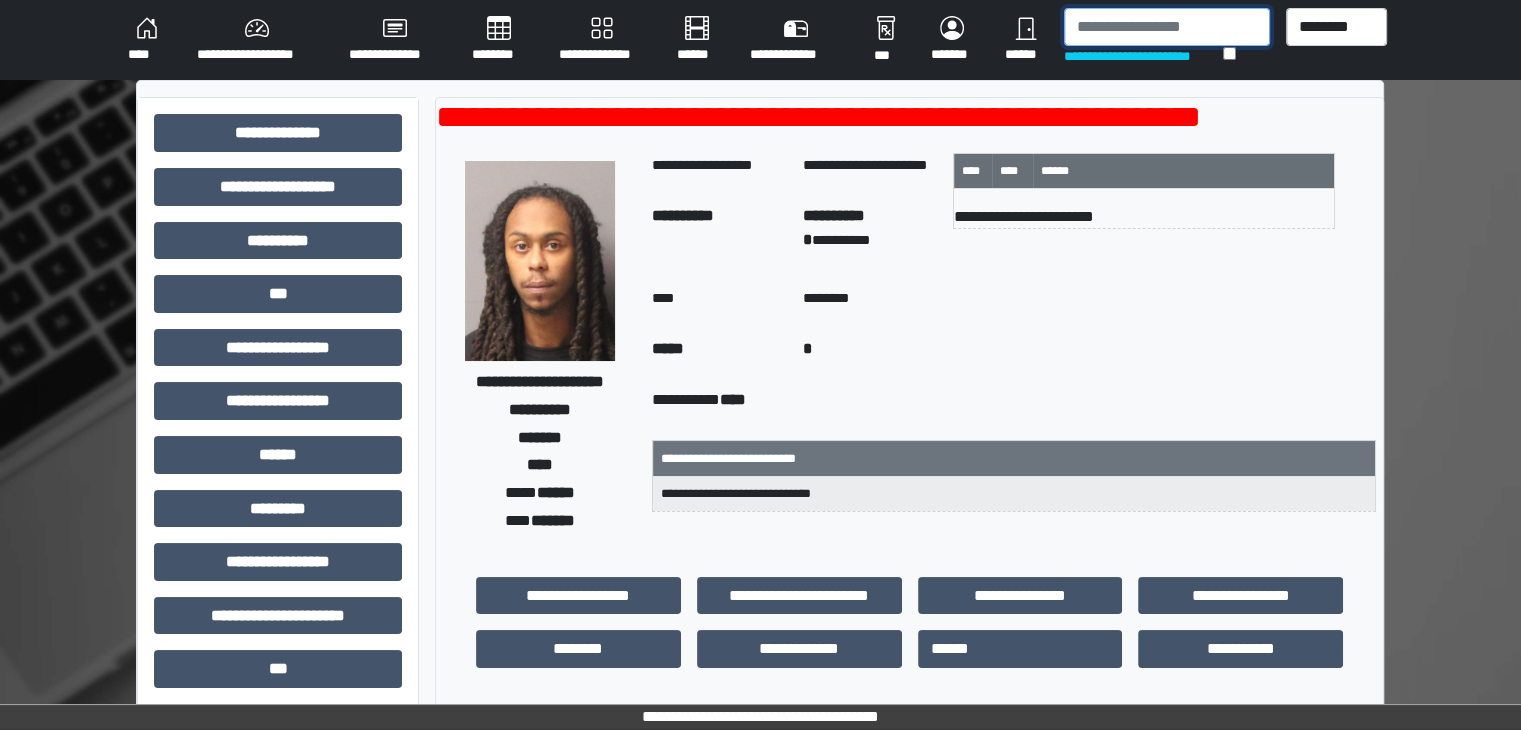 click at bounding box center [1167, 27] 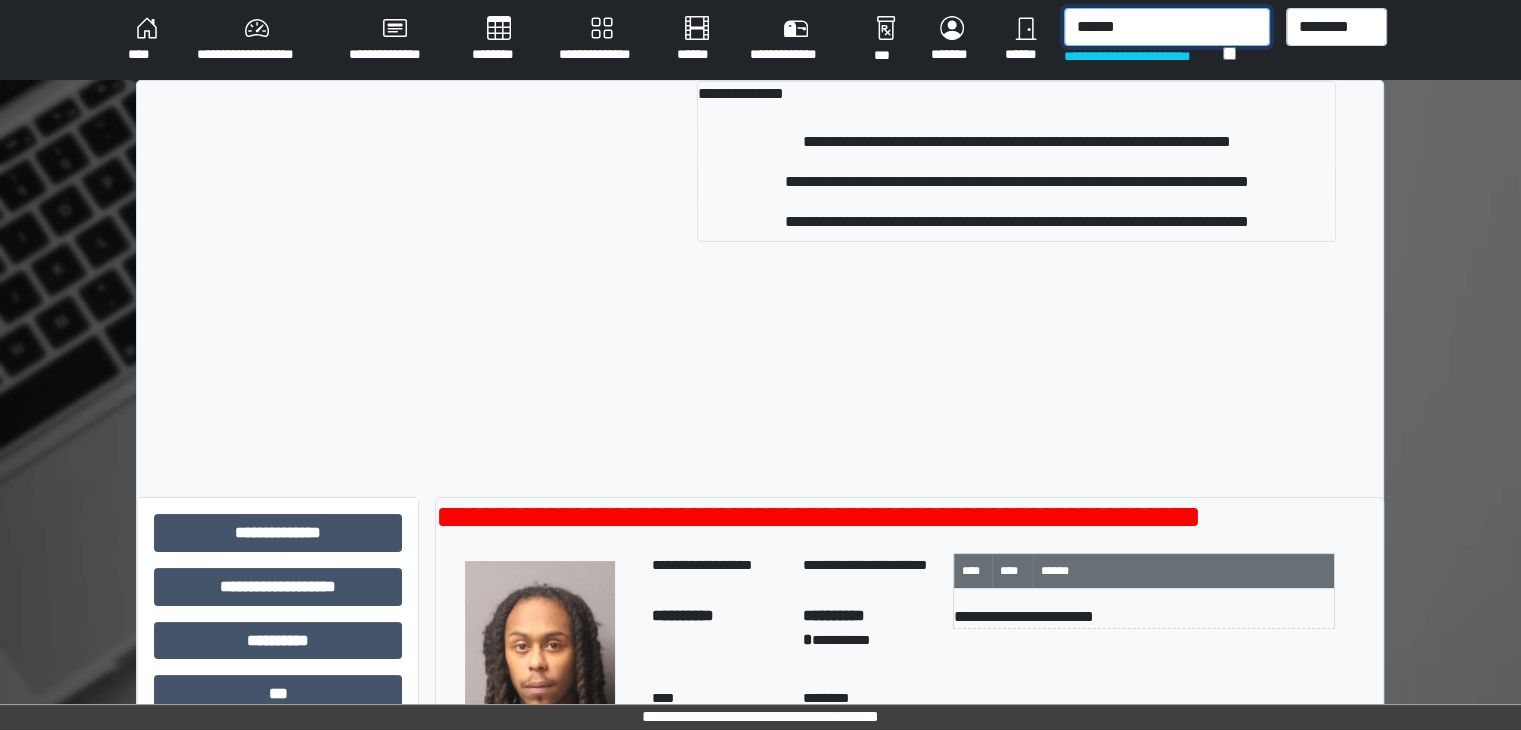 type on "******" 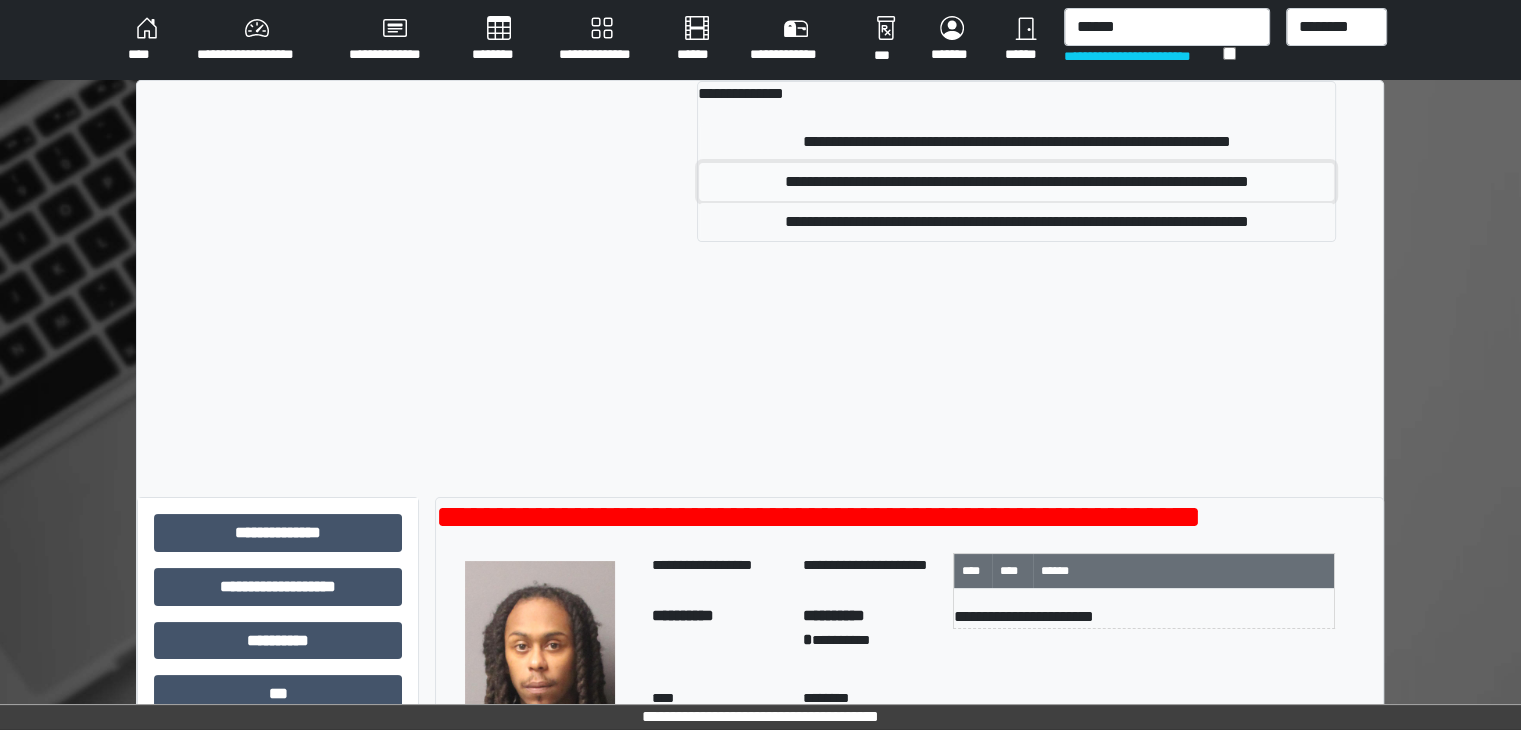 click on "**********" at bounding box center (1016, 182) 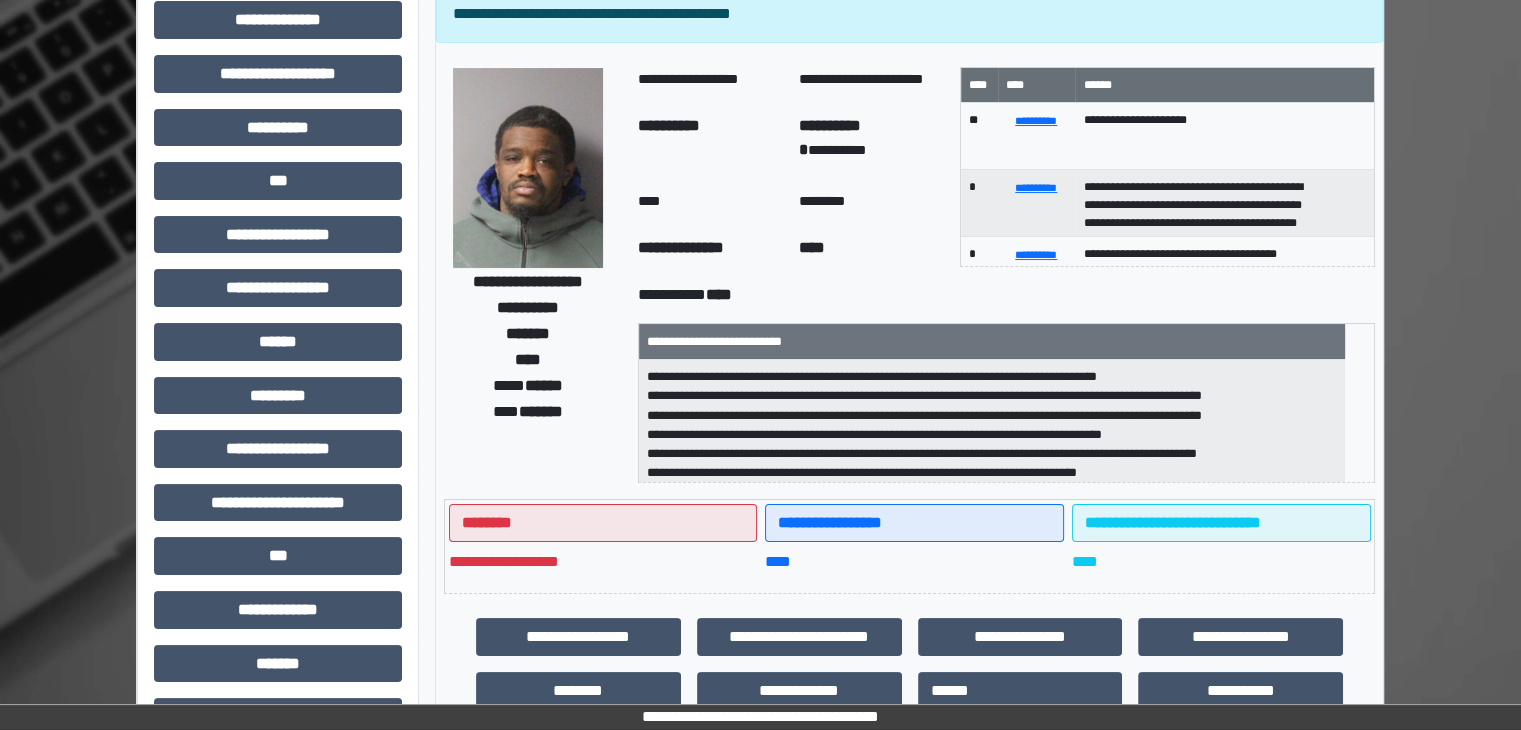 scroll, scrollTop: 200, scrollLeft: 0, axis: vertical 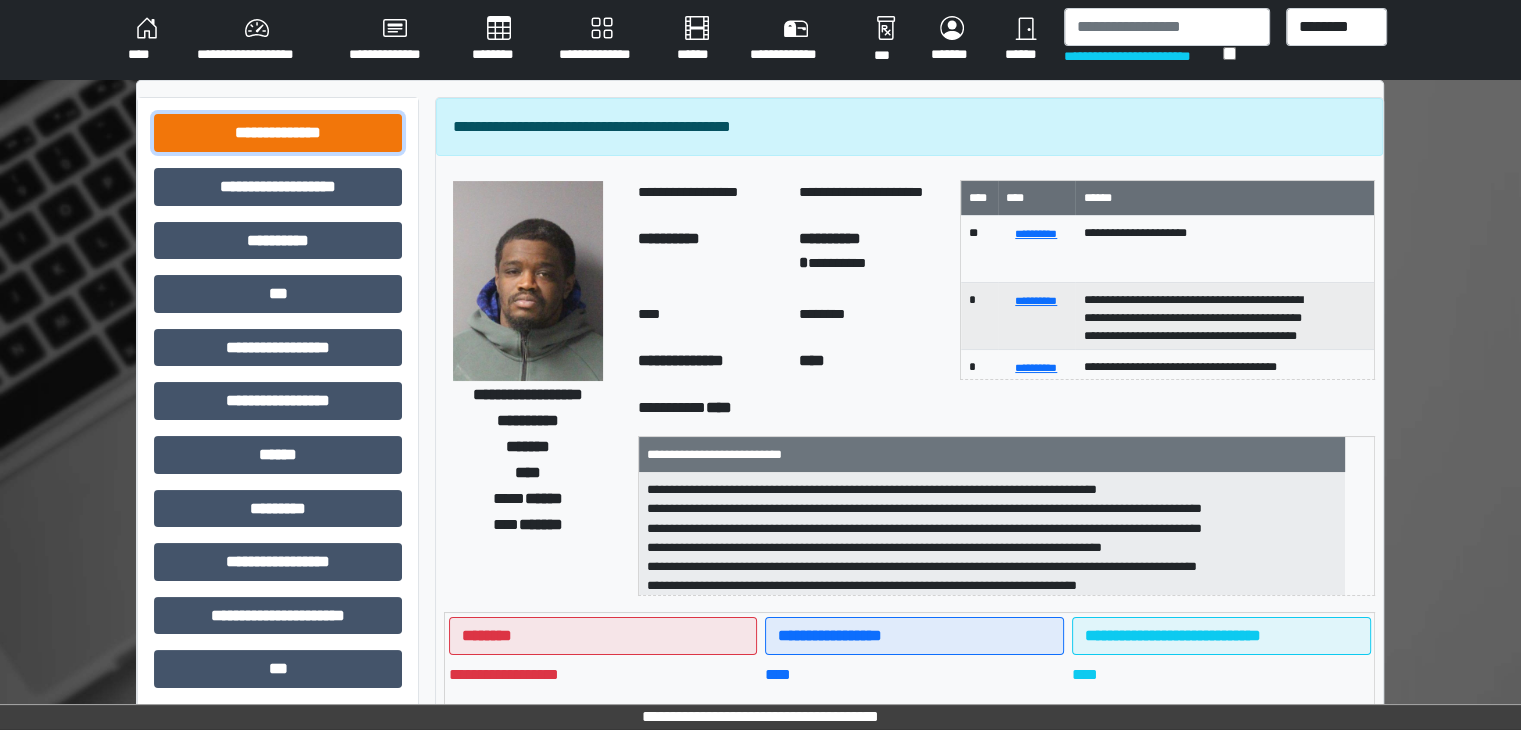 click on "**********" at bounding box center [278, 133] 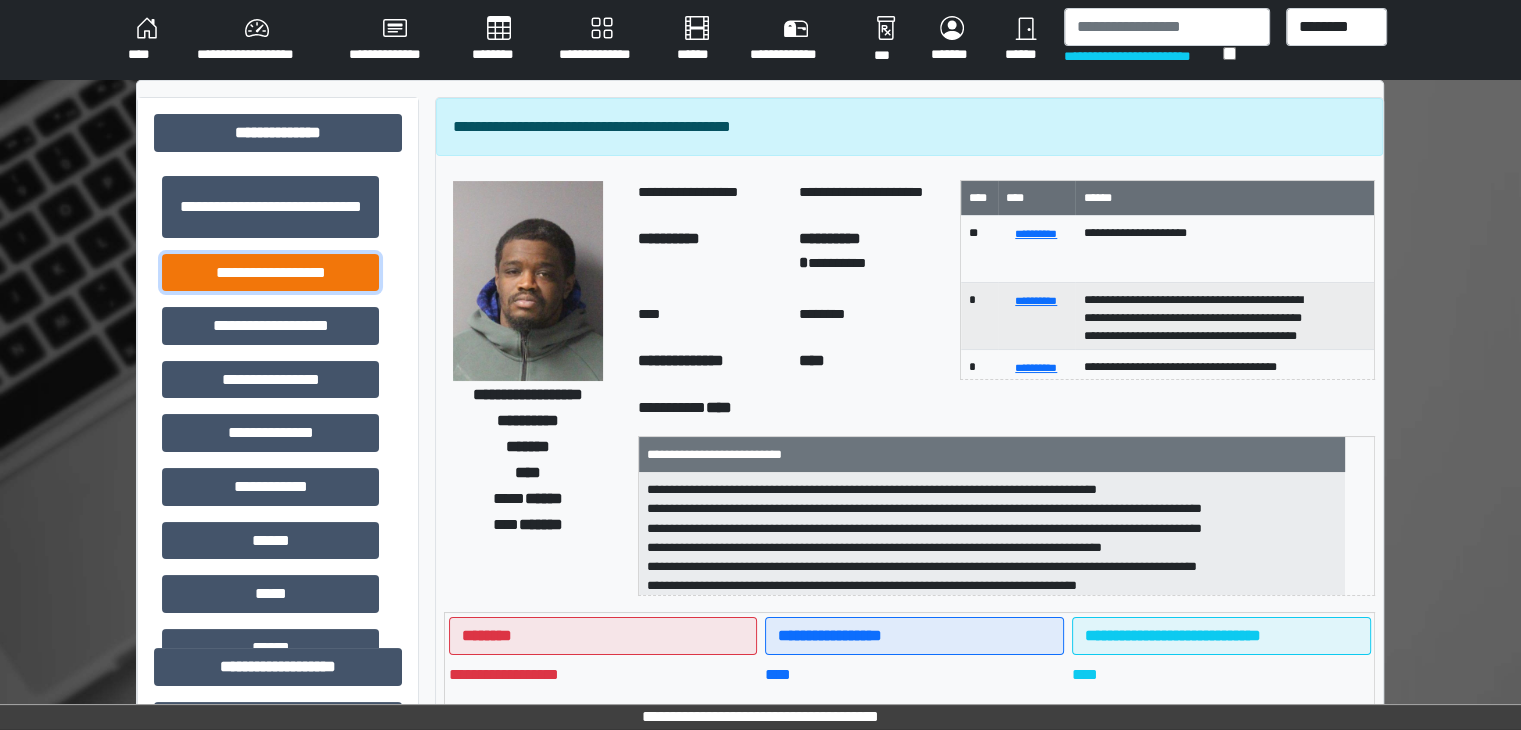 click on "**********" at bounding box center [270, 273] 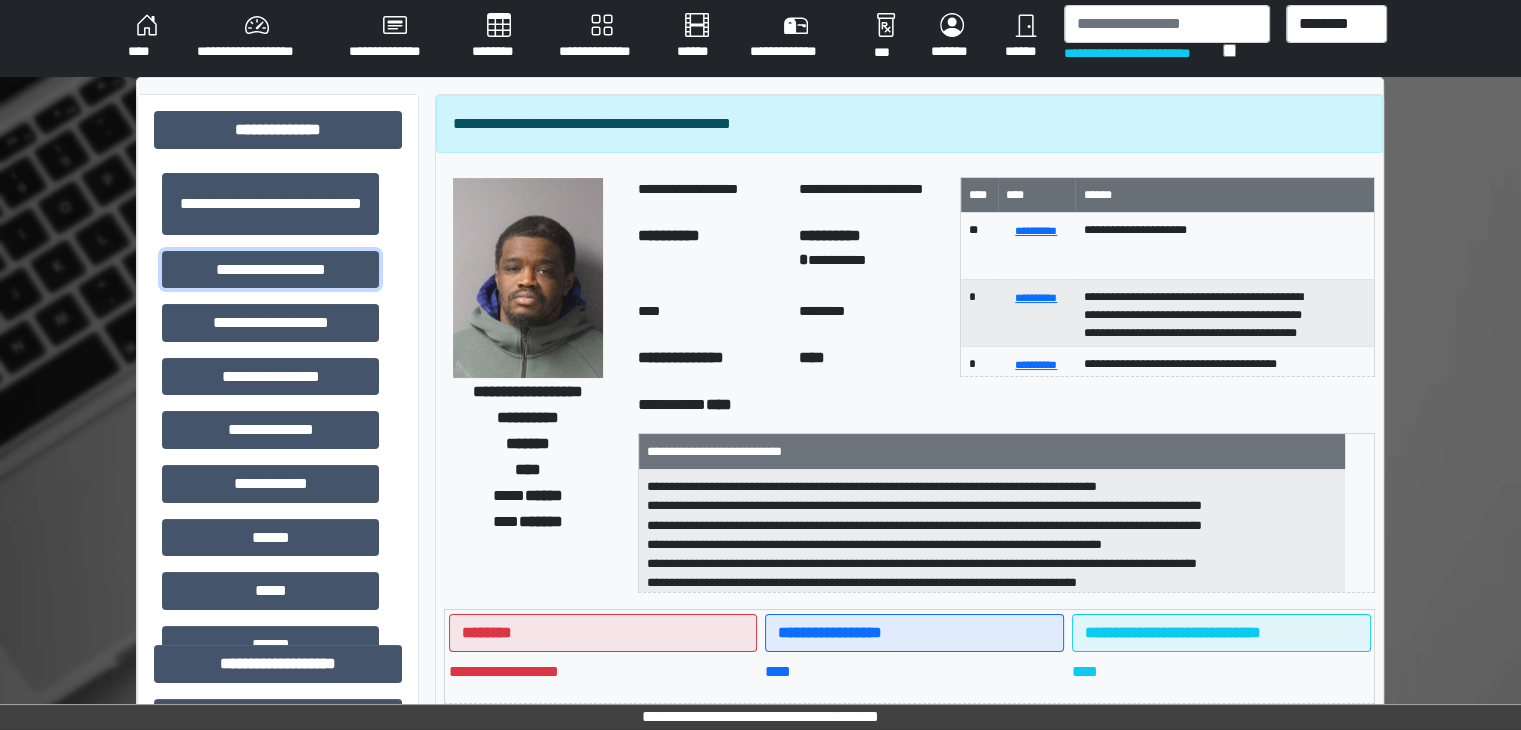 scroll, scrollTop: 0, scrollLeft: 0, axis: both 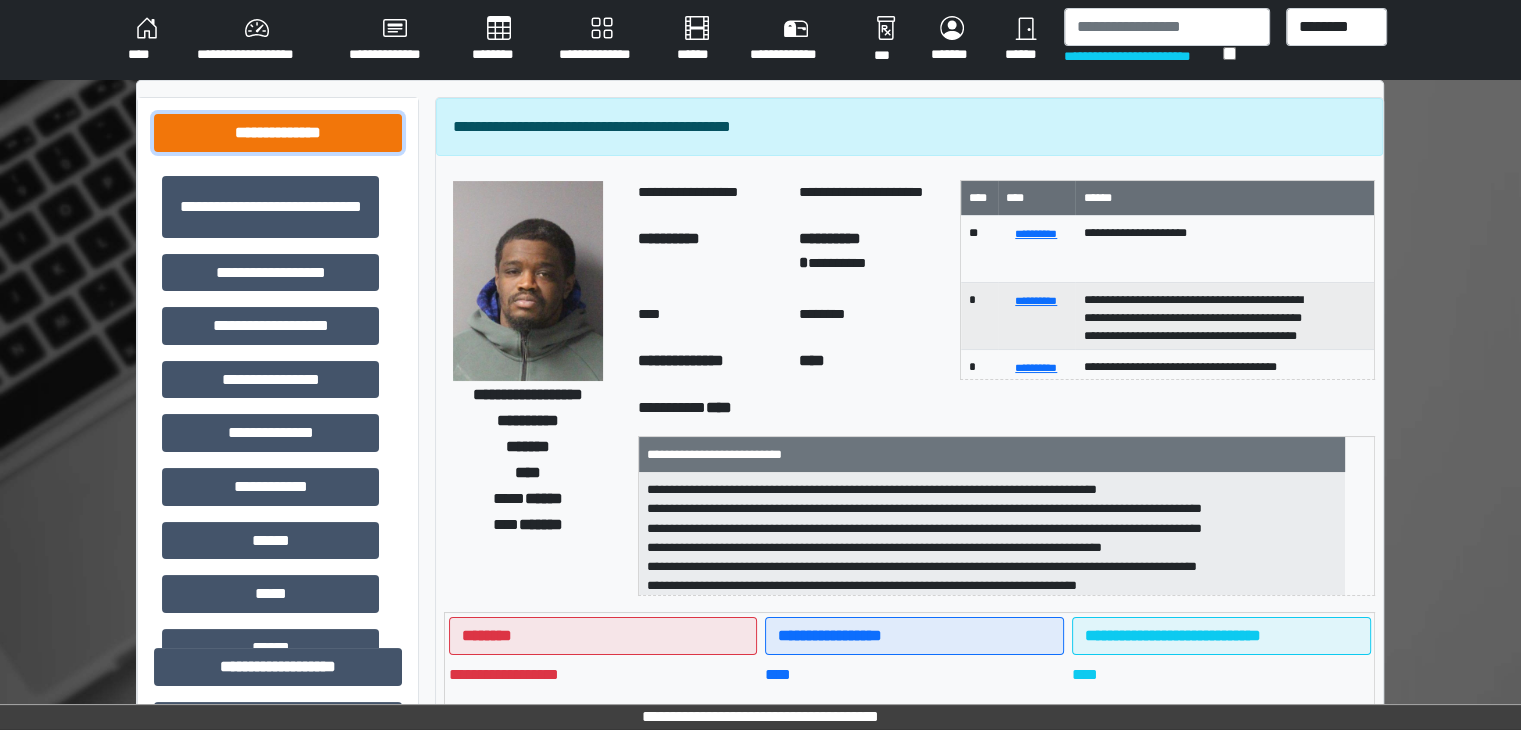 click on "**********" at bounding box center [278, 133] 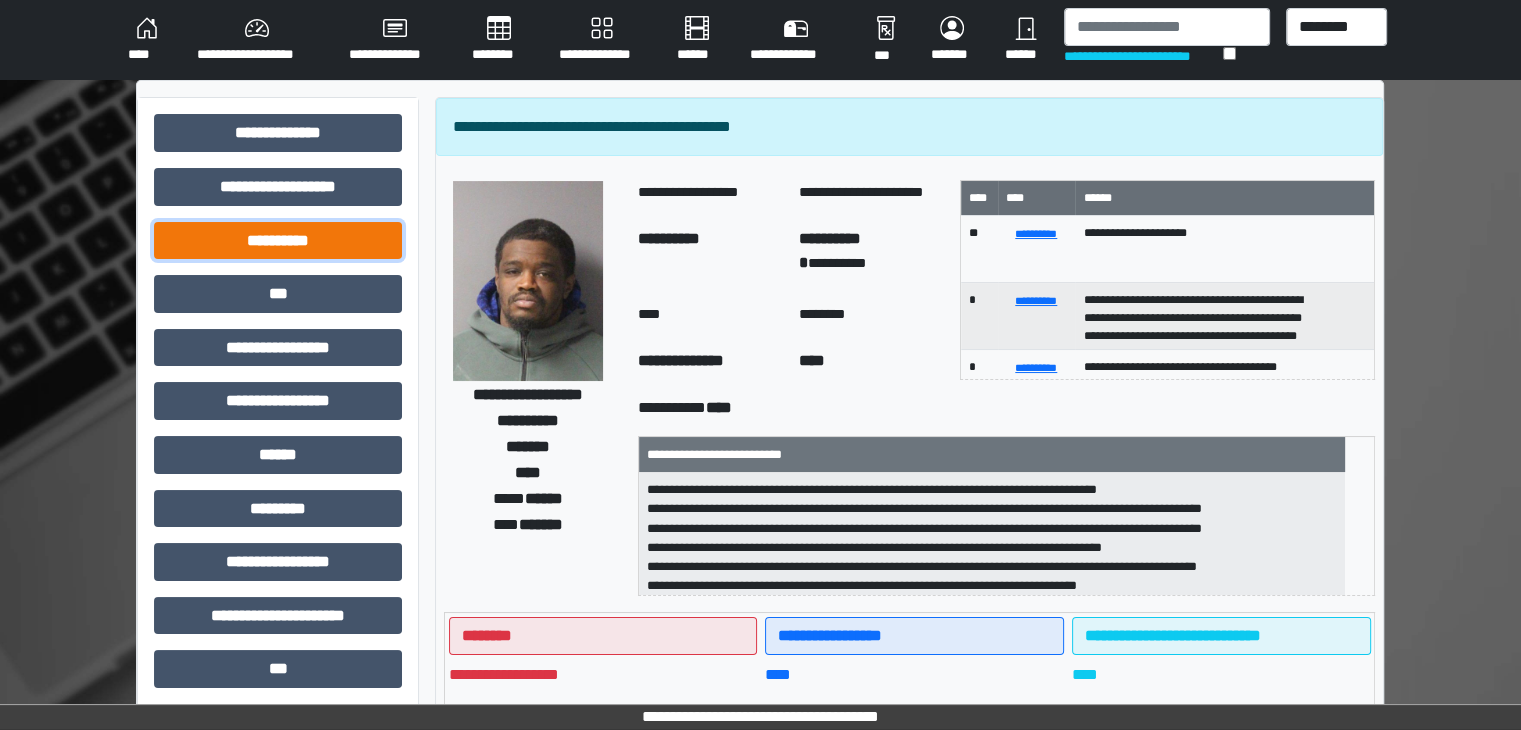 click on "**********" at bounding box center [278, 241] 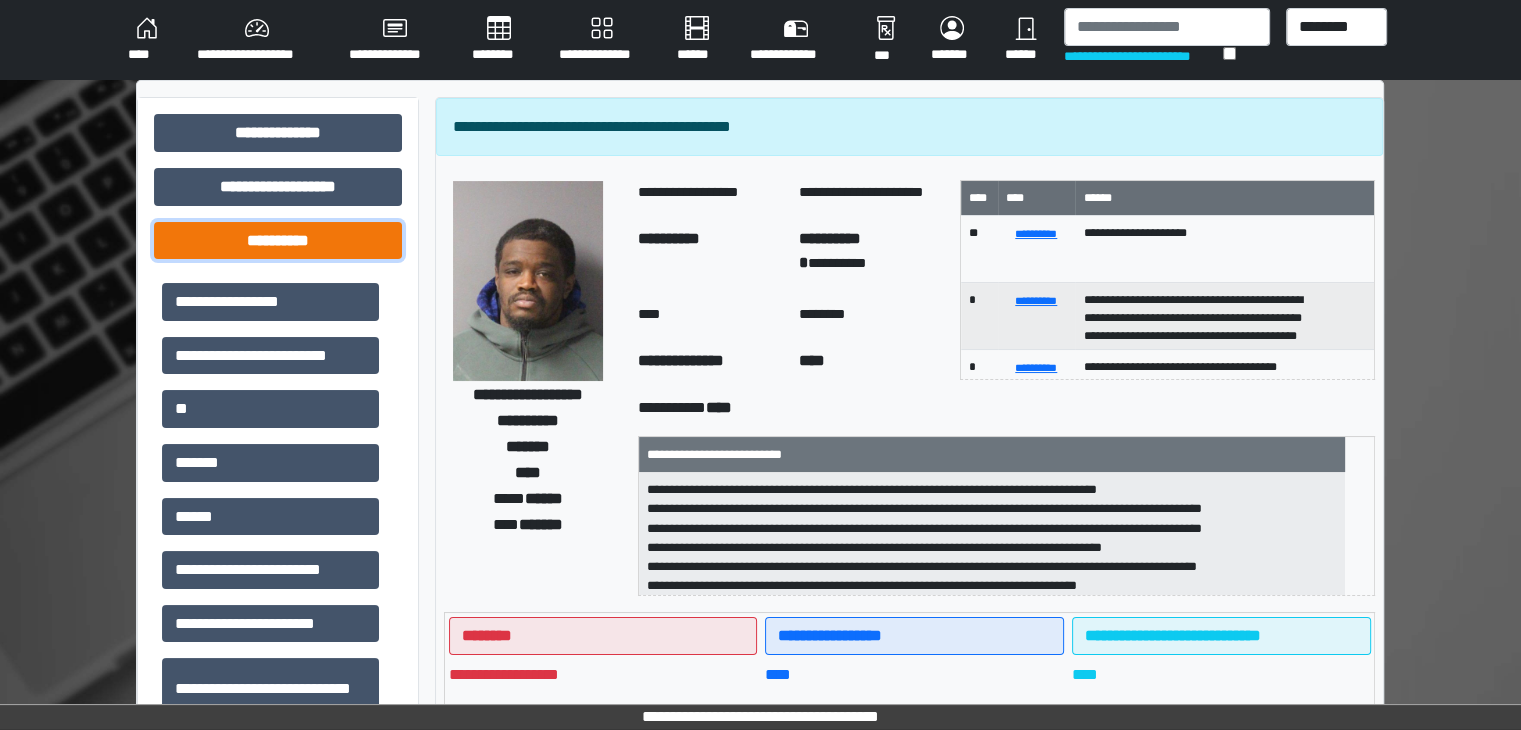 click on "**********" at bounding box center [278, 241] 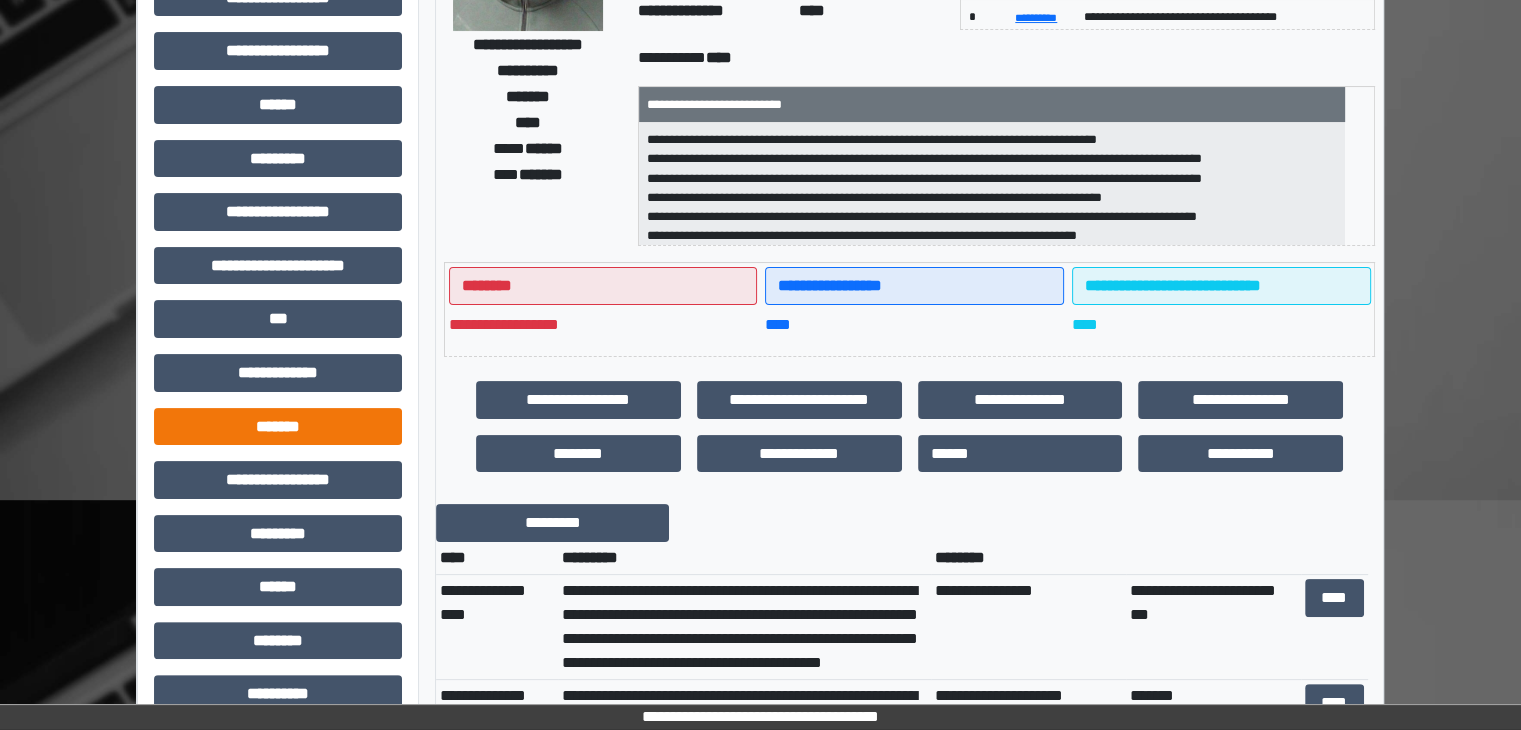 scroll, scrollTop: 400, scrollLeft: 0, axis: vertical 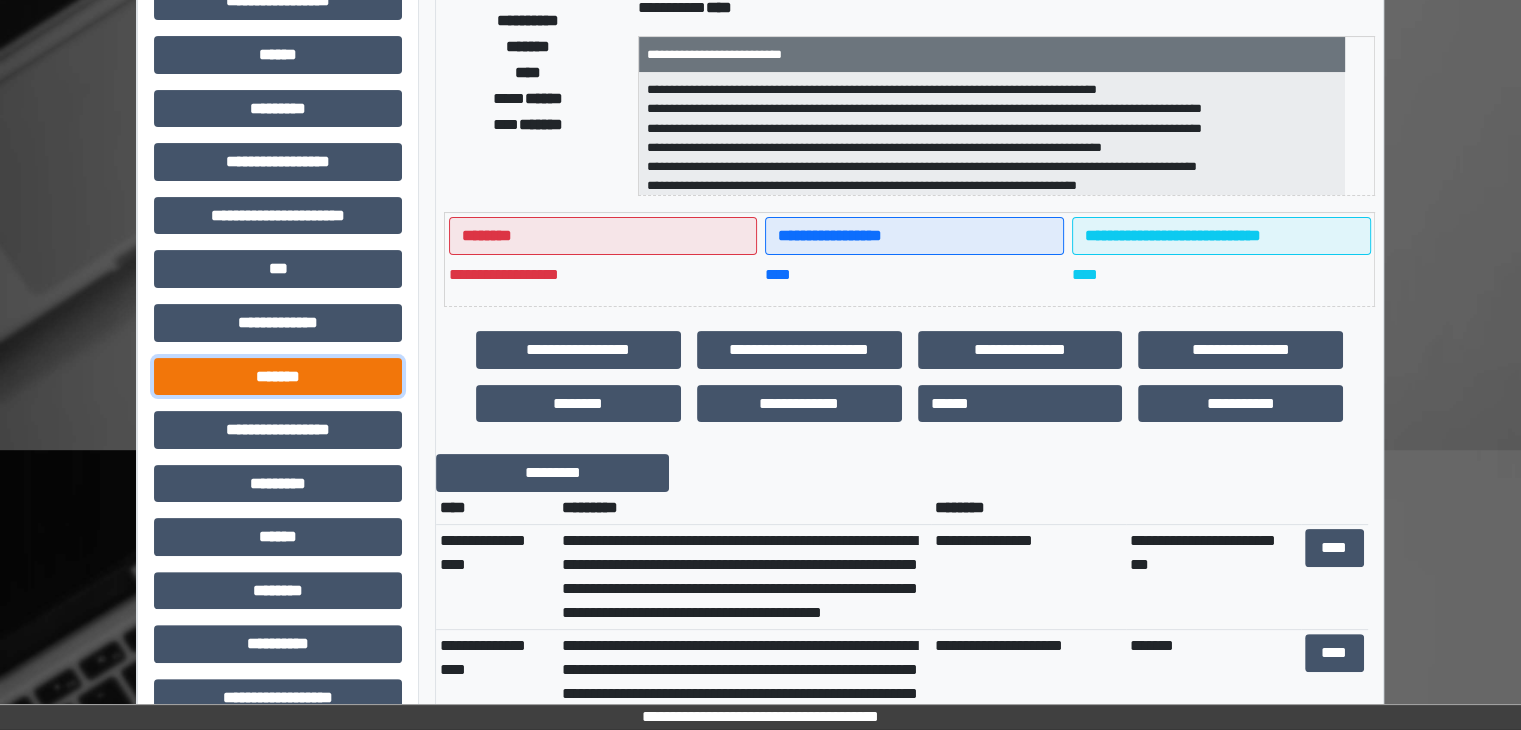 drag, startPoint x: 297, startPoint y: 377, endPoint x: 374, endPoint y: 391, distance: 78.26238 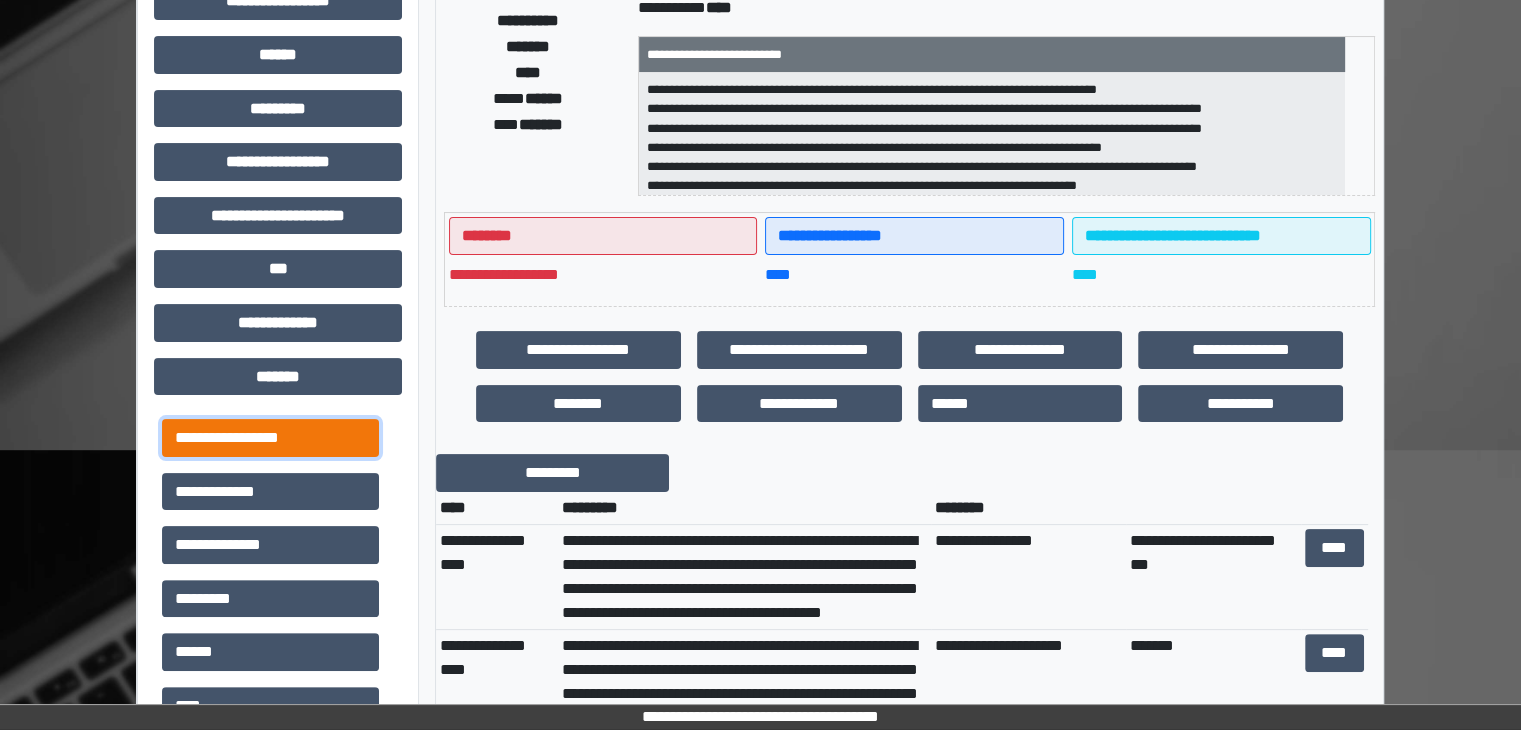 click on "**********" at bounding box center [270, 438] 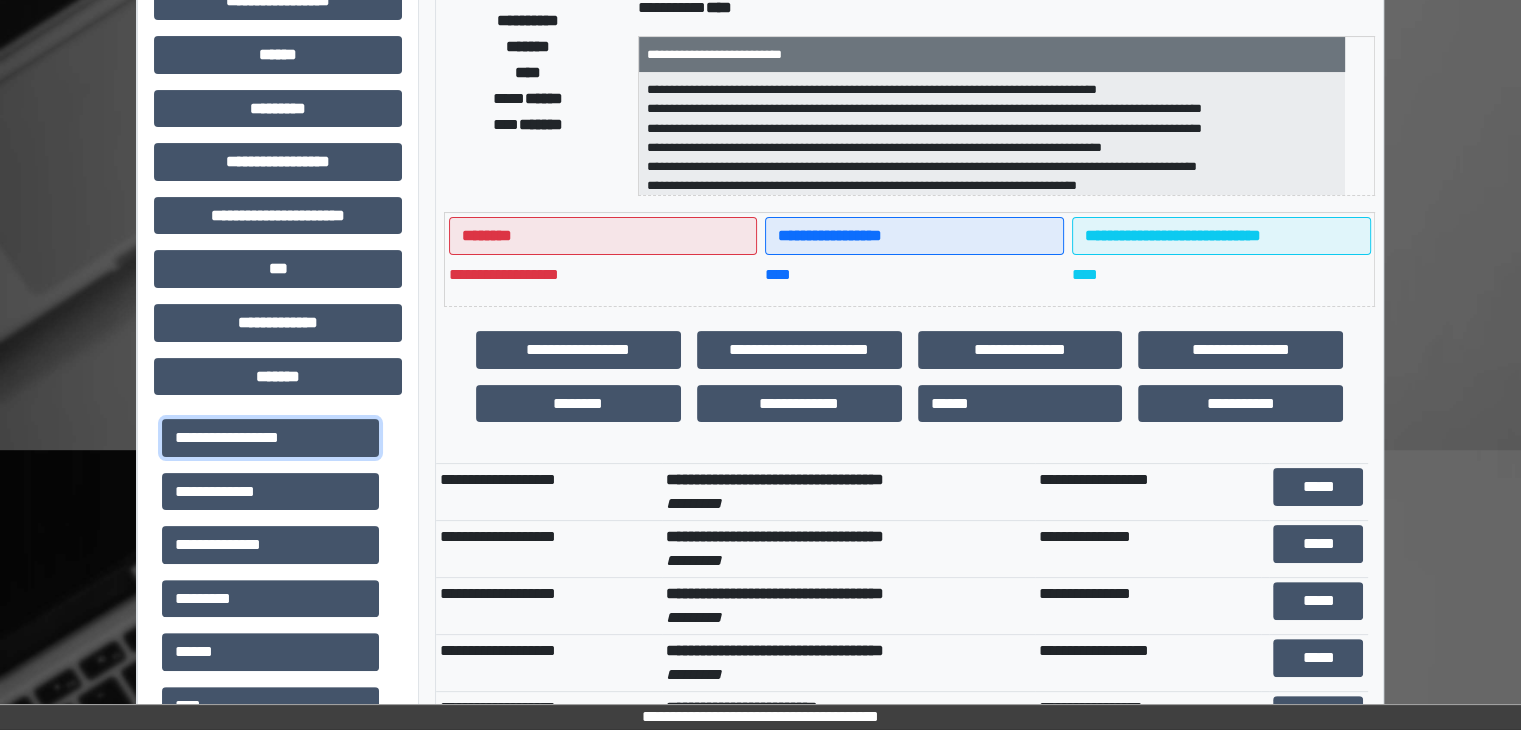 scroll, scrollTop: 0, scrollLeft: 0, axis: both 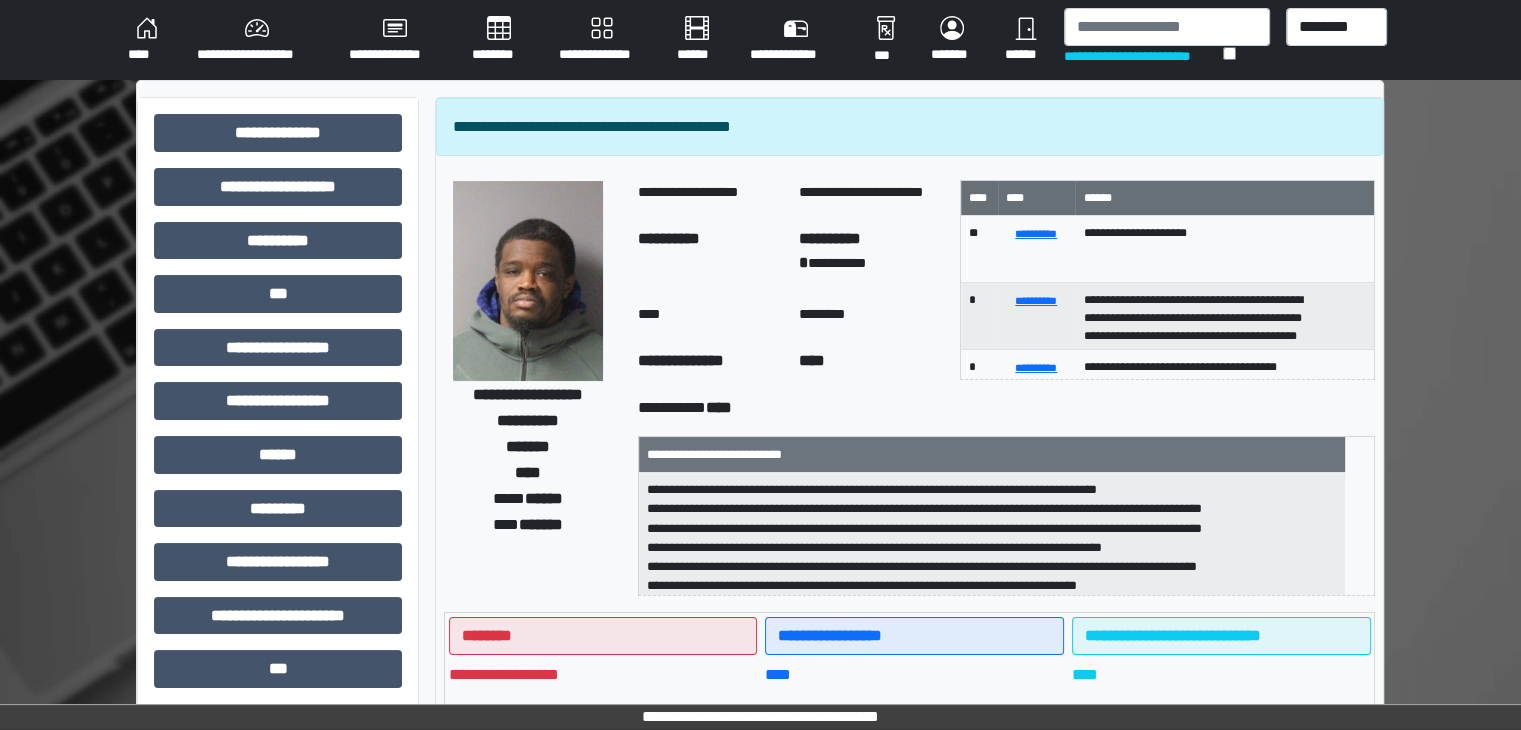 click on "**********" at bounding box center (278, 863) 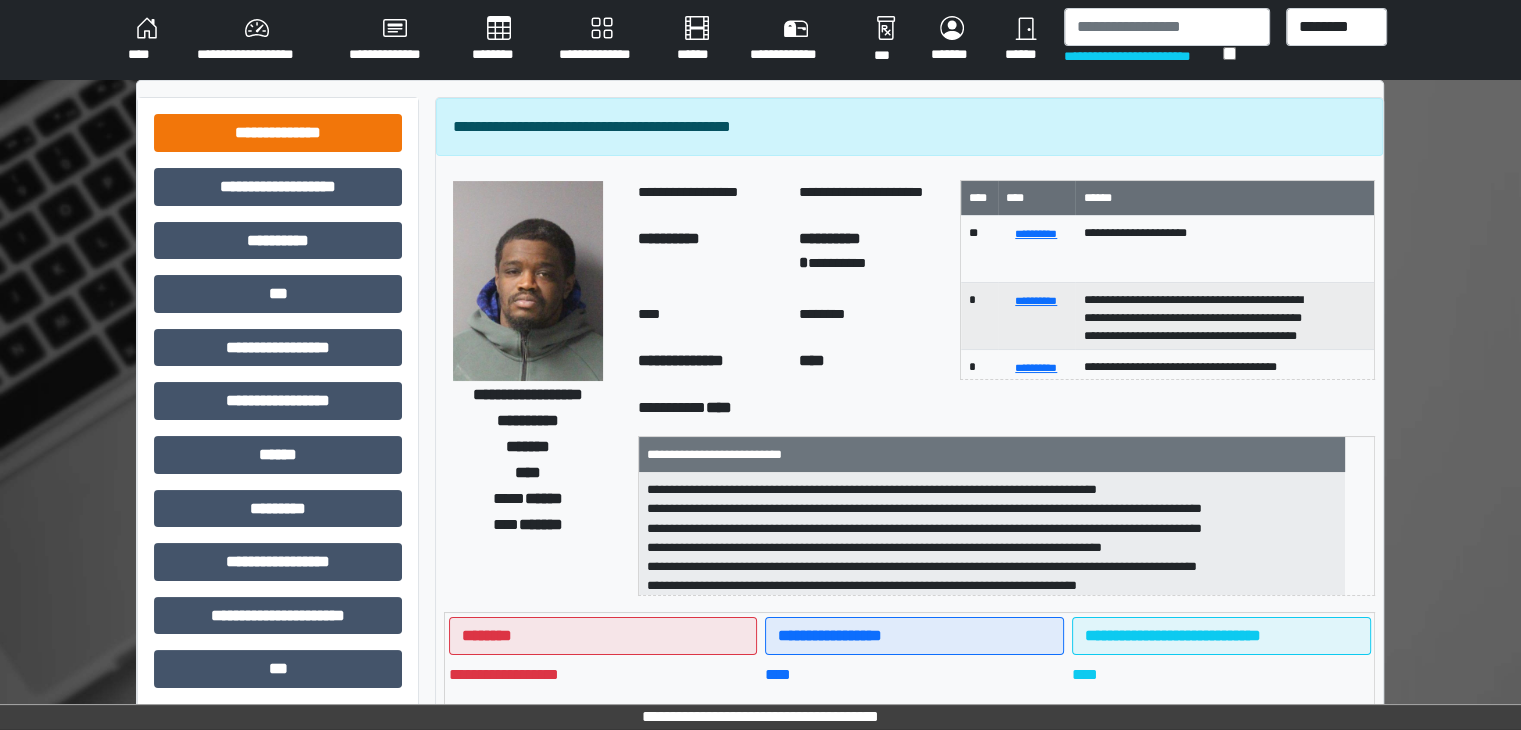 drag, startPoint x: 419, startPoint y: 121, endPoint x: 395, endPoint y: 146, distance: 34.655445 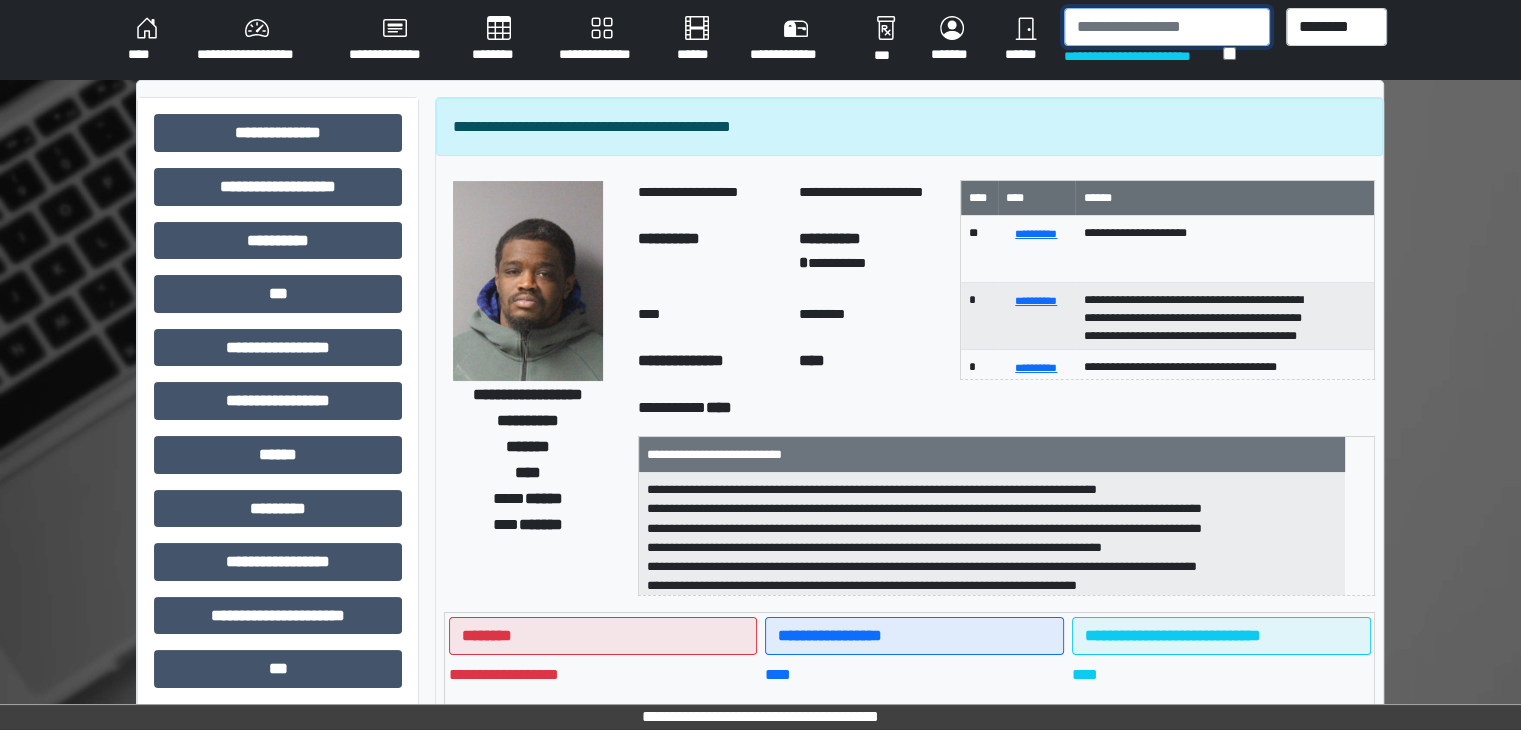 click at bounding box center (1167, 27) 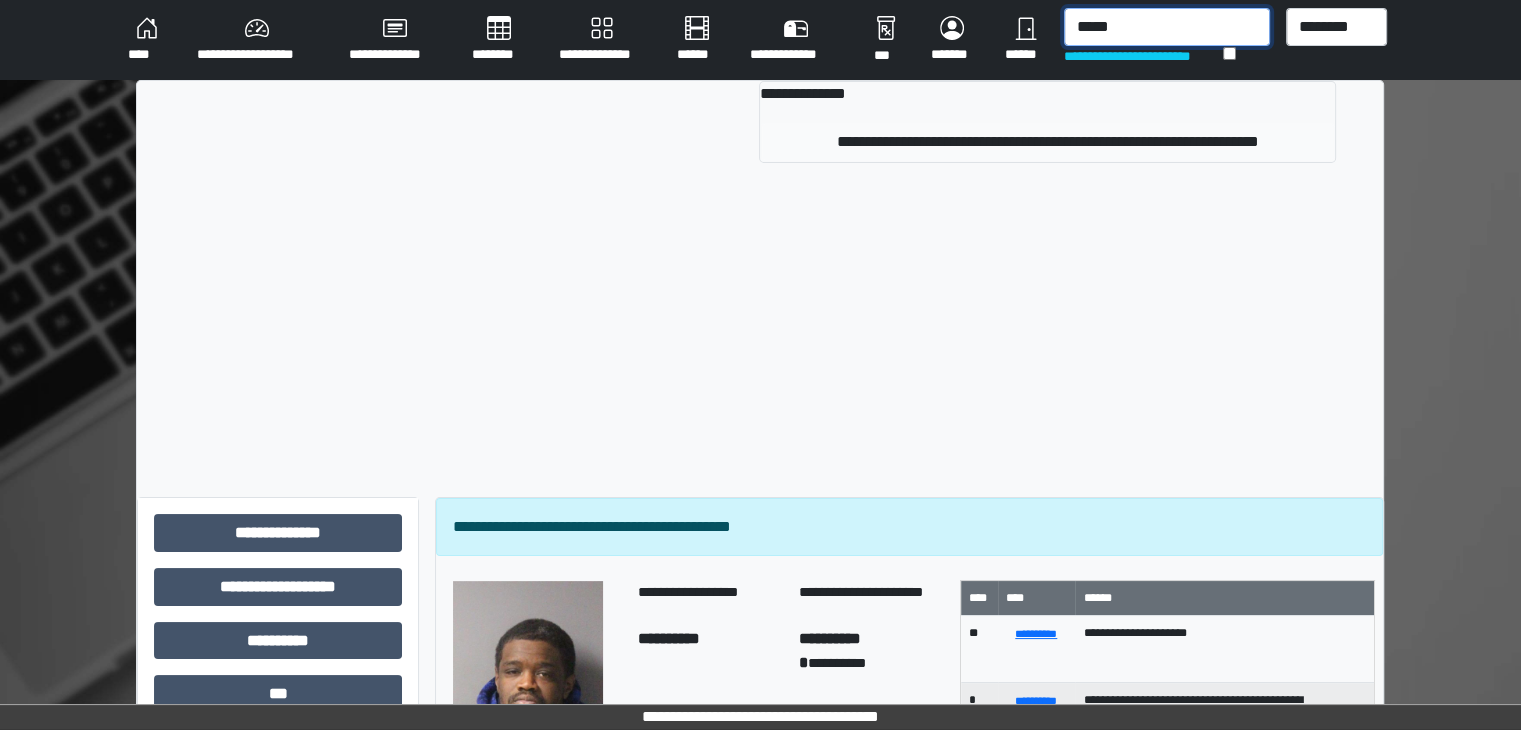 type on "*****" 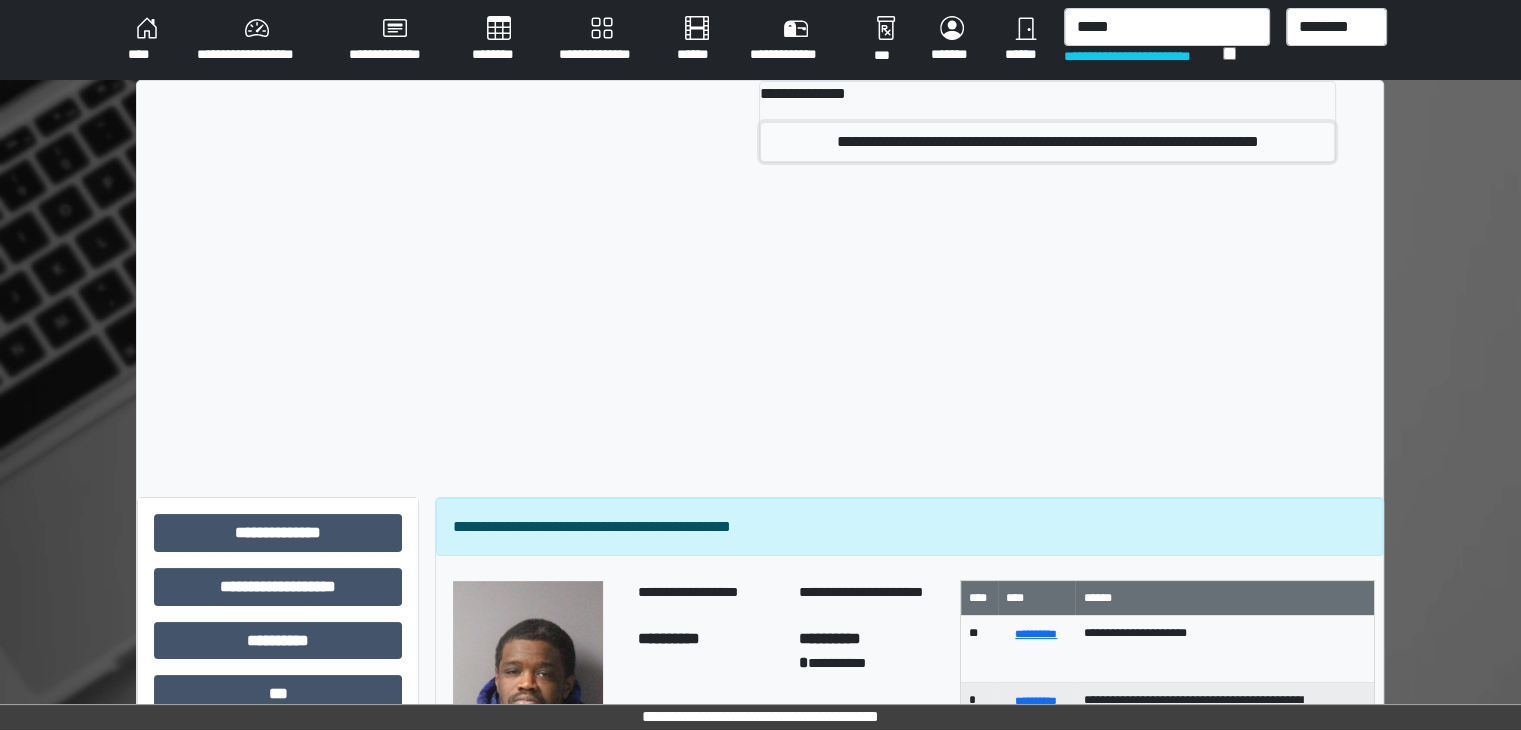 click on "**********" at bounding box center (1047, 142) 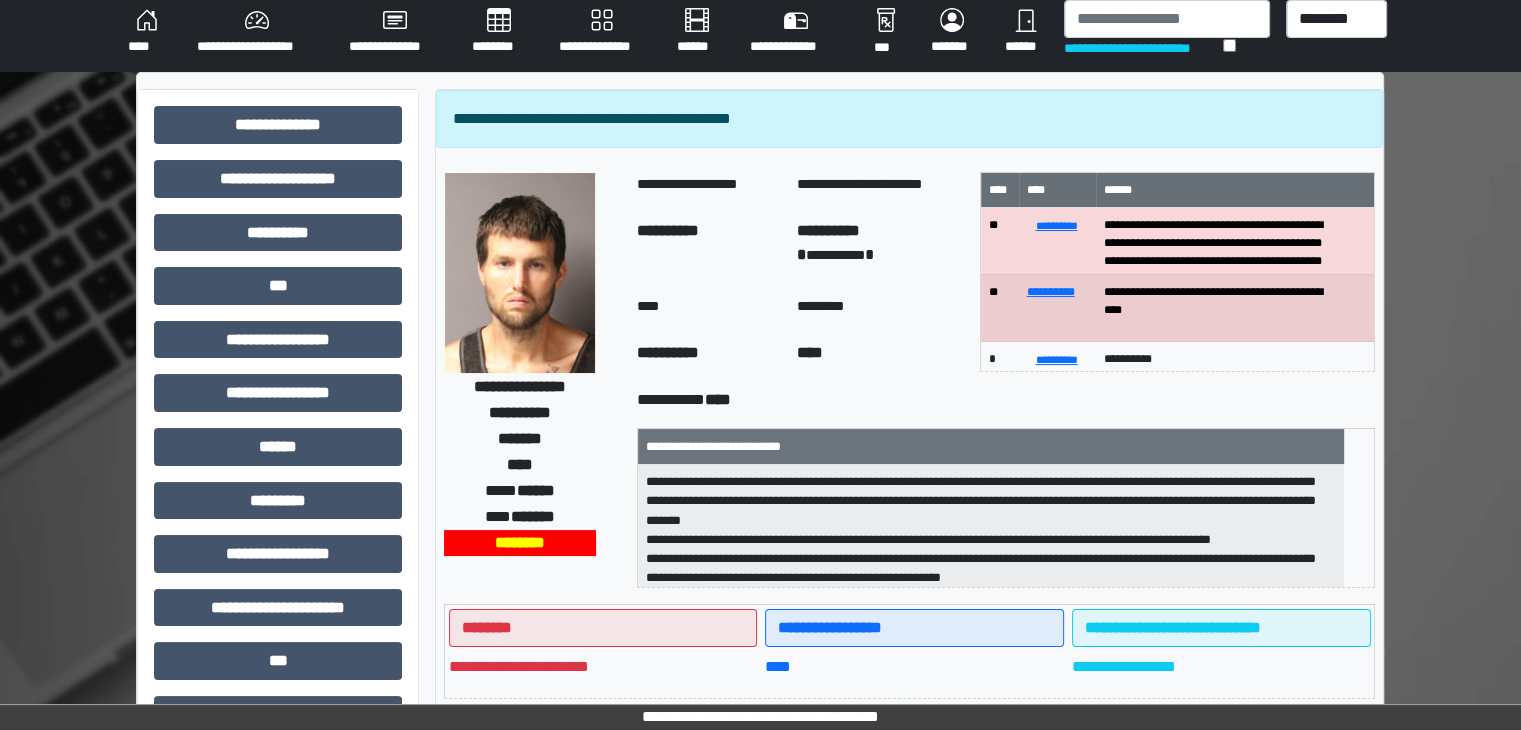 scroll, scrollTop: 0, scrollLeft: 0, axis: both 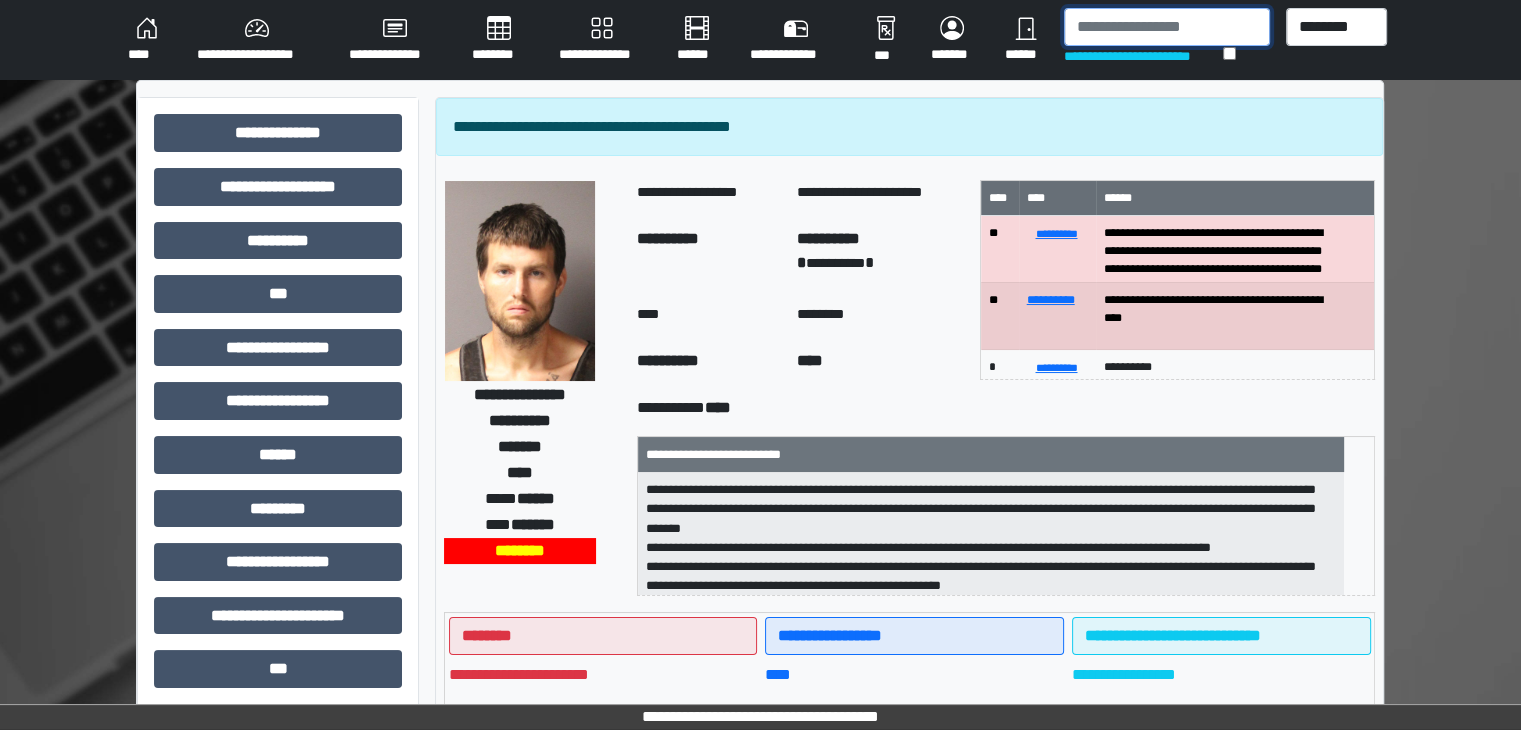 click at bounding box center (1167, 27) 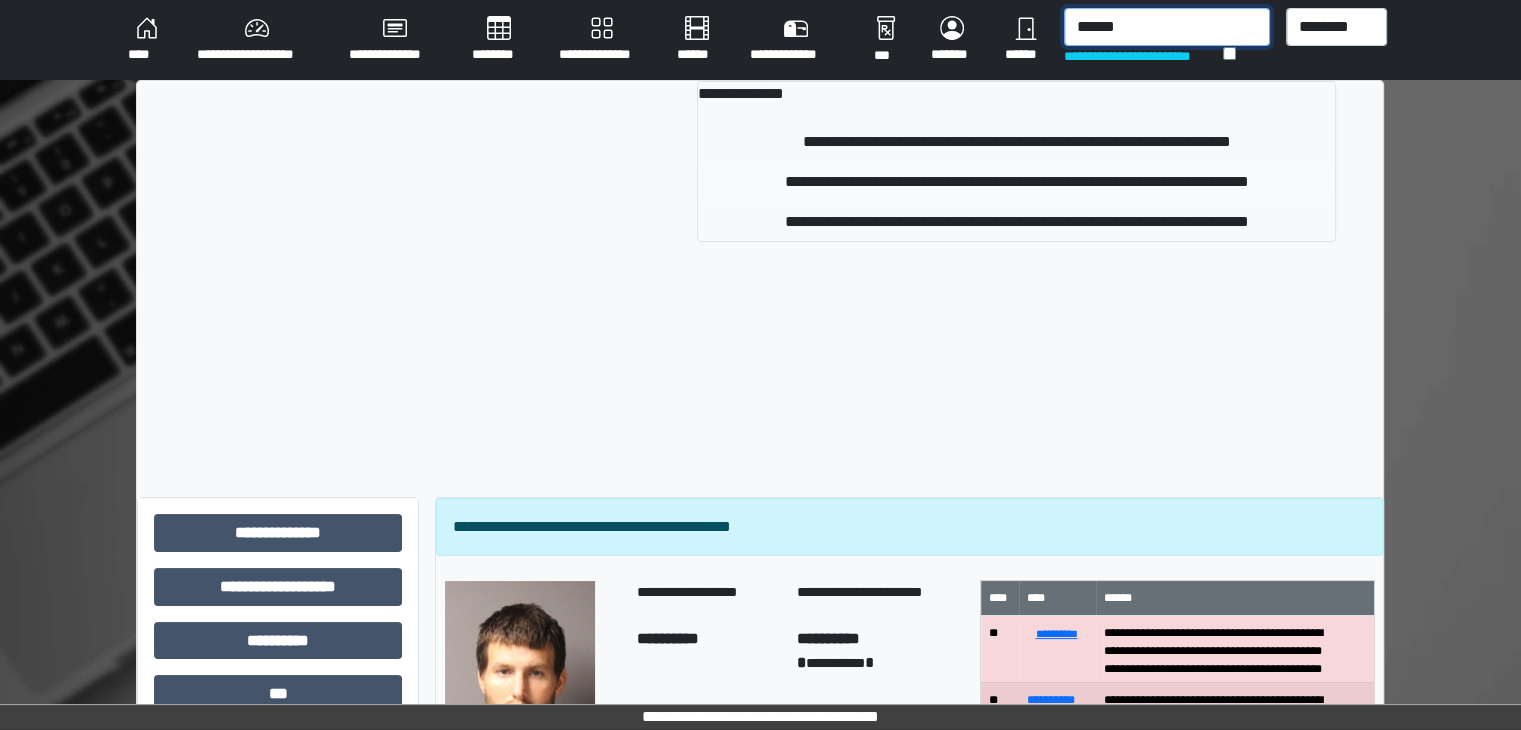 type on "******" 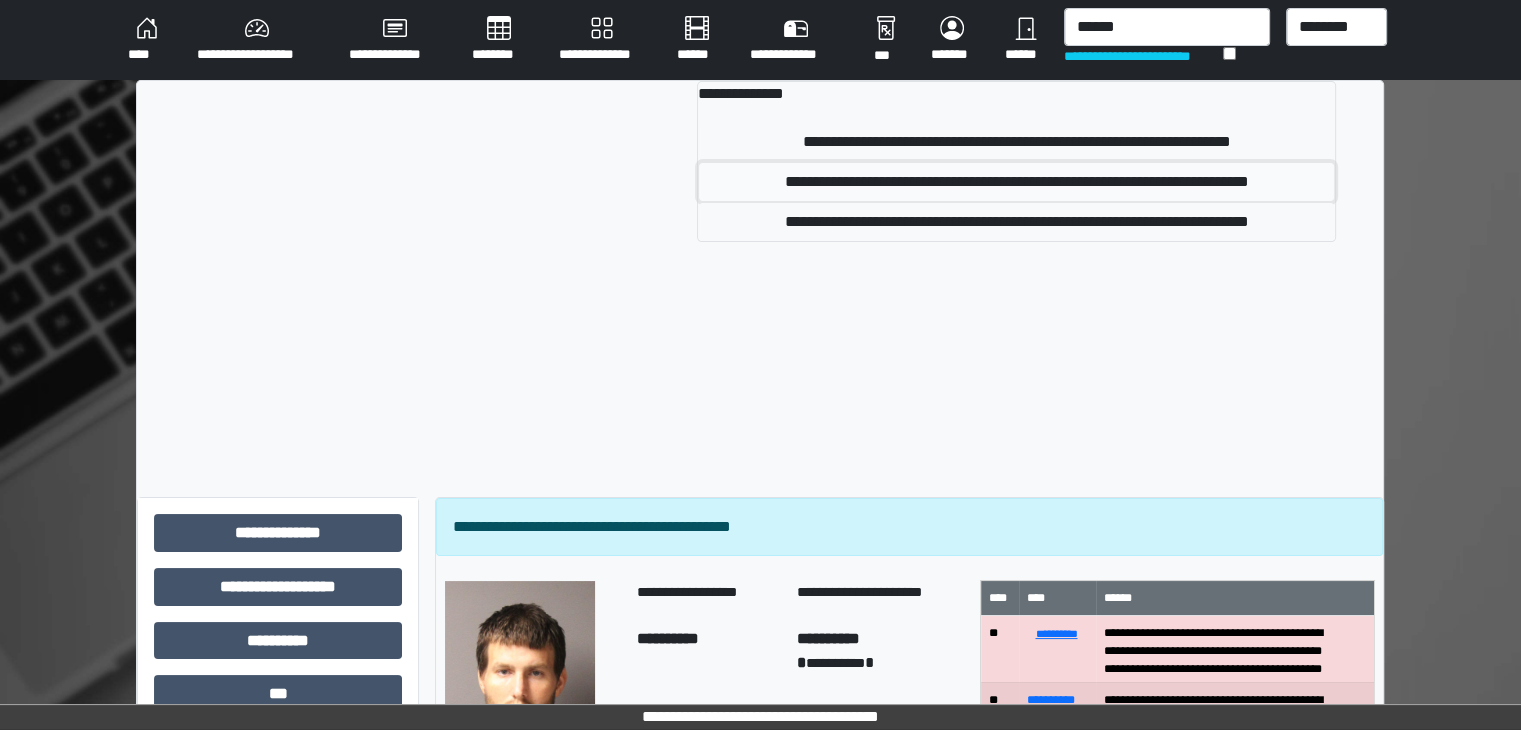 click on "**********" at bounding box center [1016, 182] 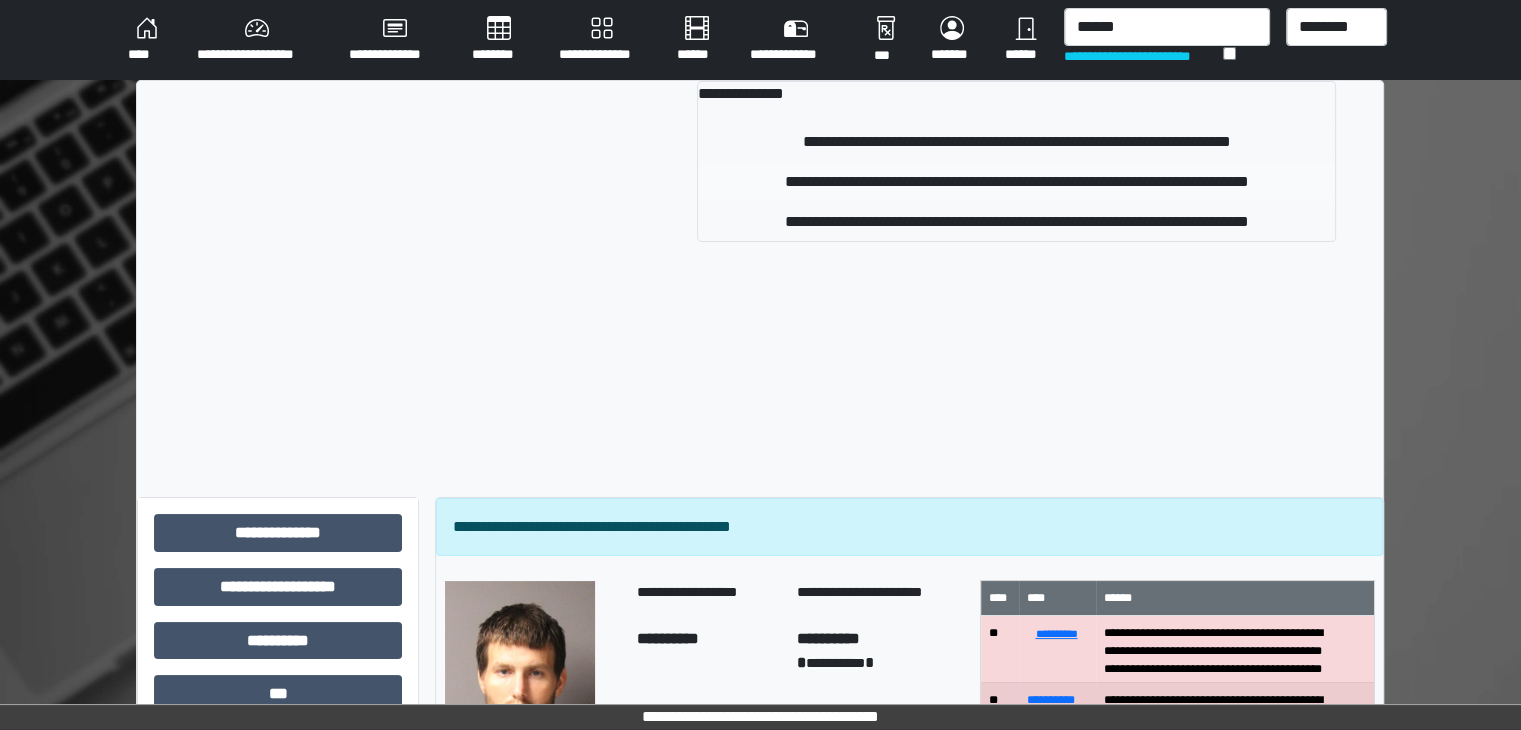 type 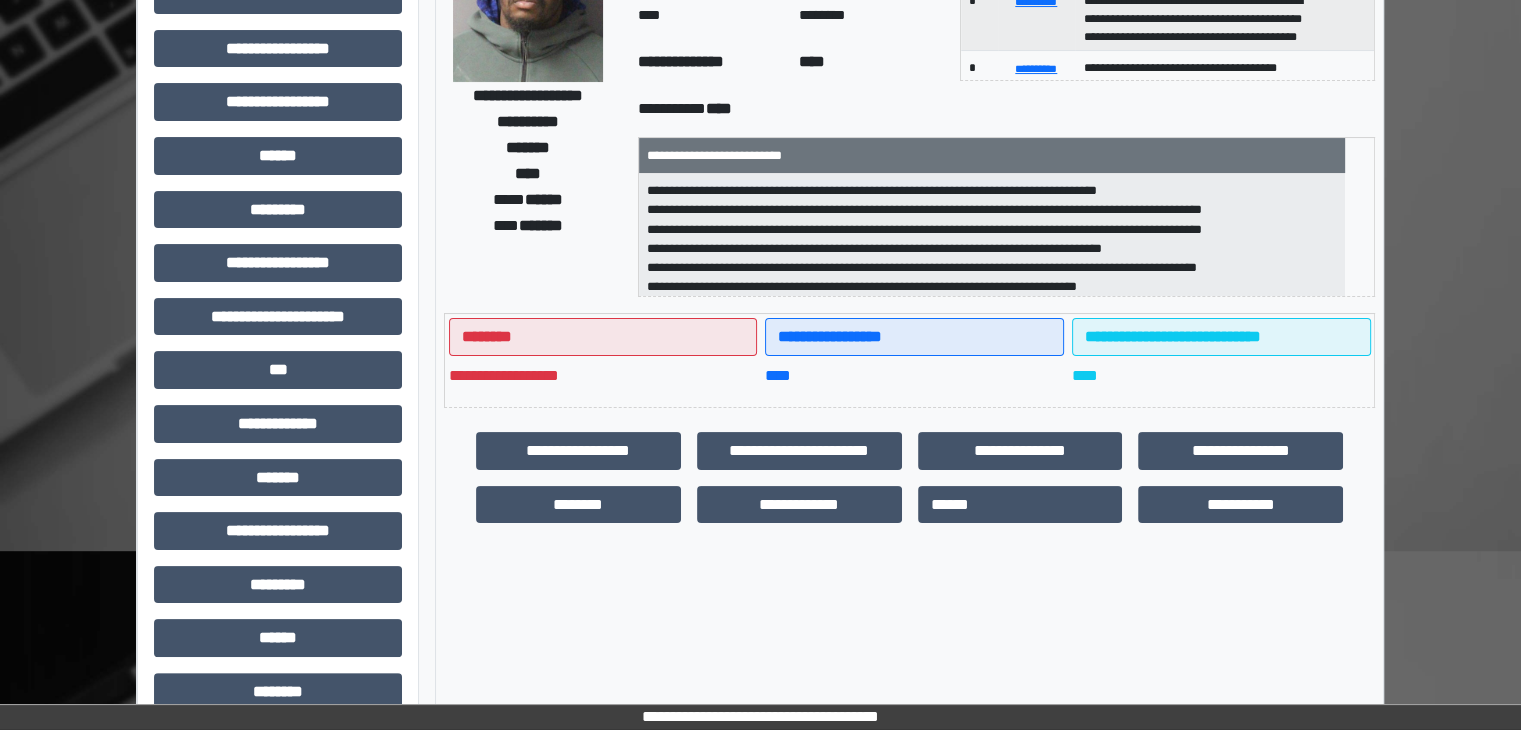 scroll, scrollTop: 300, scrollLeft: 0, axis: vertical 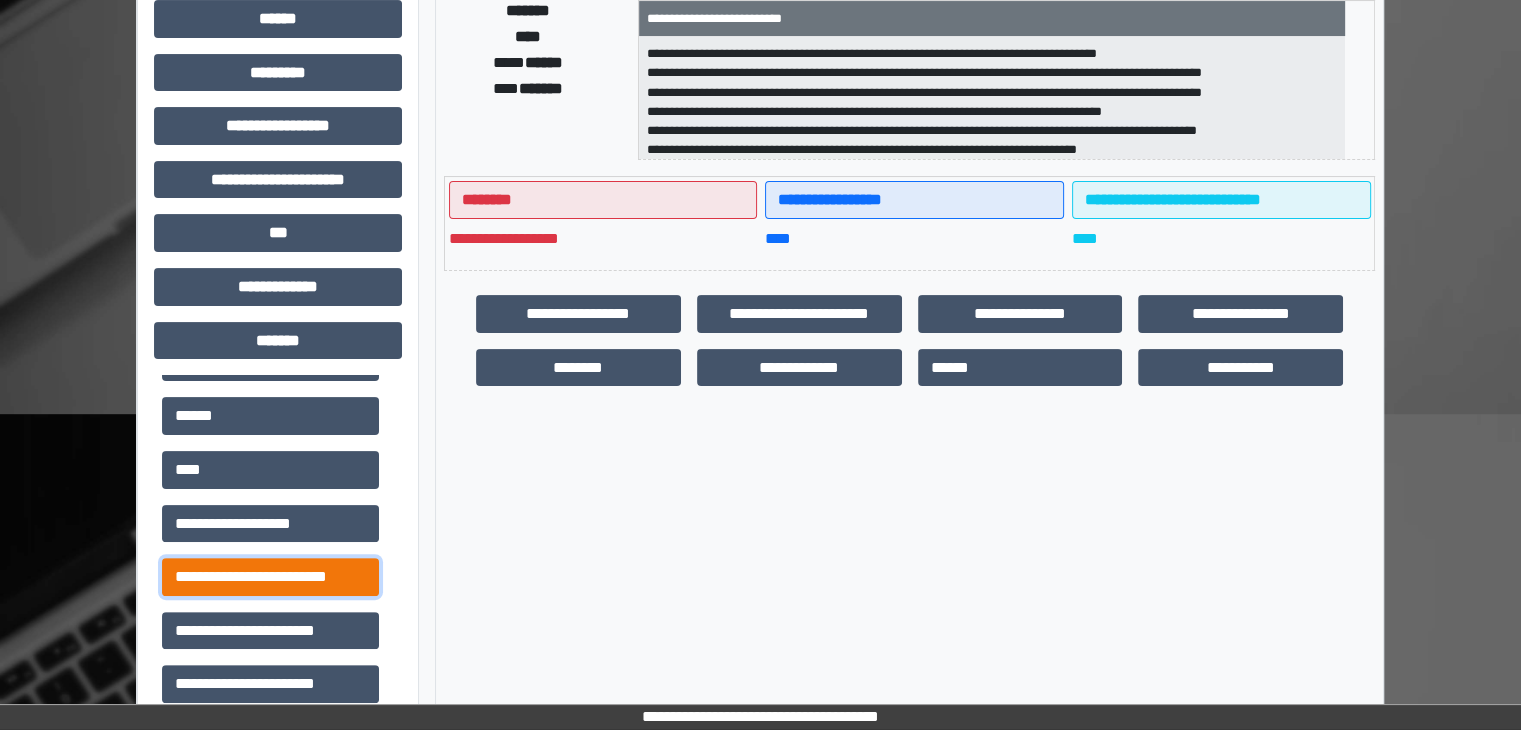 click on "**********" at bounding box center [270, 577] 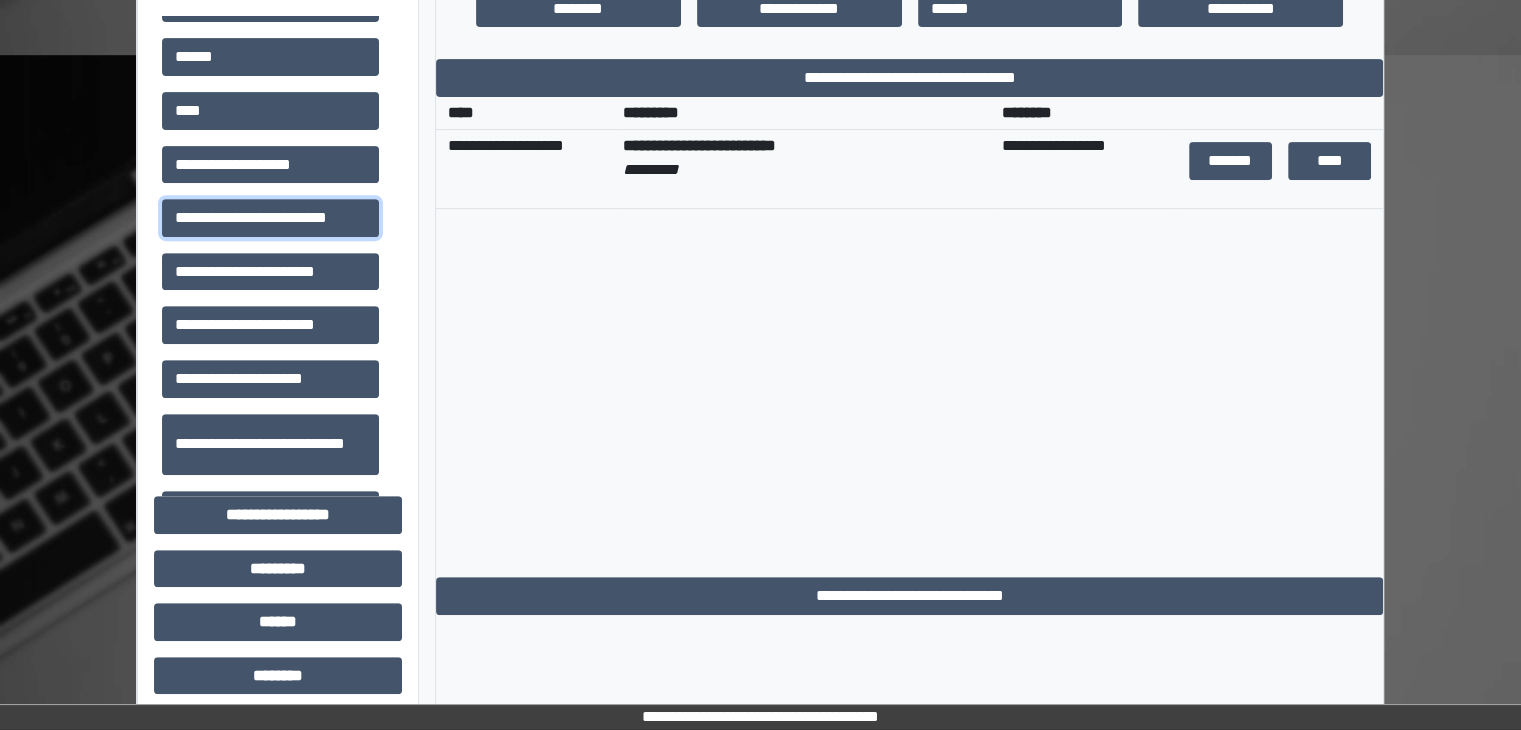 scroll, scrollTop: 736, scrollLeft: 0, axis: vertical 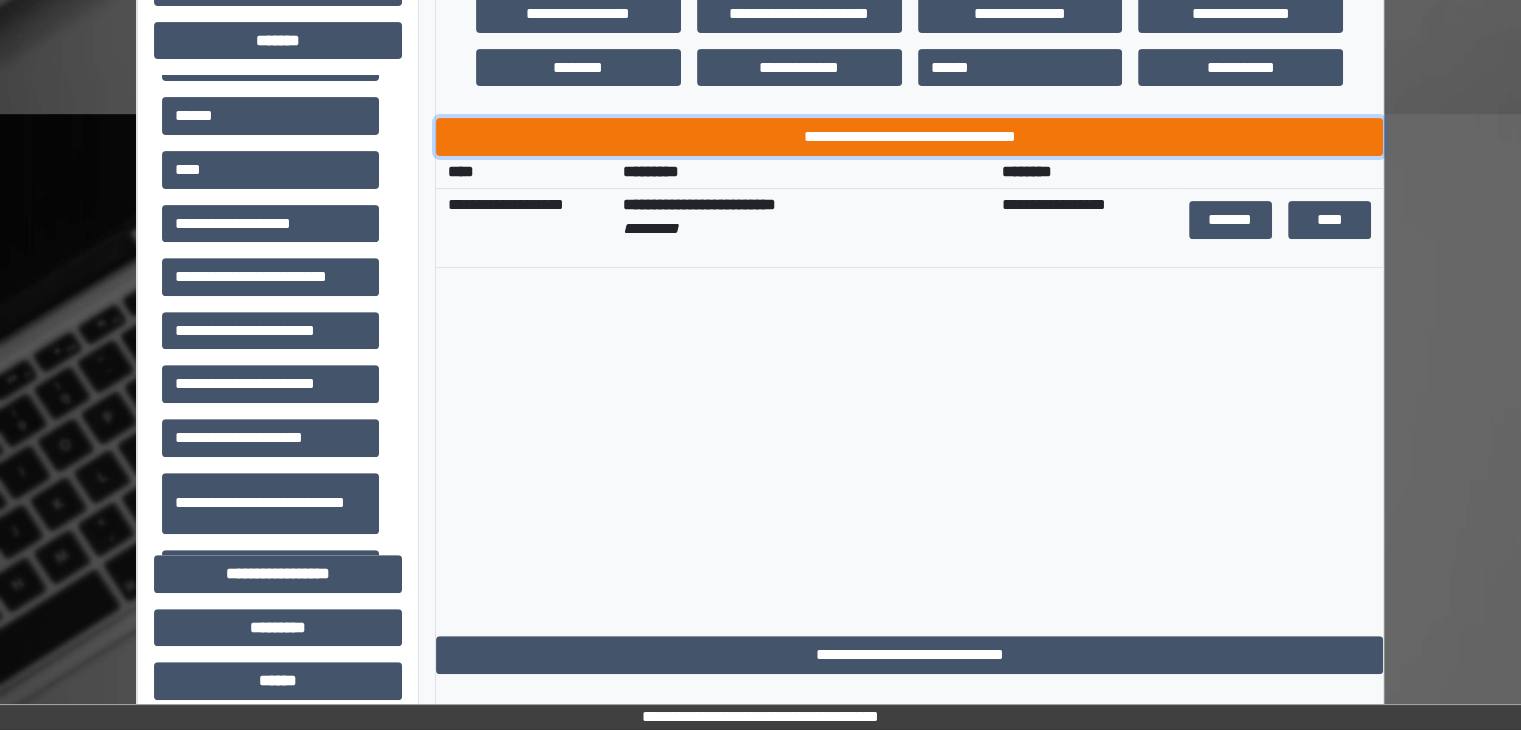 click on "**********" at bounding box center [909, 137] 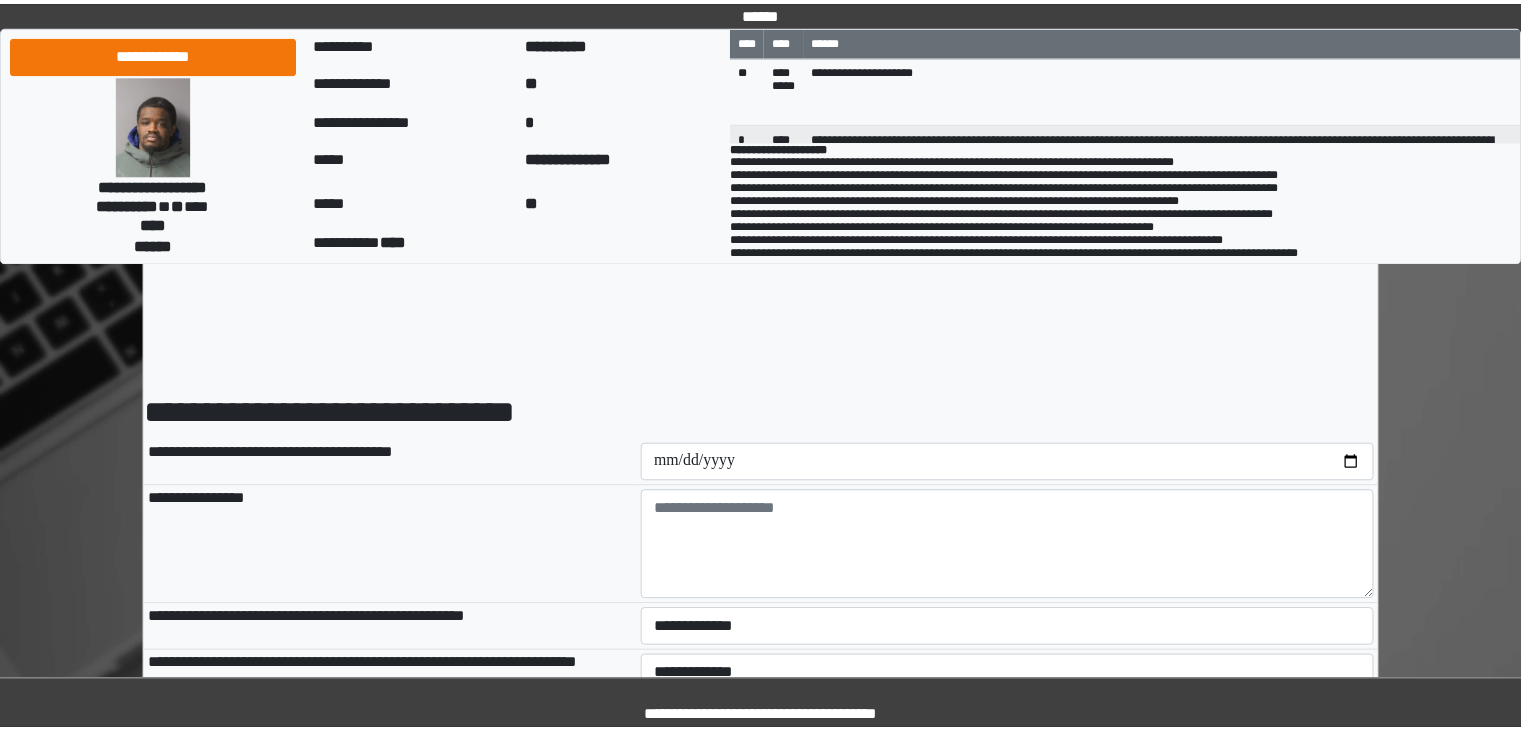 scroll, scrollTop: 0, scrollLeft: 0, axis: both 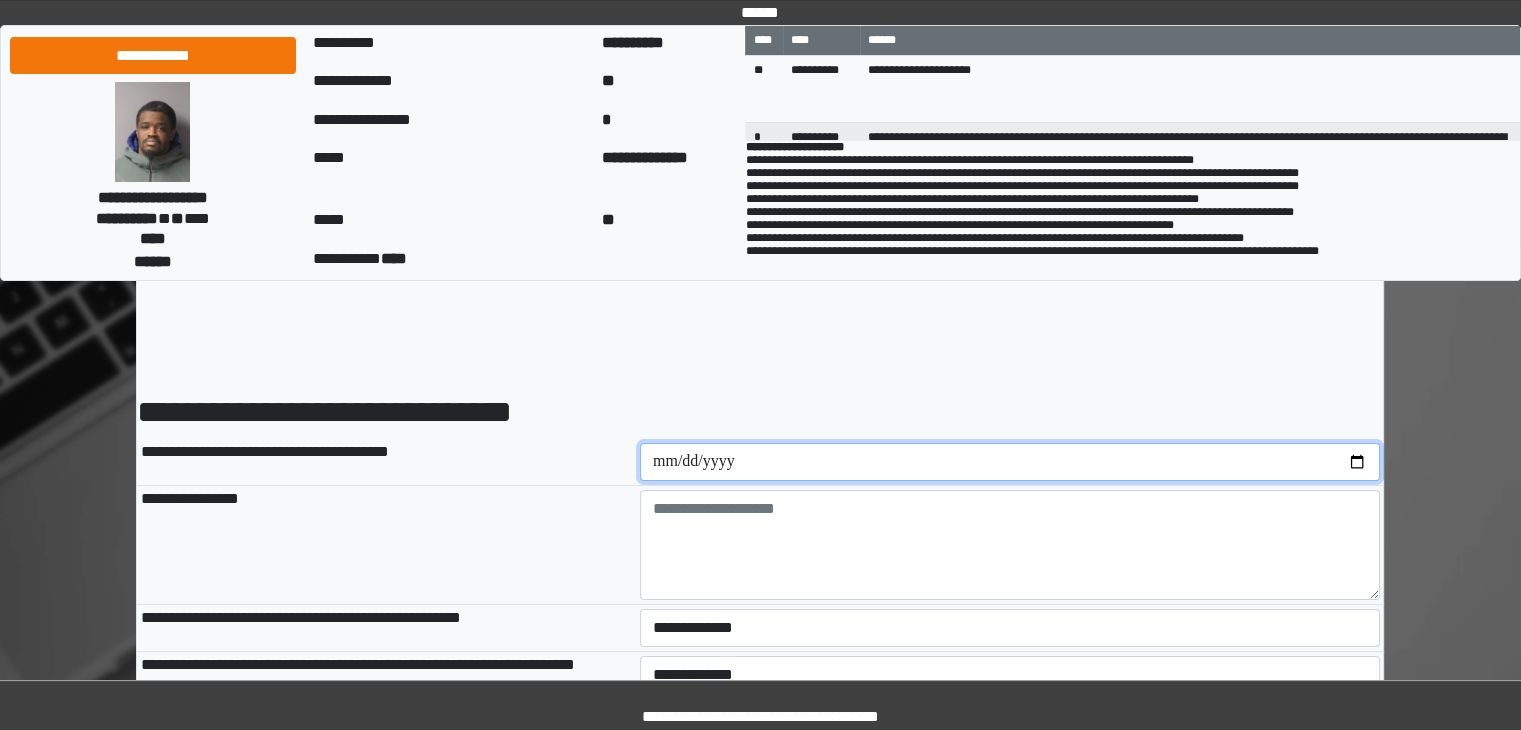 click at bounding box center [1010, 462] 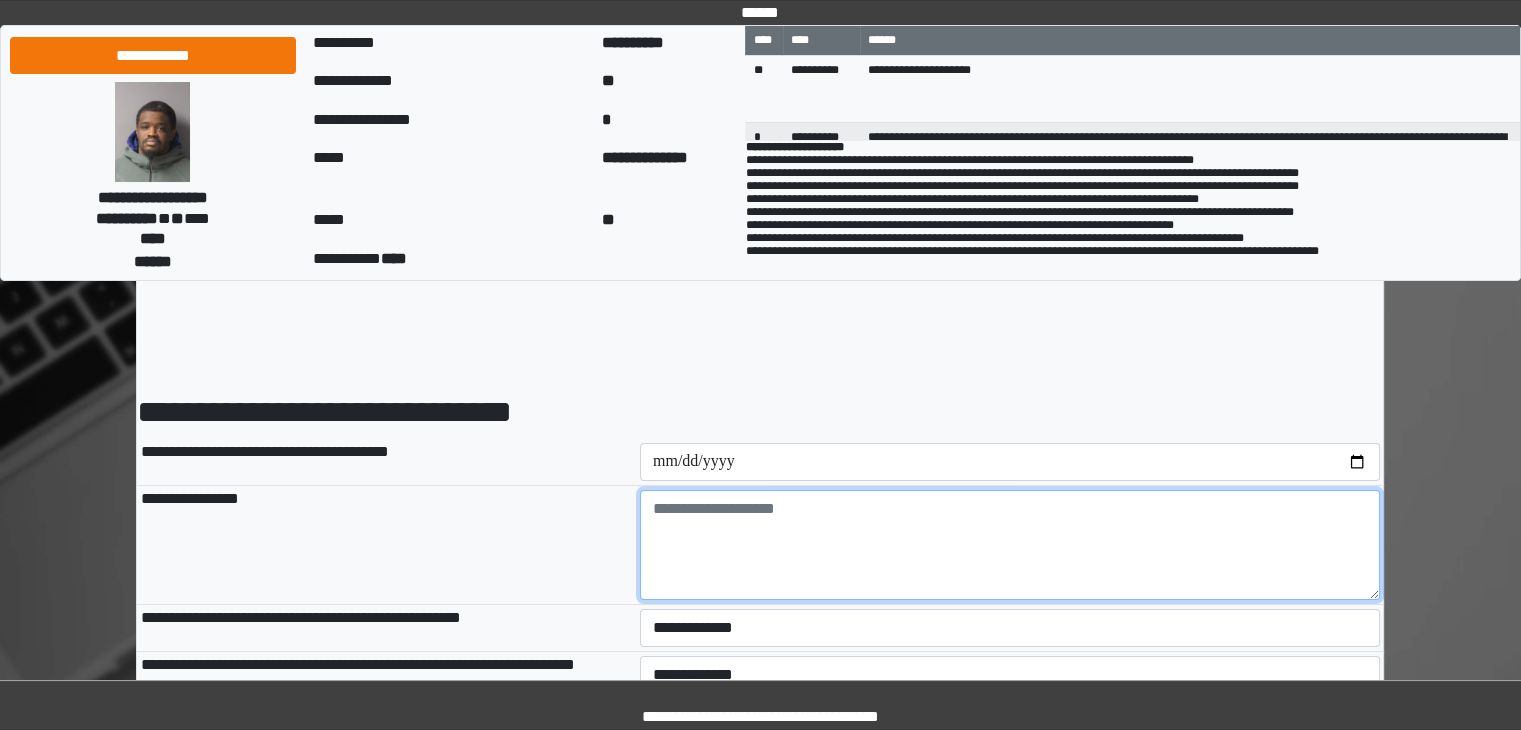 click at bounding box center (1010, 545) 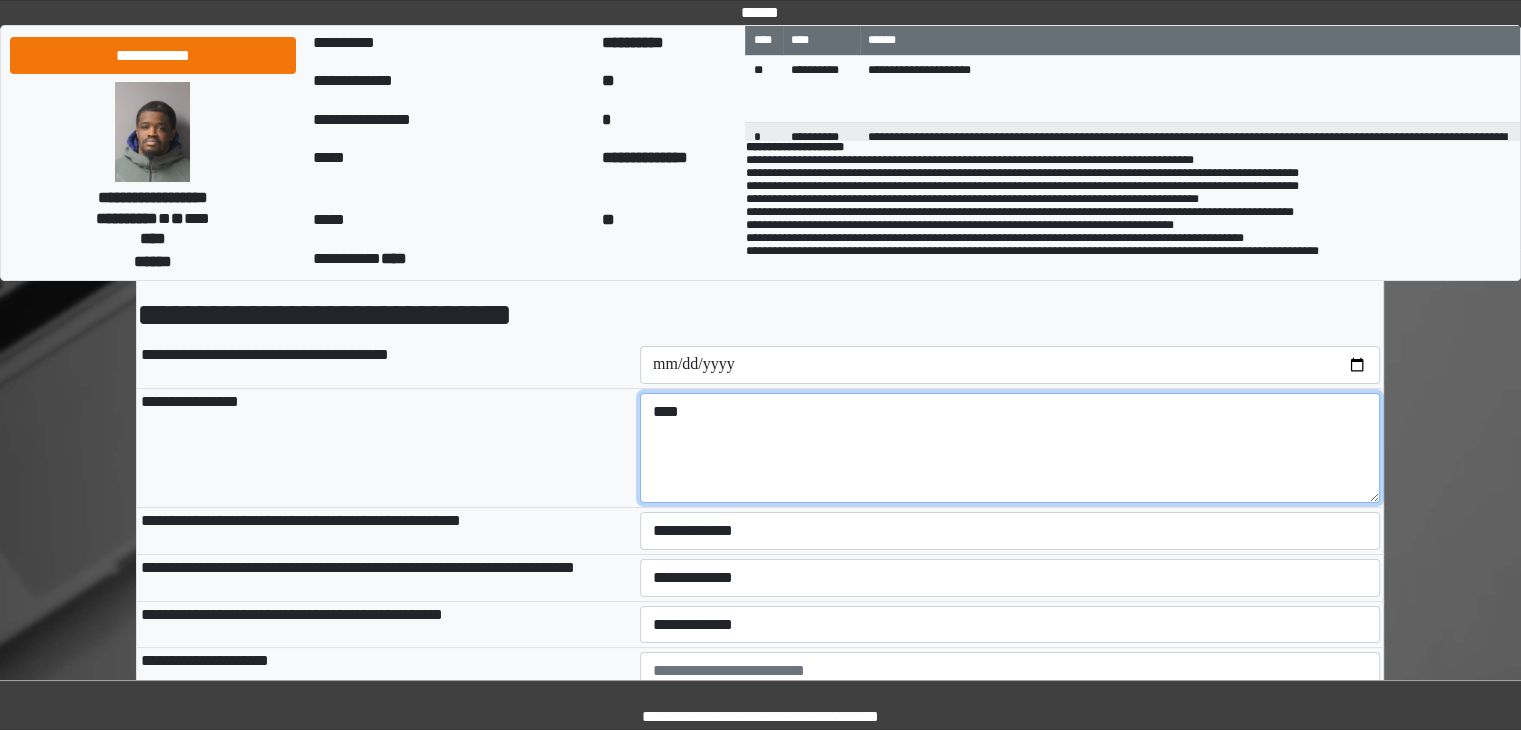 scroll, scrollTop: 100, scrollLeft: 0, axis: vertical 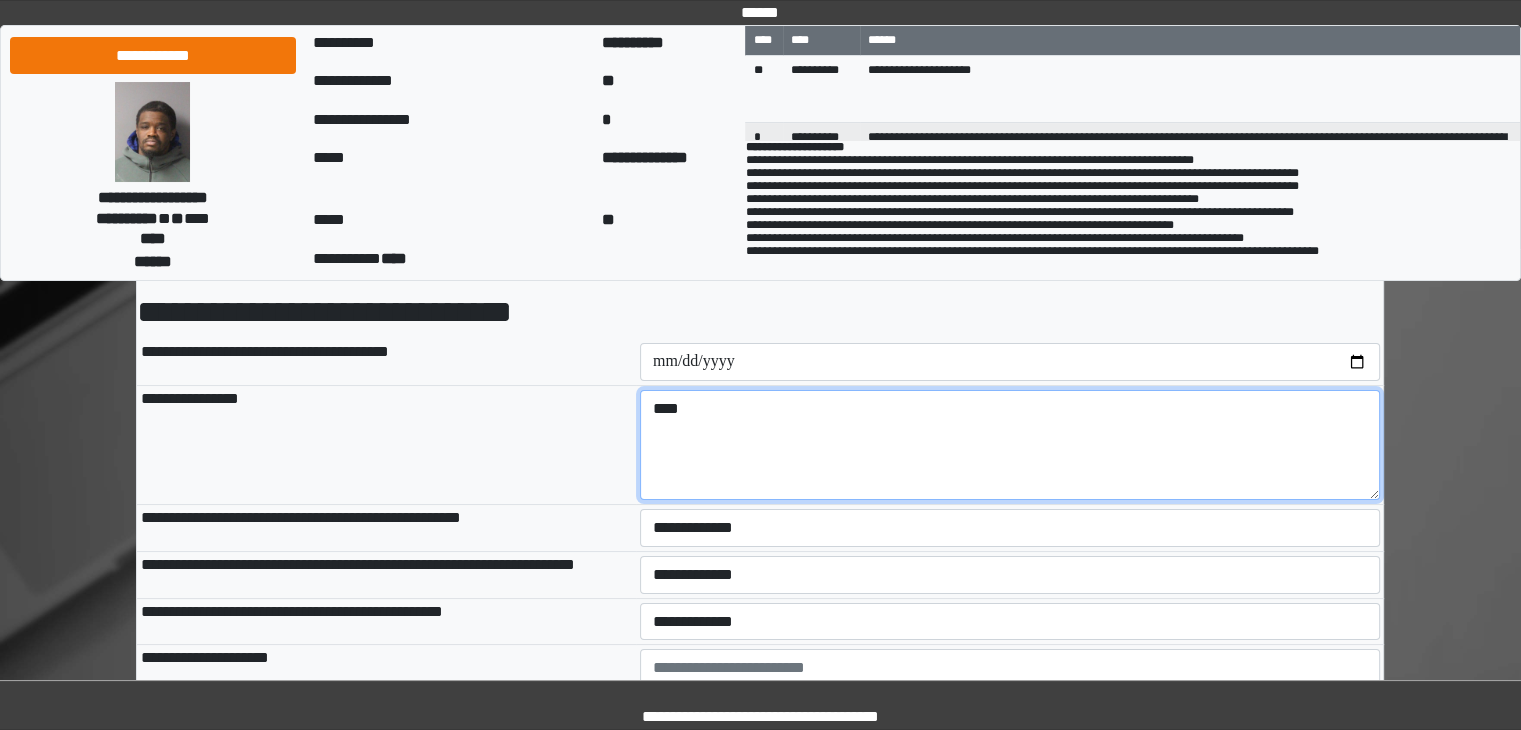 type on "***" 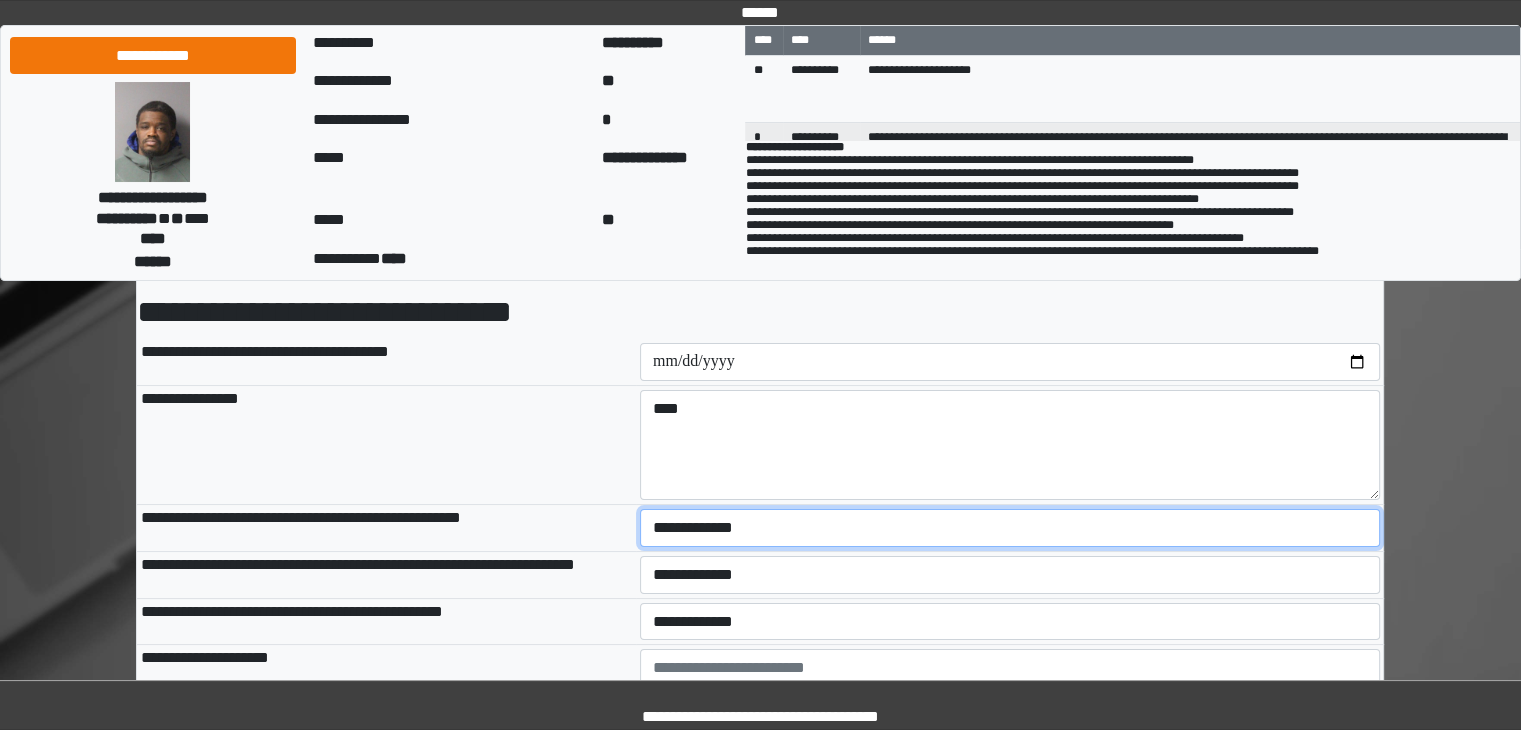 click on "**********" at bounding box center [1010, 528] 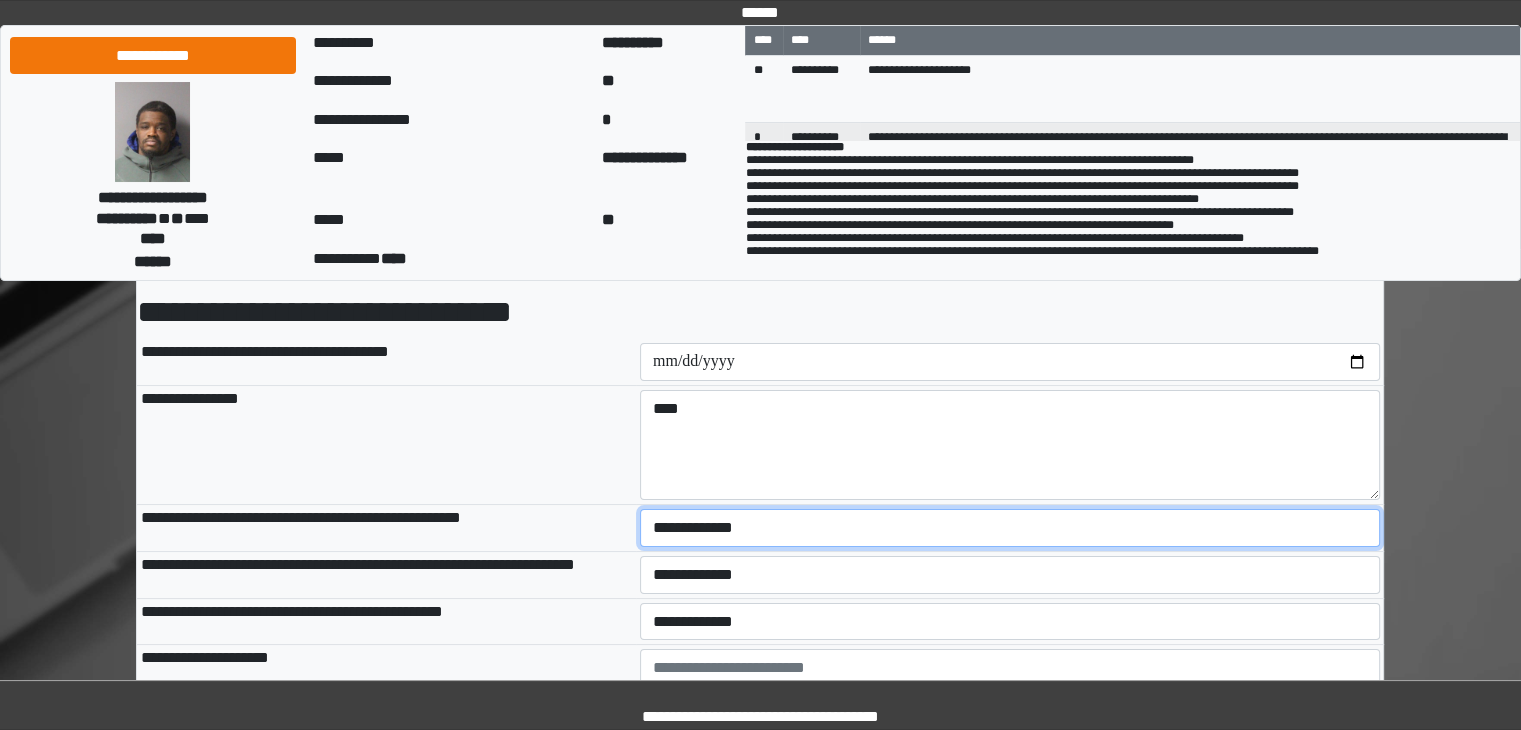 select on "*" 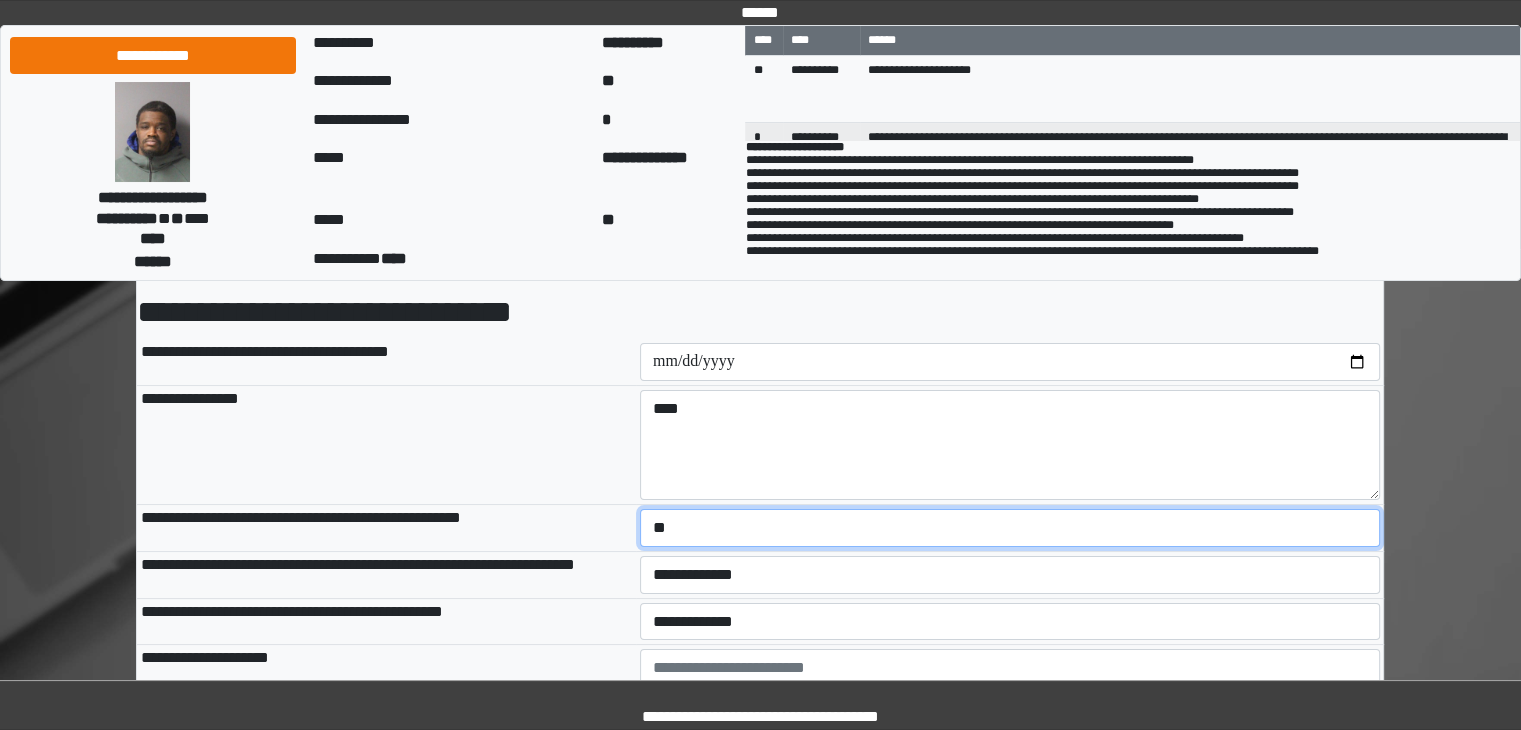 click on "**********" at bounding box center (1010, 528) 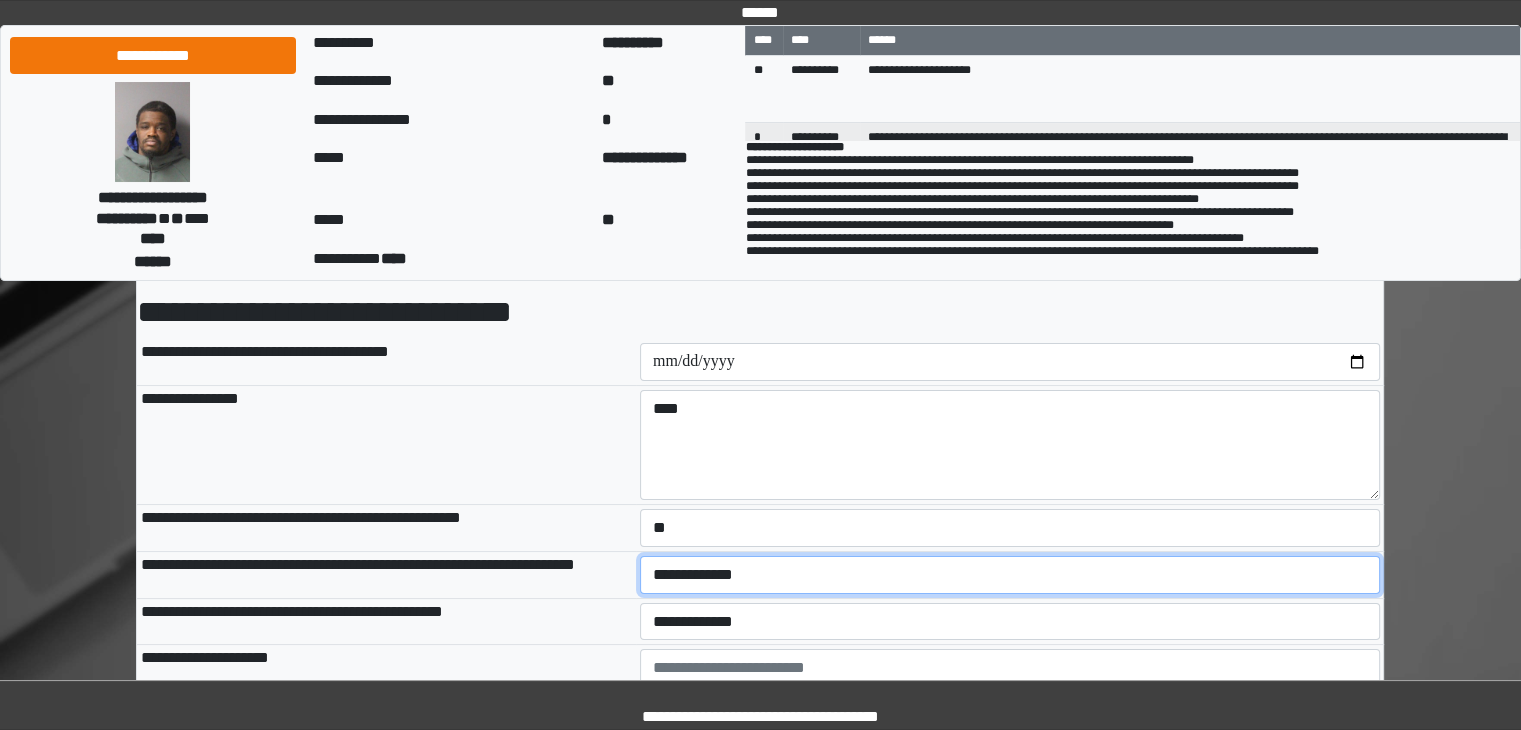 click on "**********" at bounding box center (1010, 575) 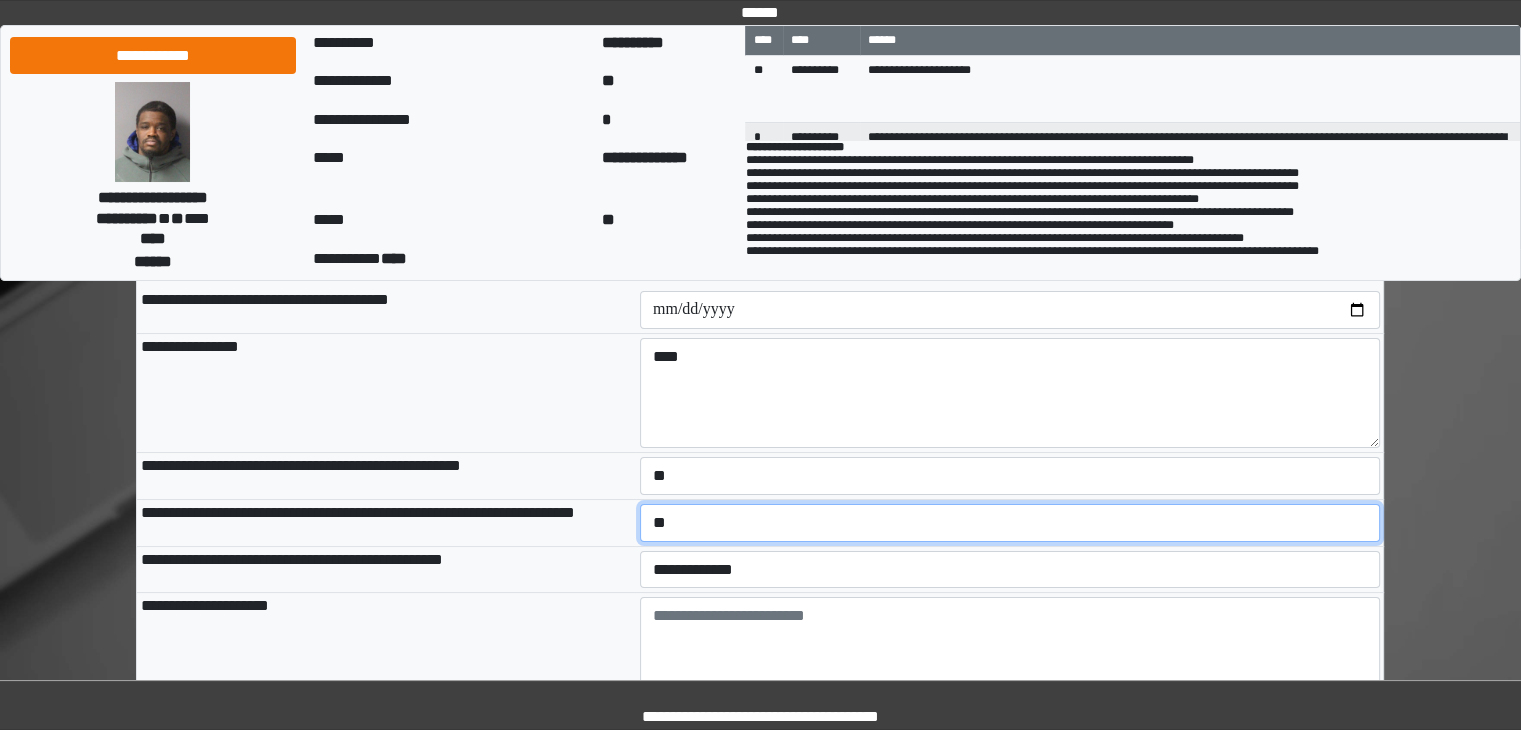 scroll, scrollTop: 300, scrollLeft: 0, axis: vertical 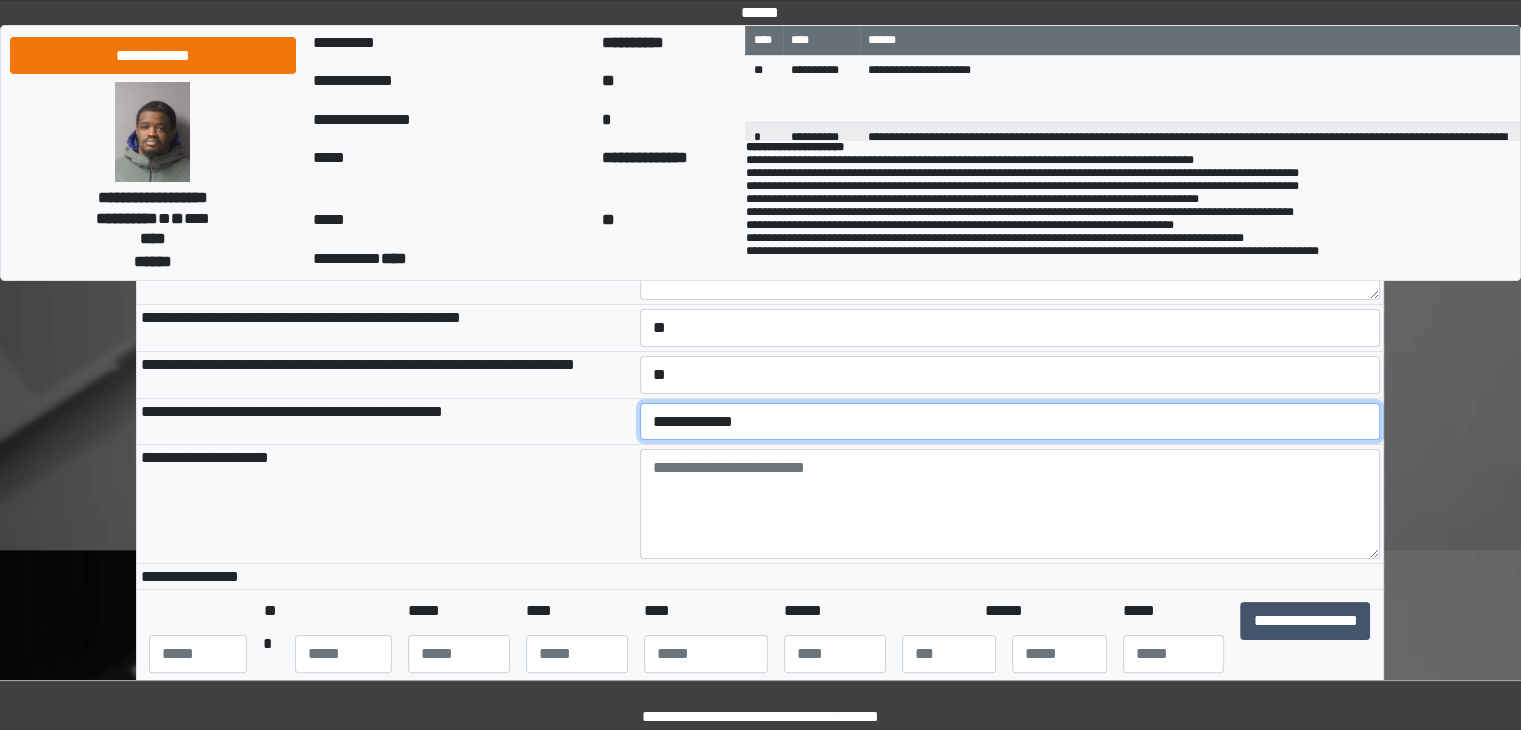 drag, startPoint x: 719, startPoint y: 424, endPoint x: 728, endPoint y: 439, distance: 17.492855 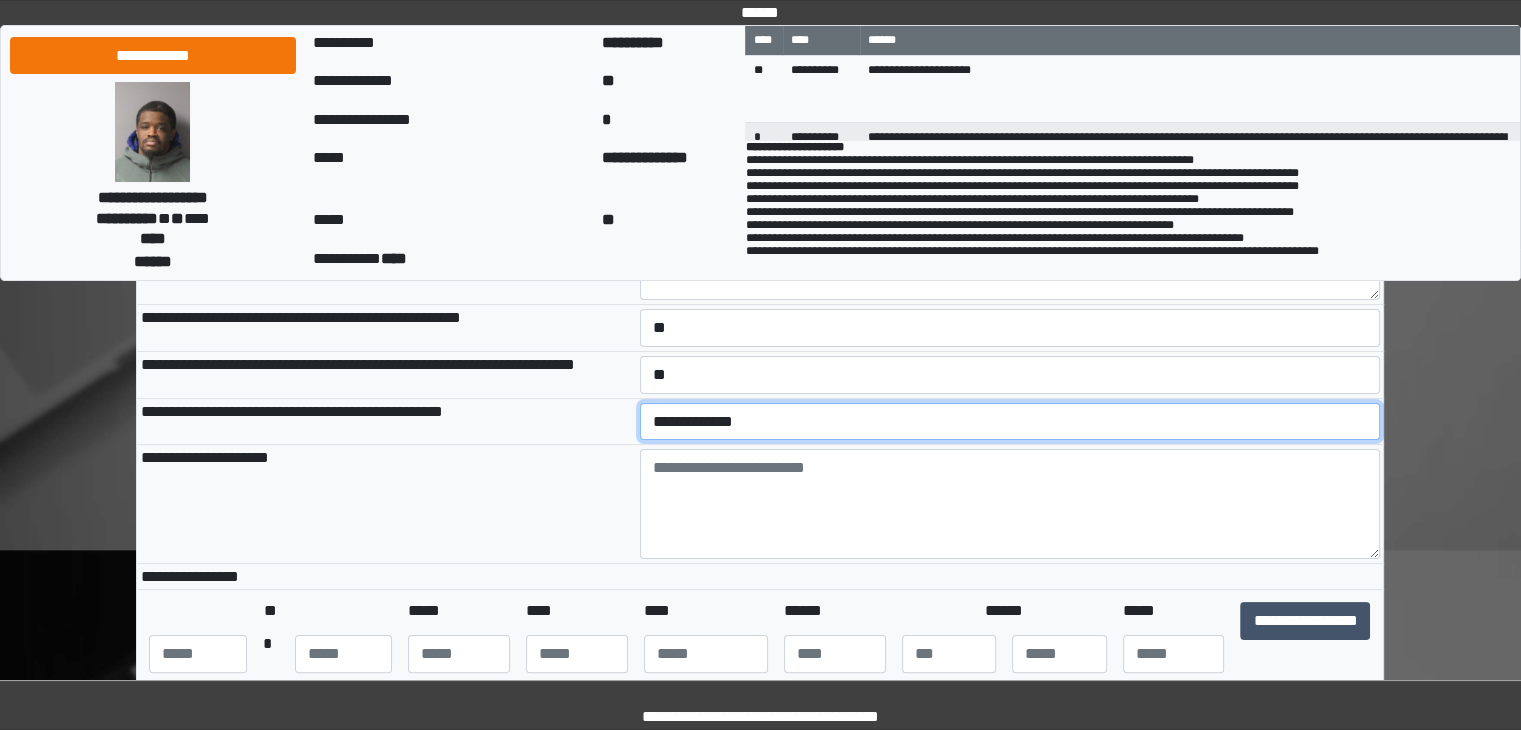 select on "*" 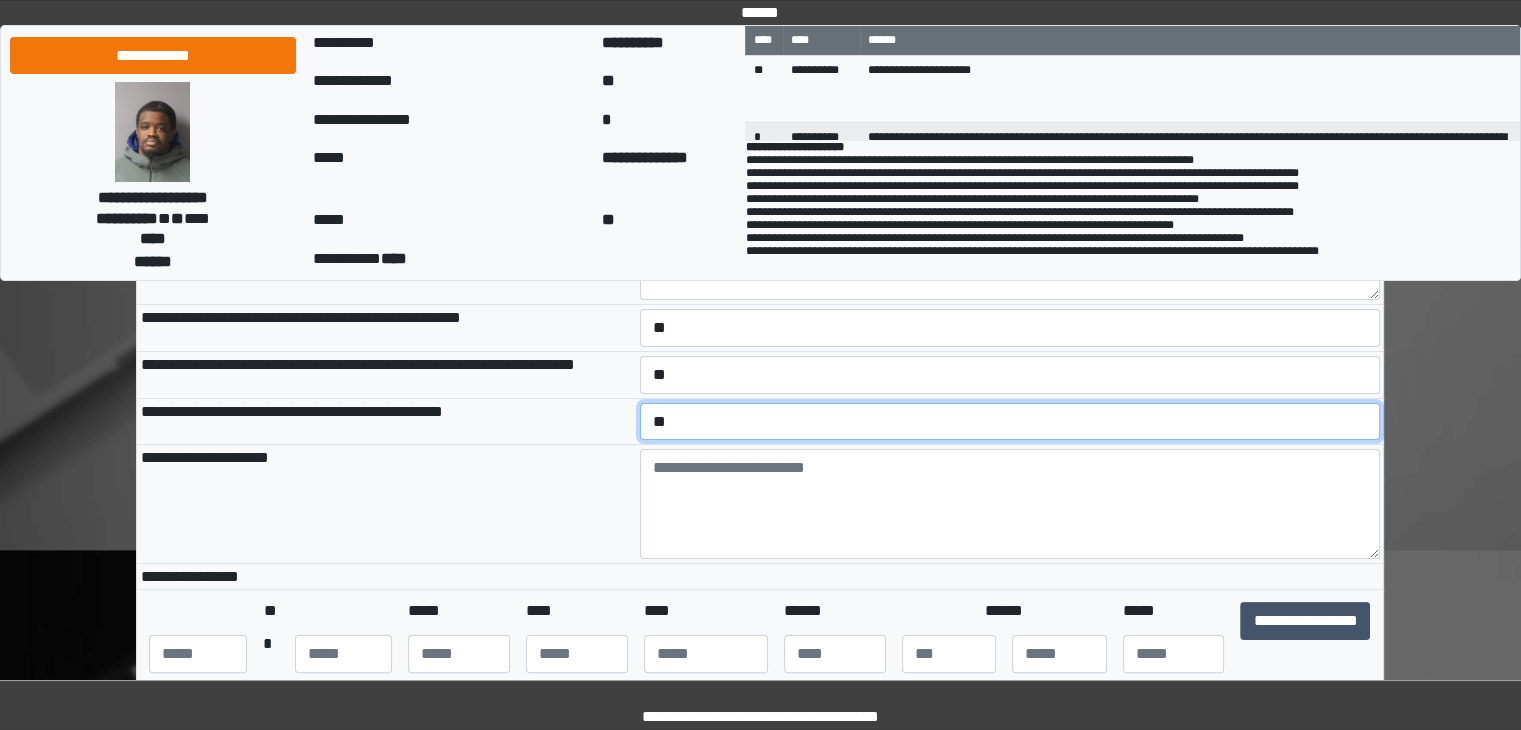 click on "**********" at bounding box center [1010, 422] 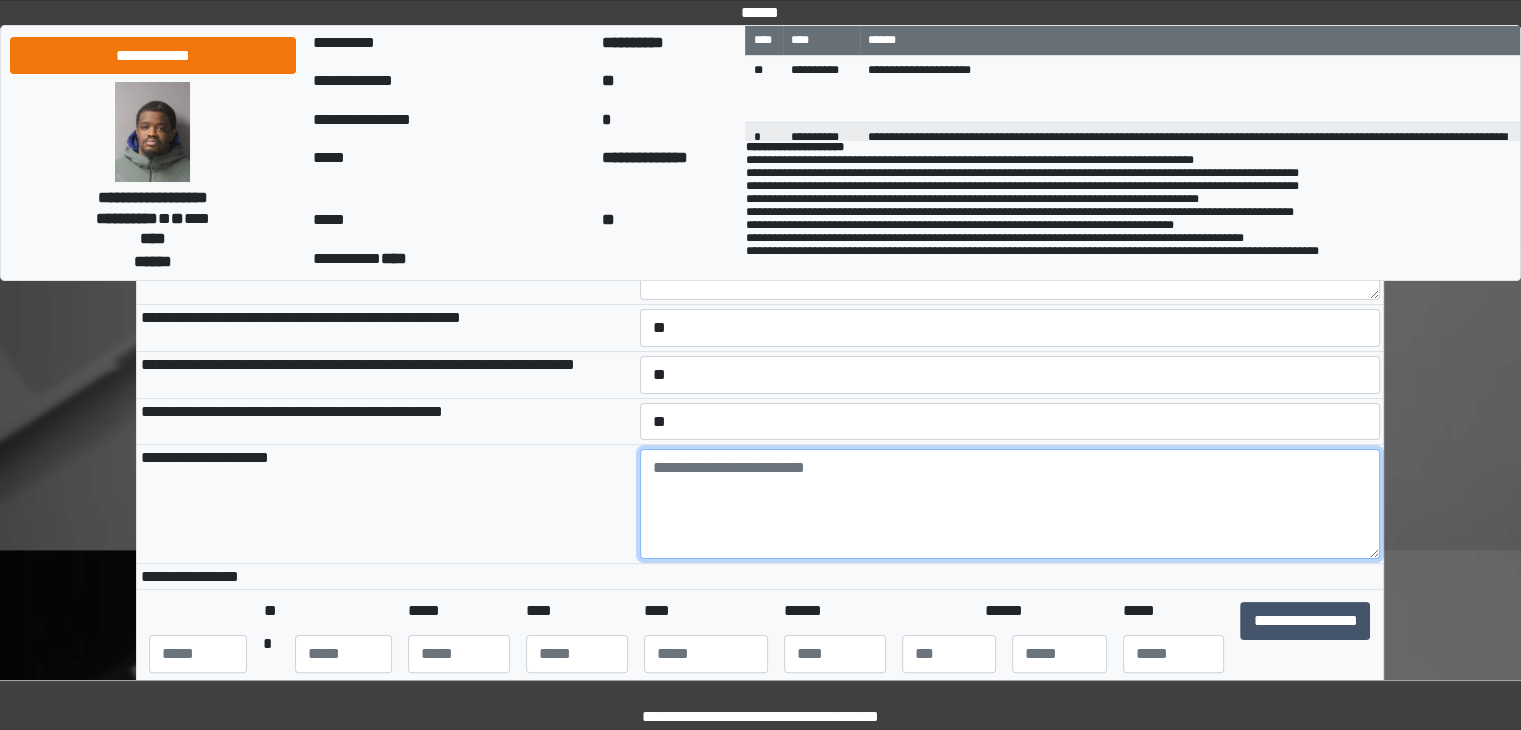 click at bounding box center (1010, 504) 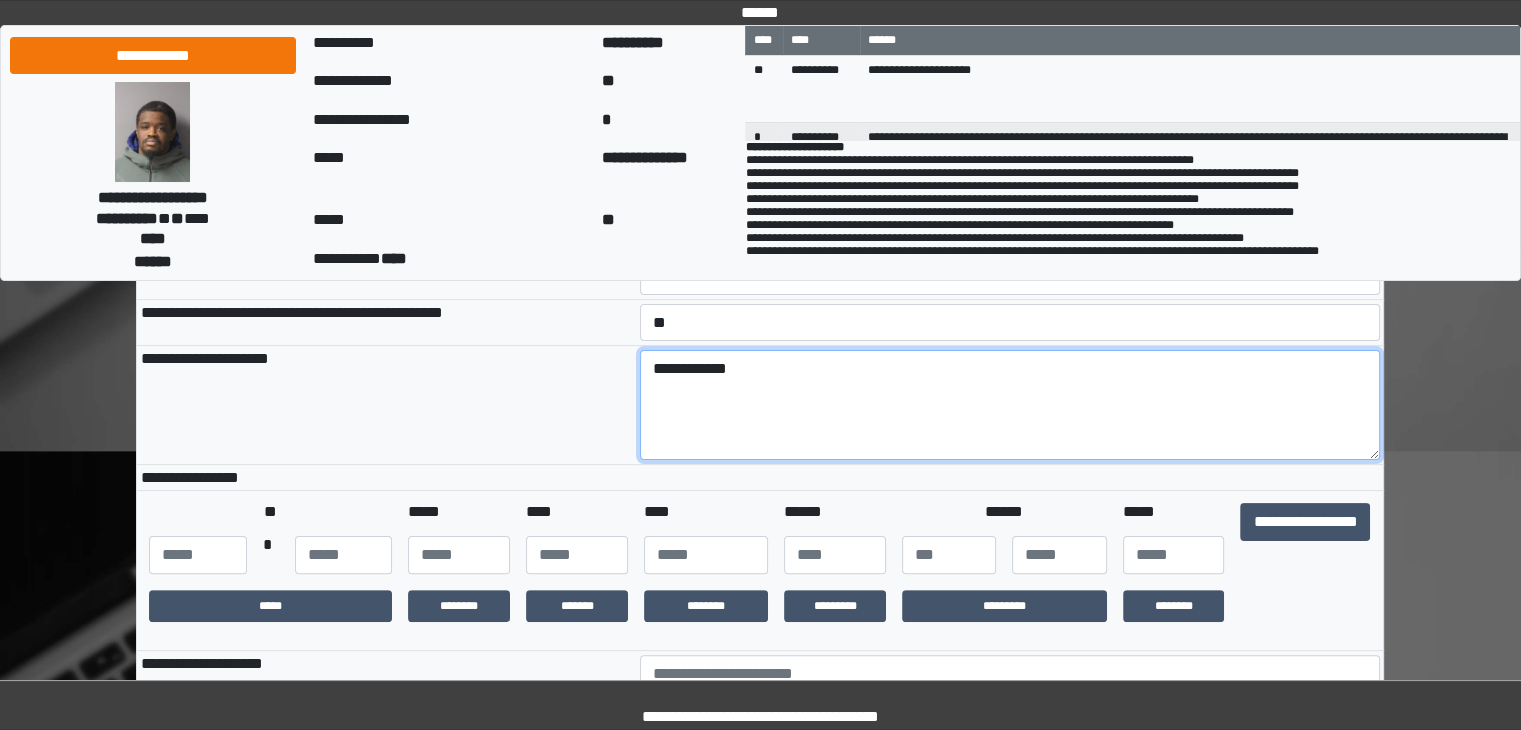 scroll, scrollTop: 400, scrollLeft: 0, axis: vertical 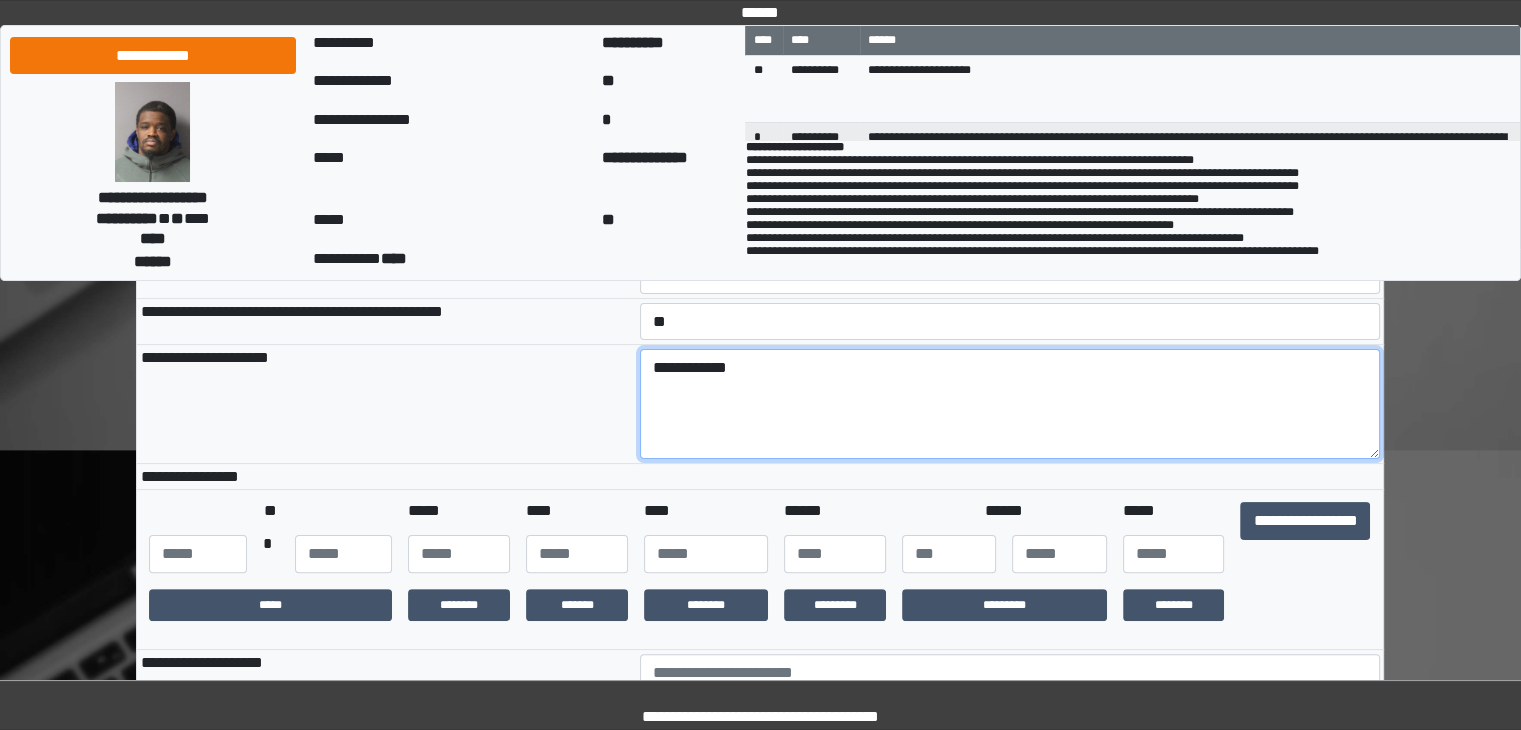 type on "**********" 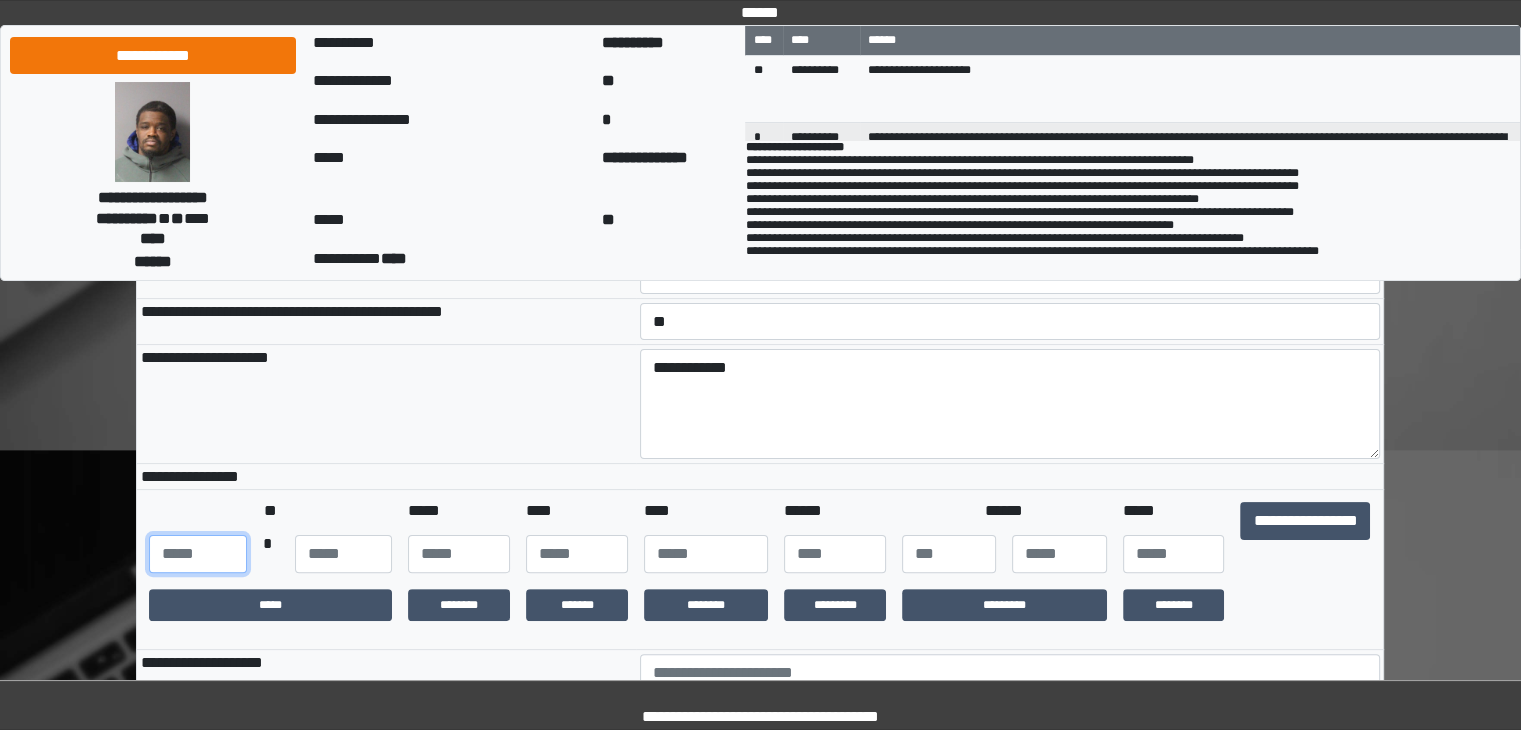 click at bounding box center [197, 554] 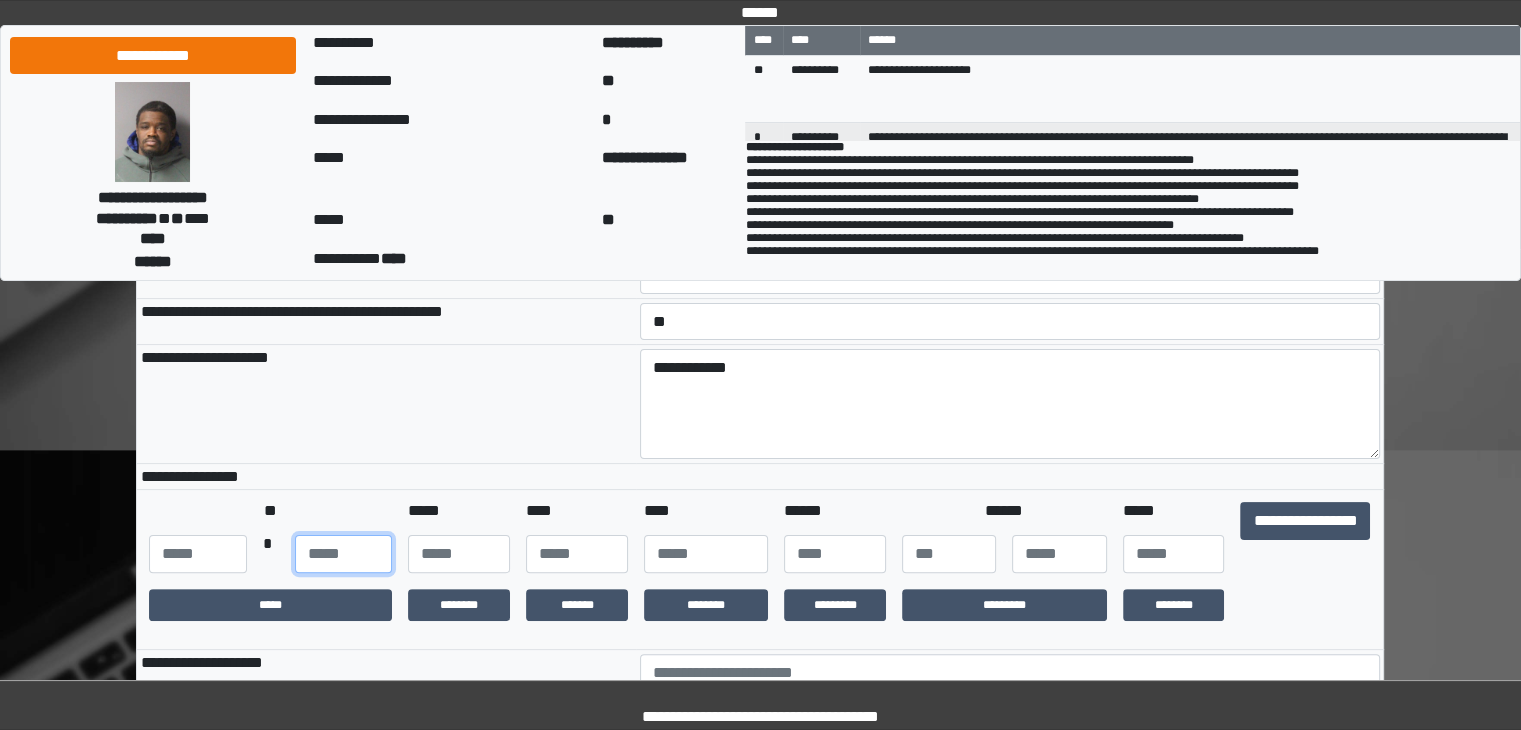 click at bounding box center [343, 554] 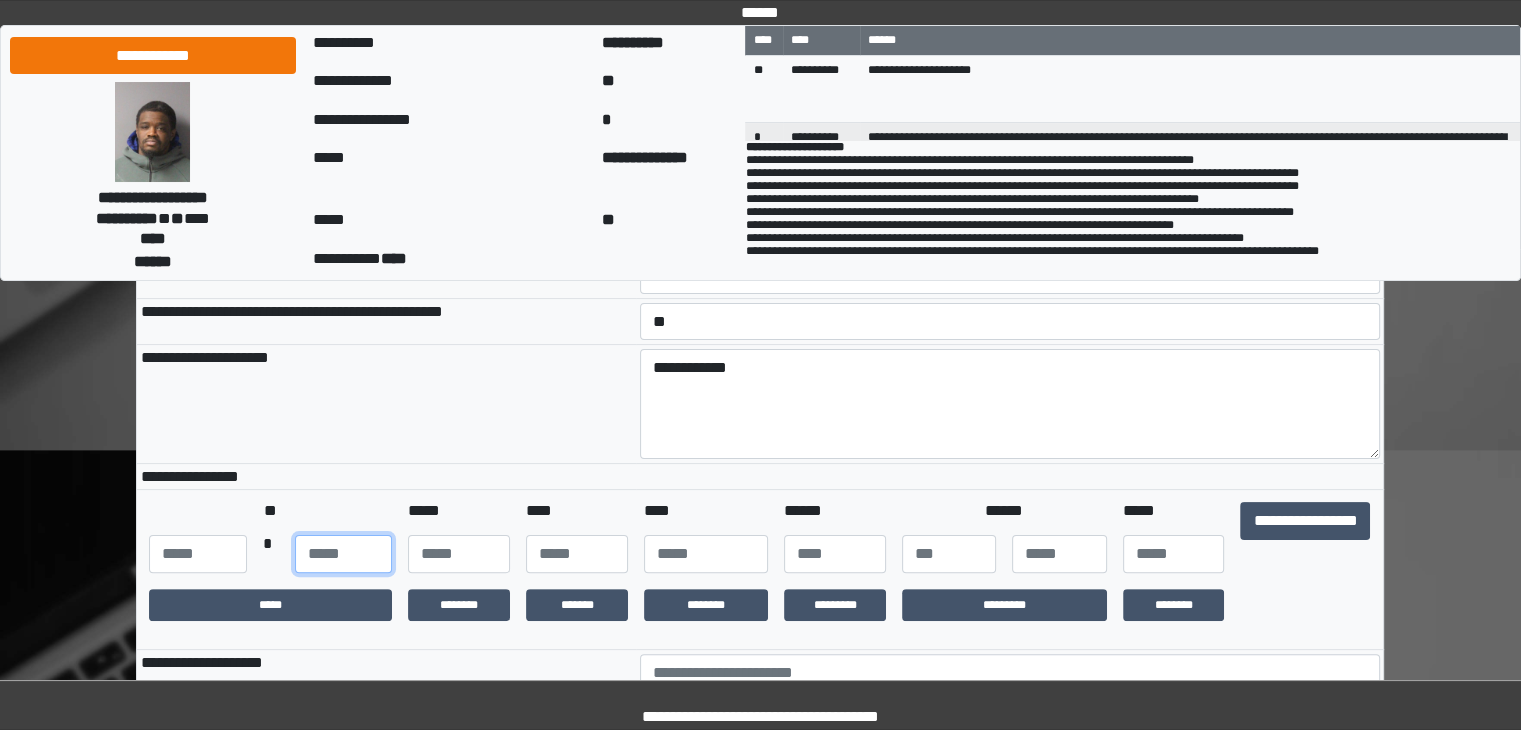 type on "**" 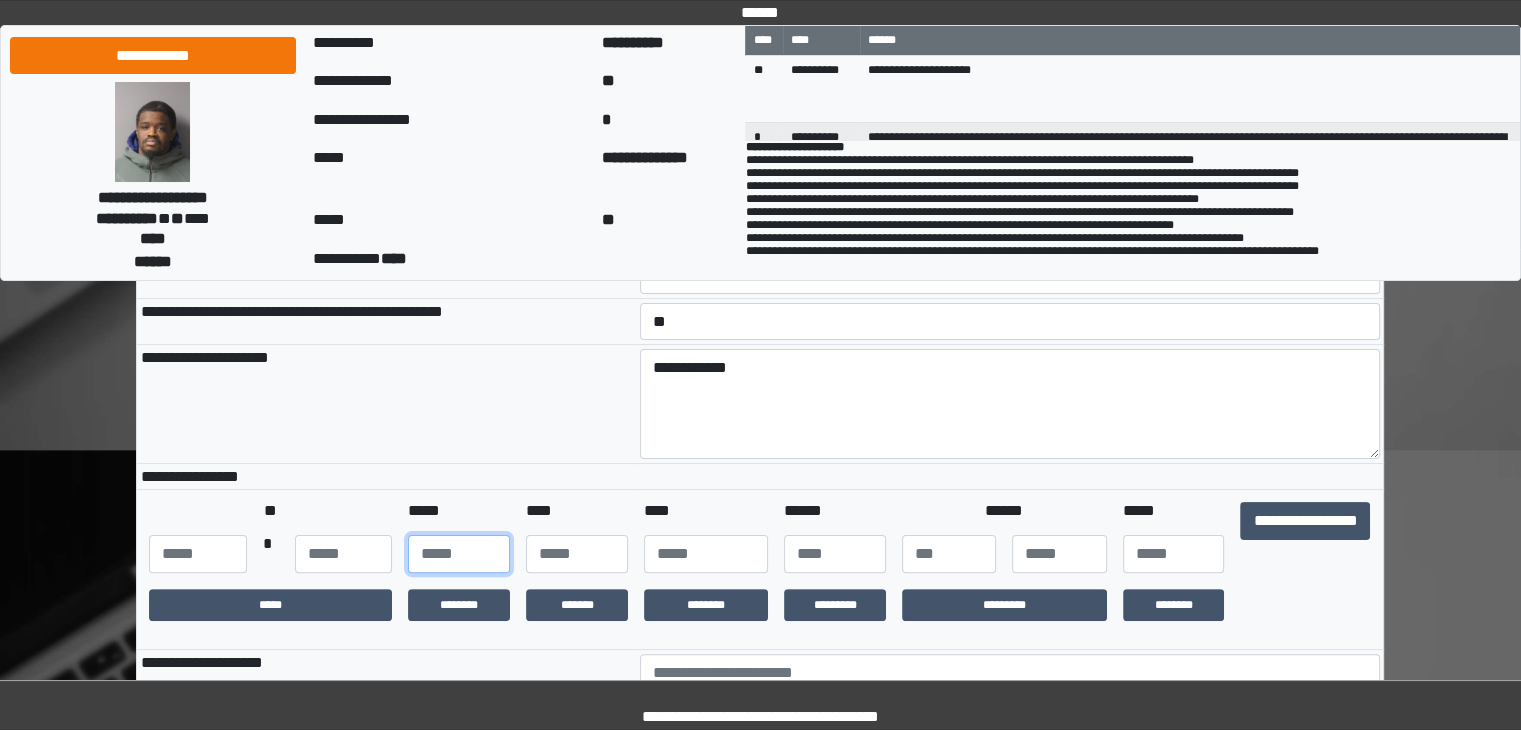 click at bounding box center (459, 554) 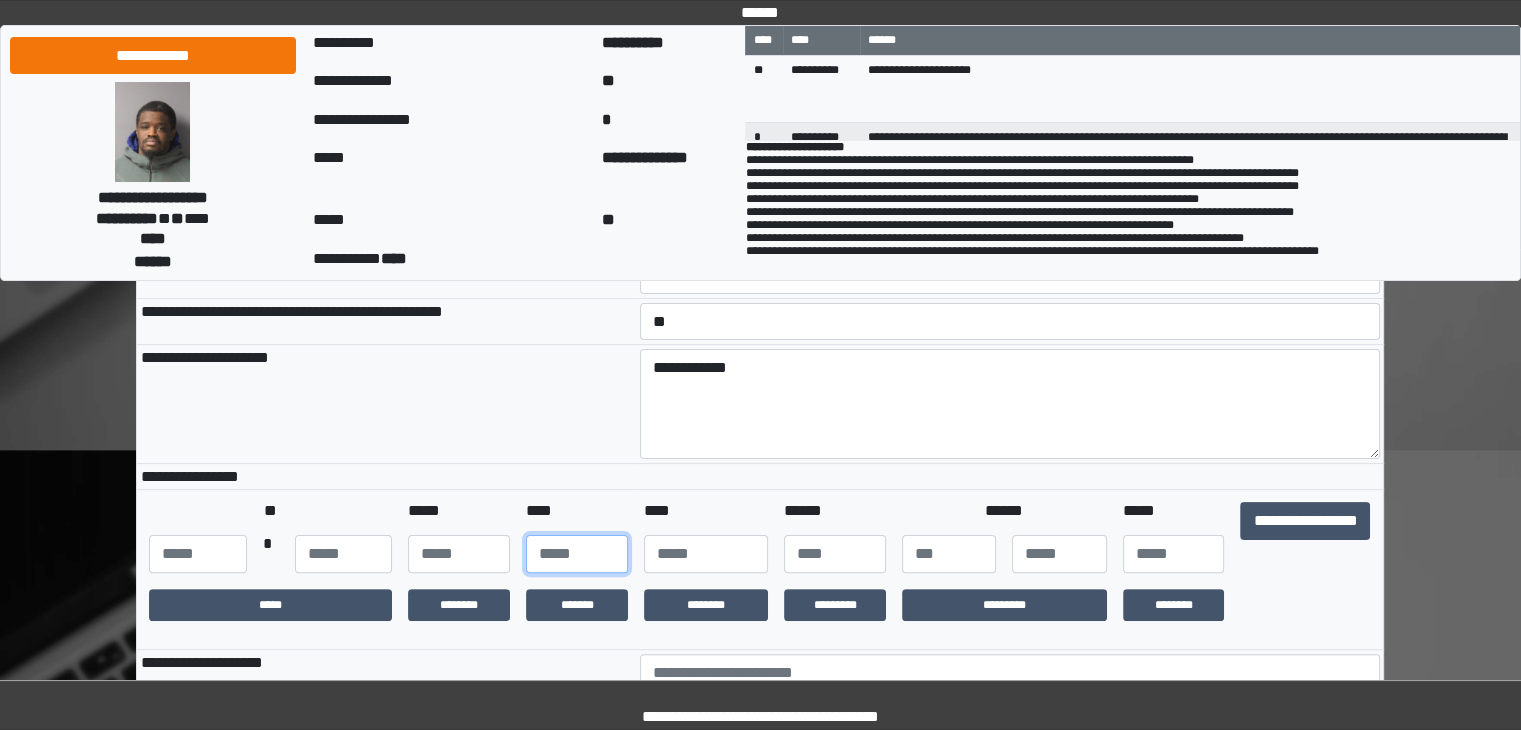 click at bounding box center [577, 554] 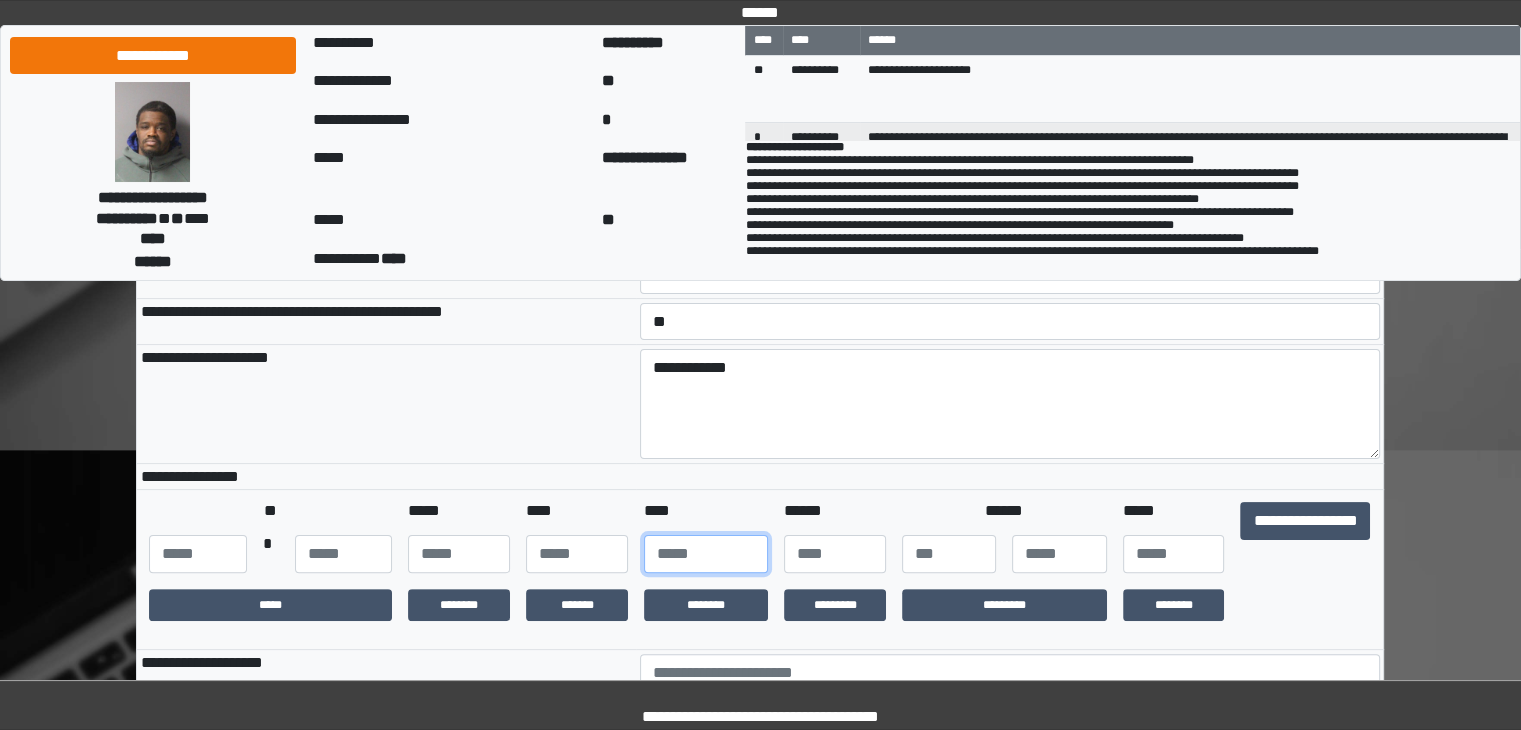 click at bounding box center (706, 554) 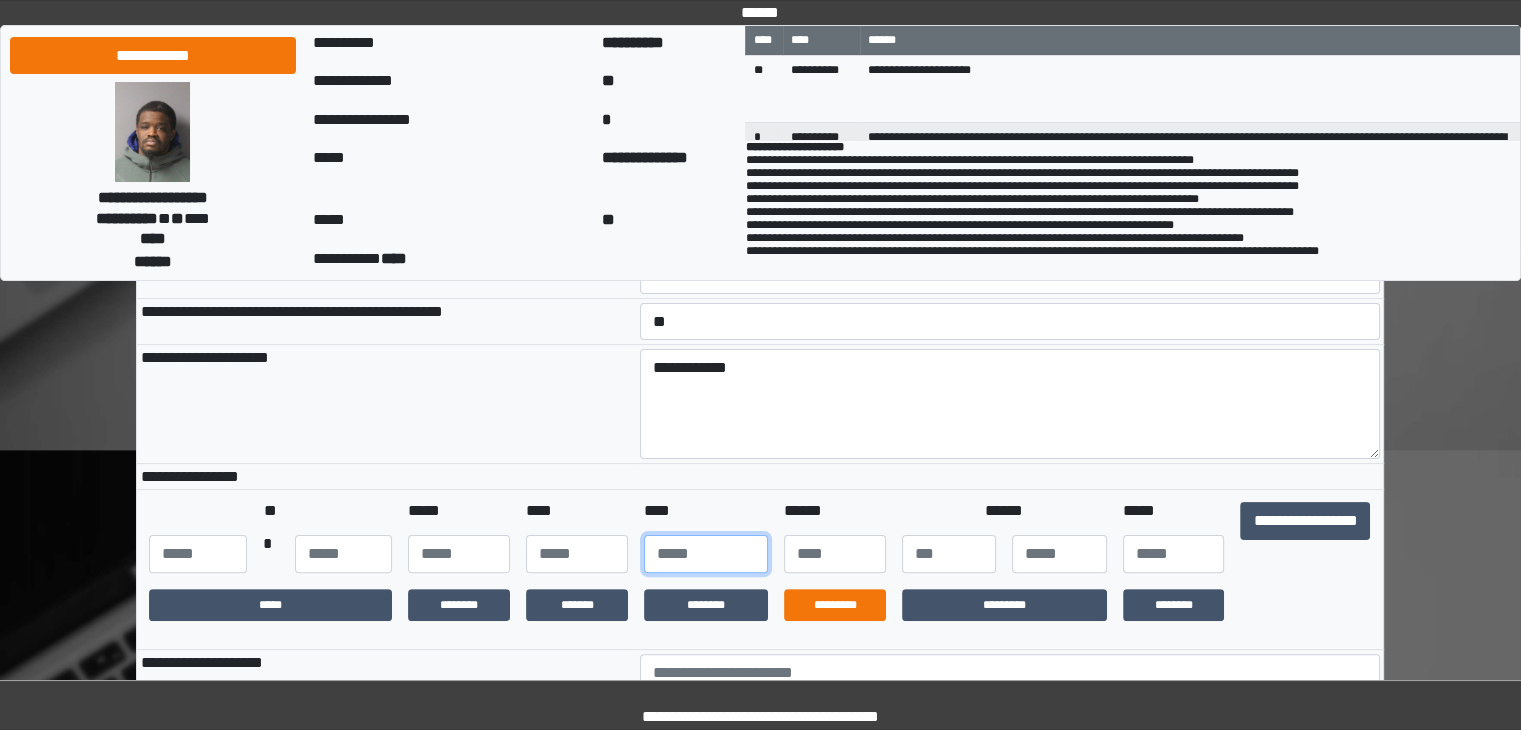 type on "****" 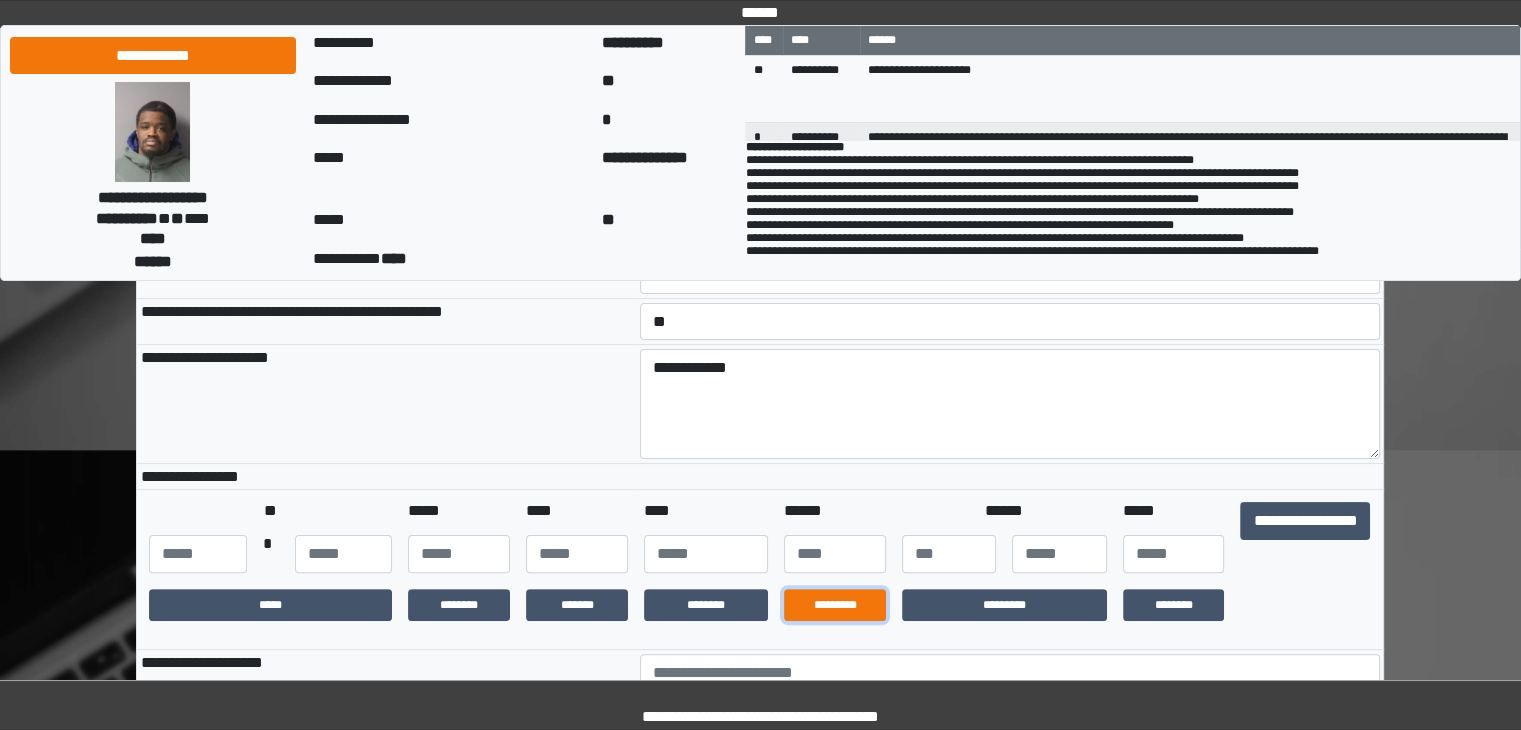 click on "*********" at bounding box center (835, 605) 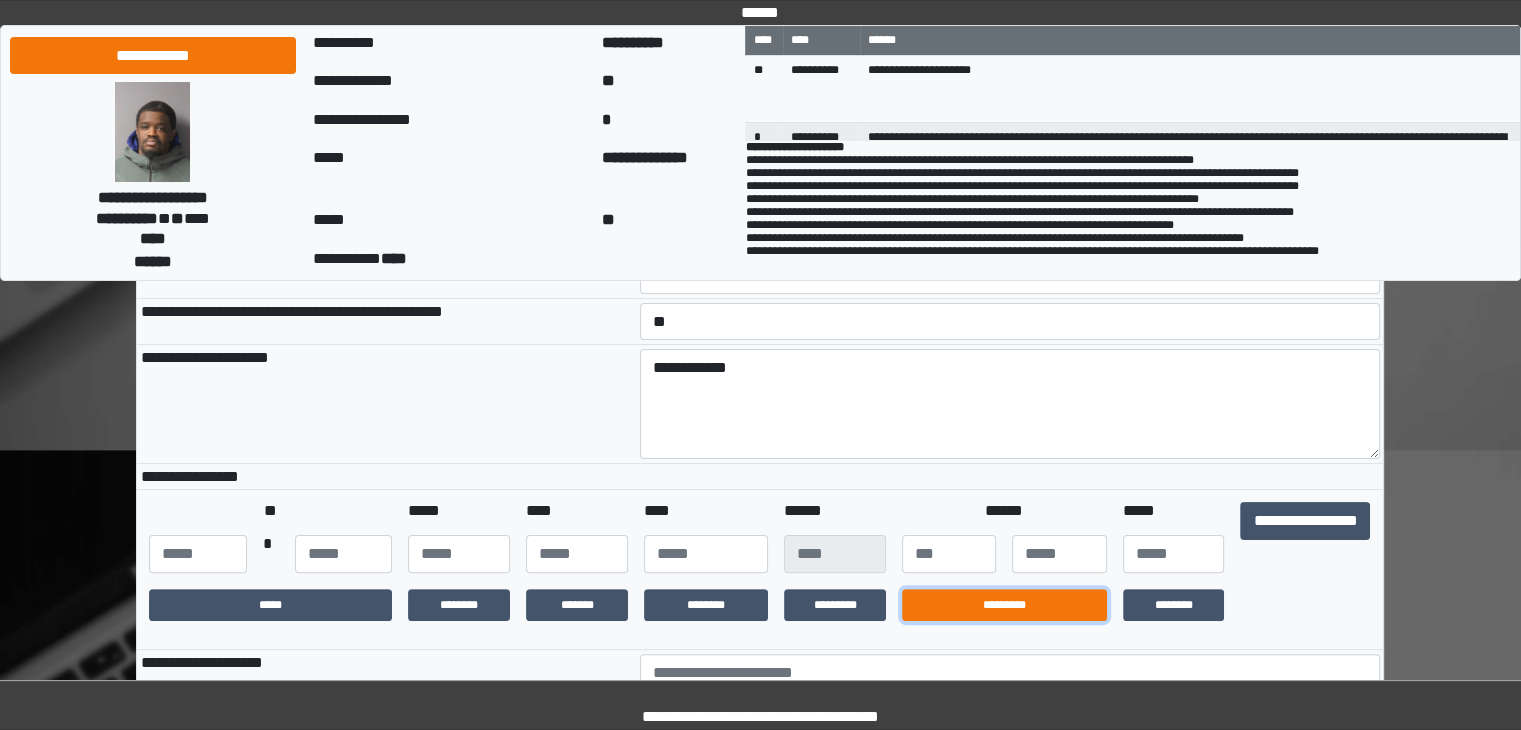 click on "*********" at bounding box center (1004, 605) 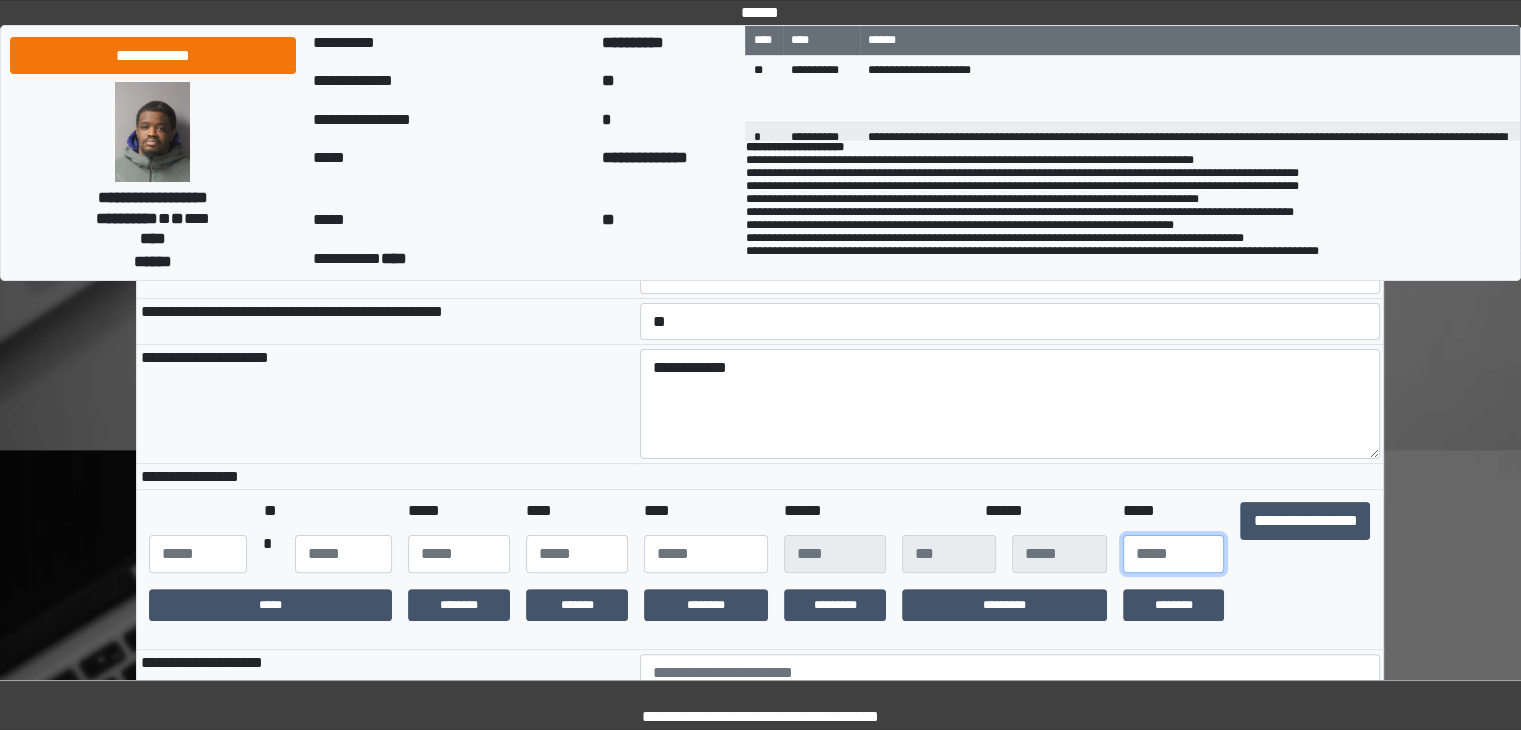 click at bounding box center [1174, 554] 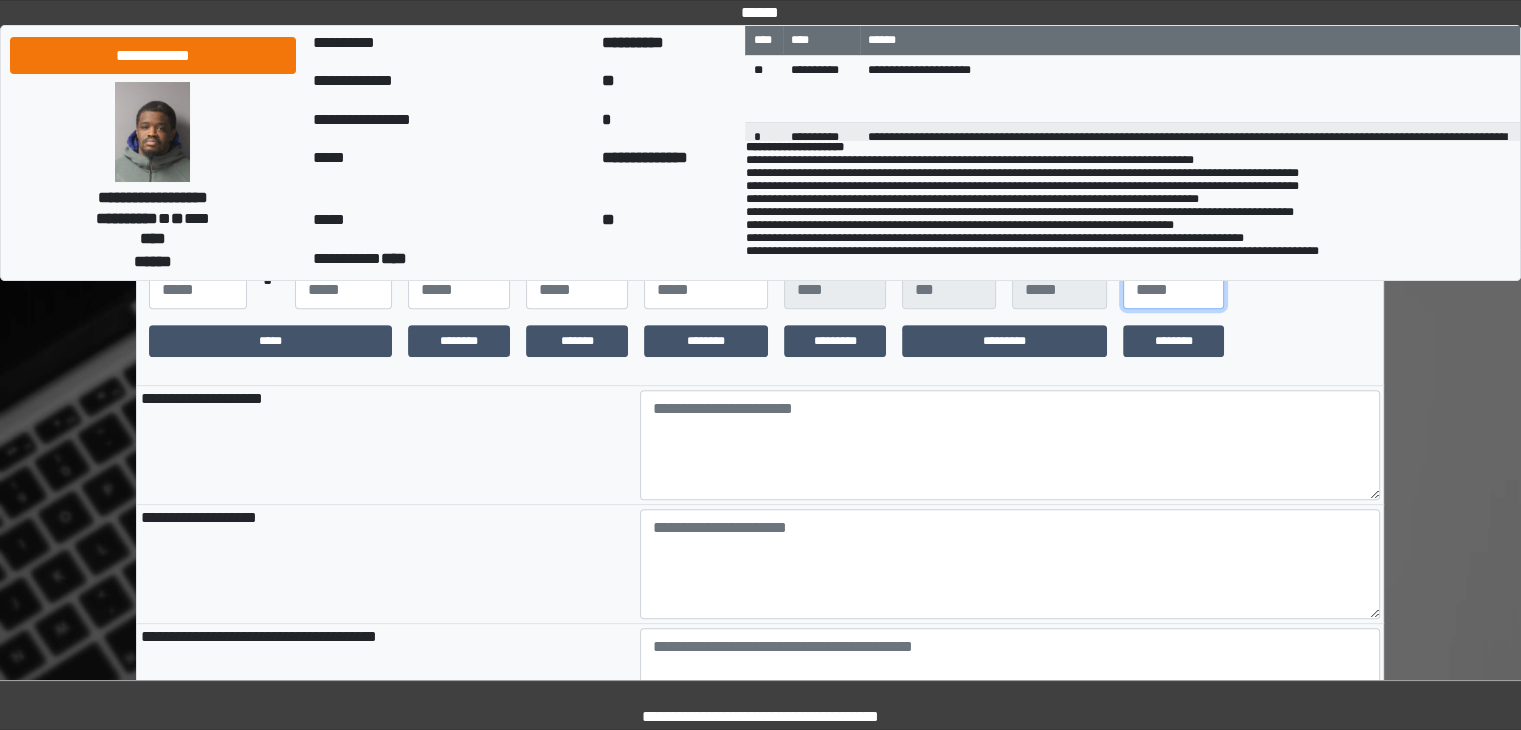 scroll, scrollTop: 700, scrollLeft: 0, axis: vertical 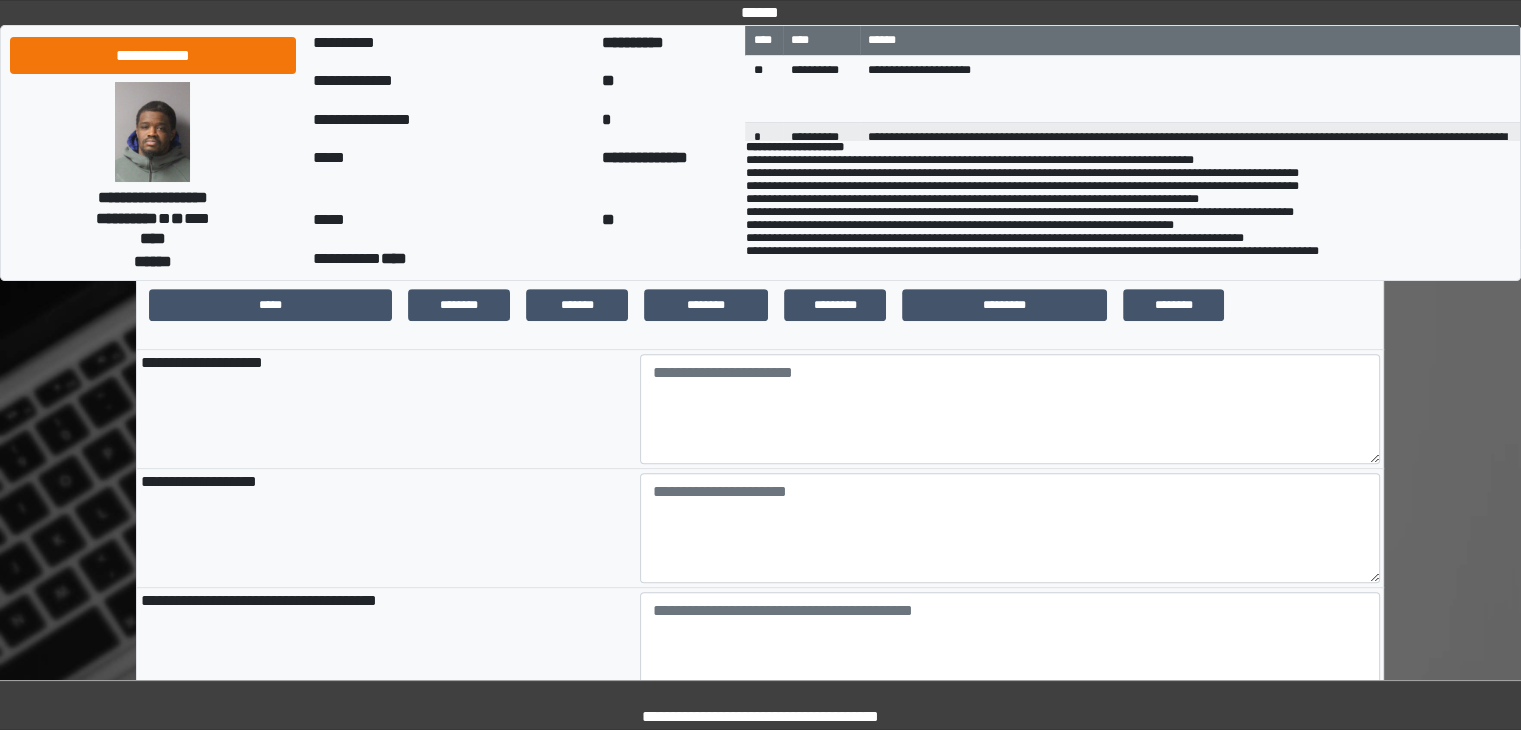 type on "**" 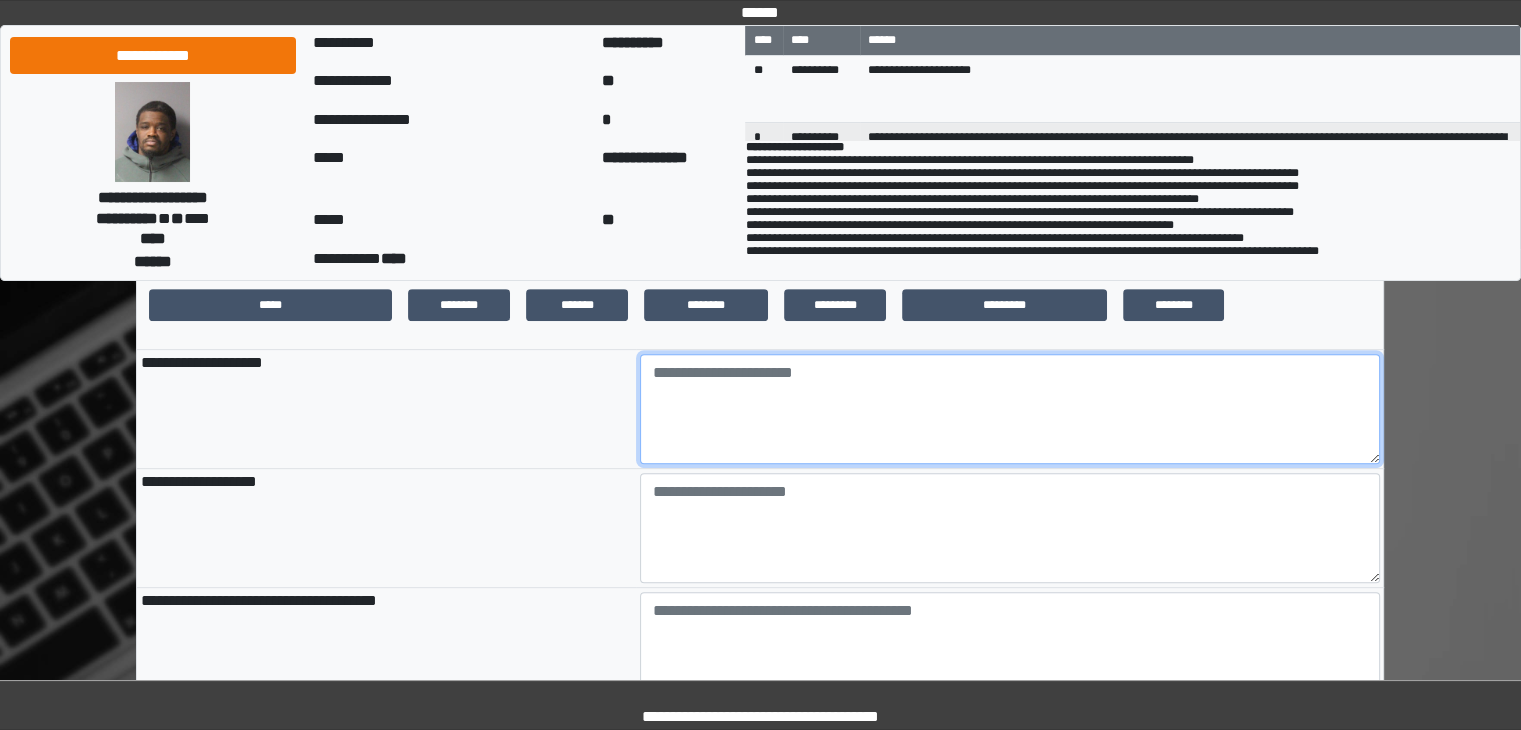 click at bounding box center [1010, 409] 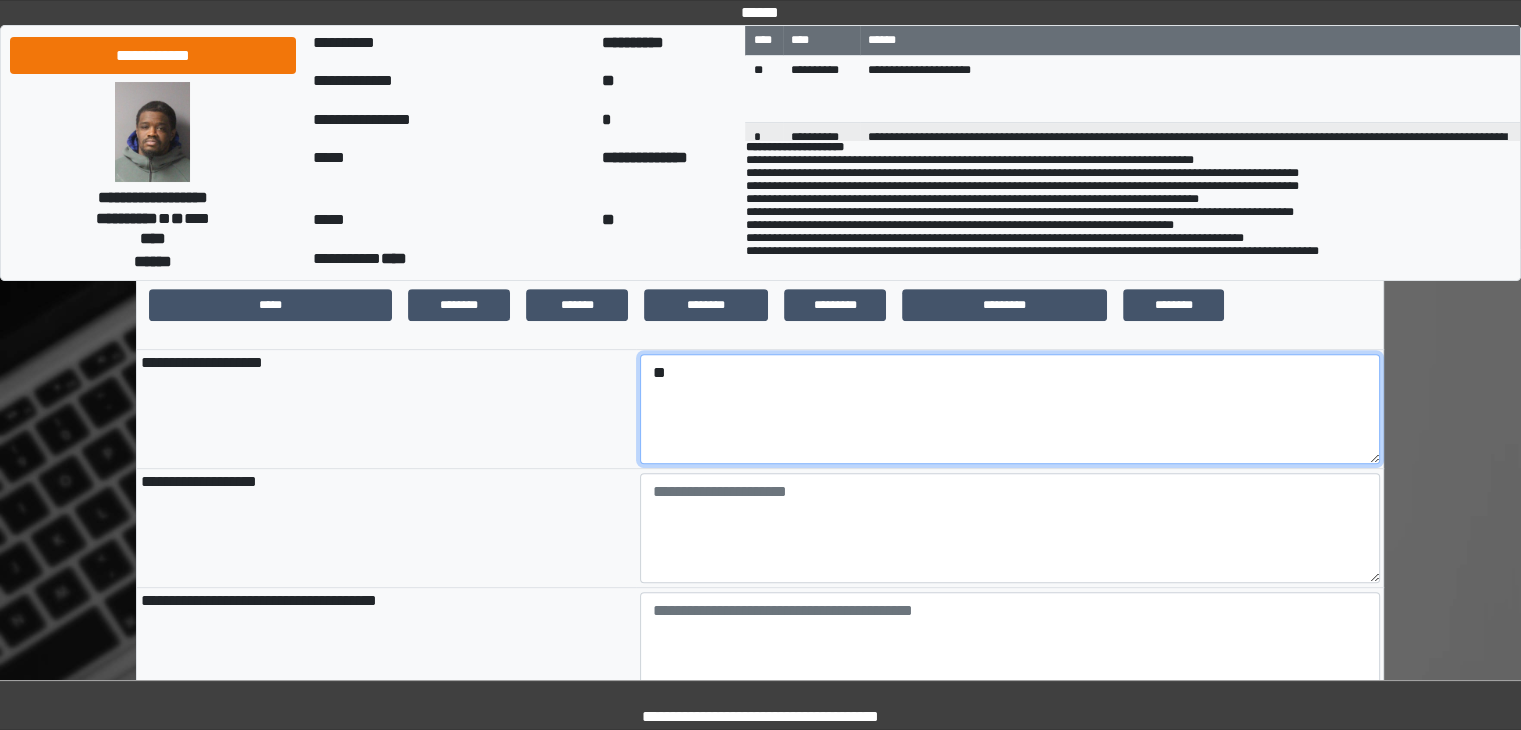type on "*" 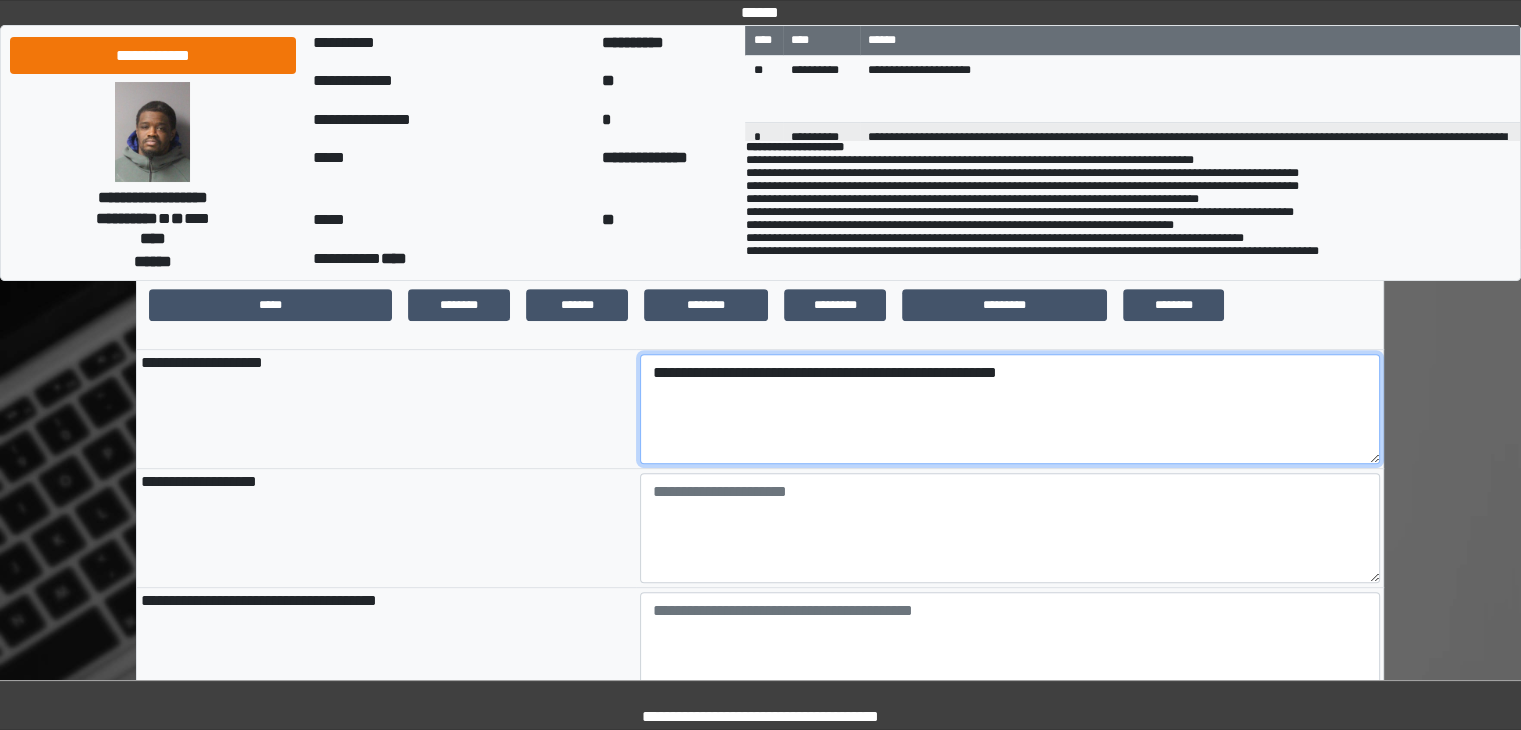 click on "**********" at bounding box center [1010, 409] 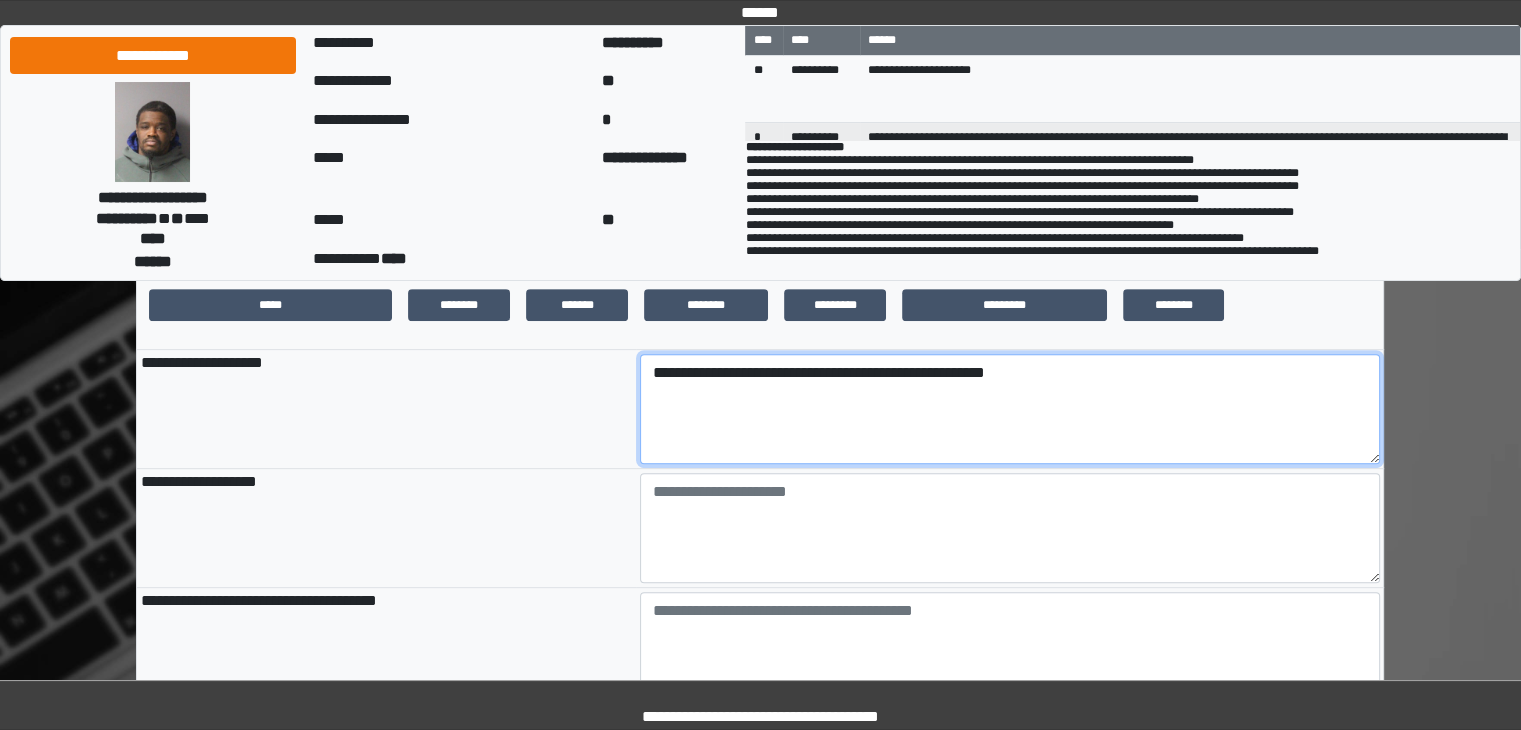 click on "**********" at bounding box center [1010, 409] 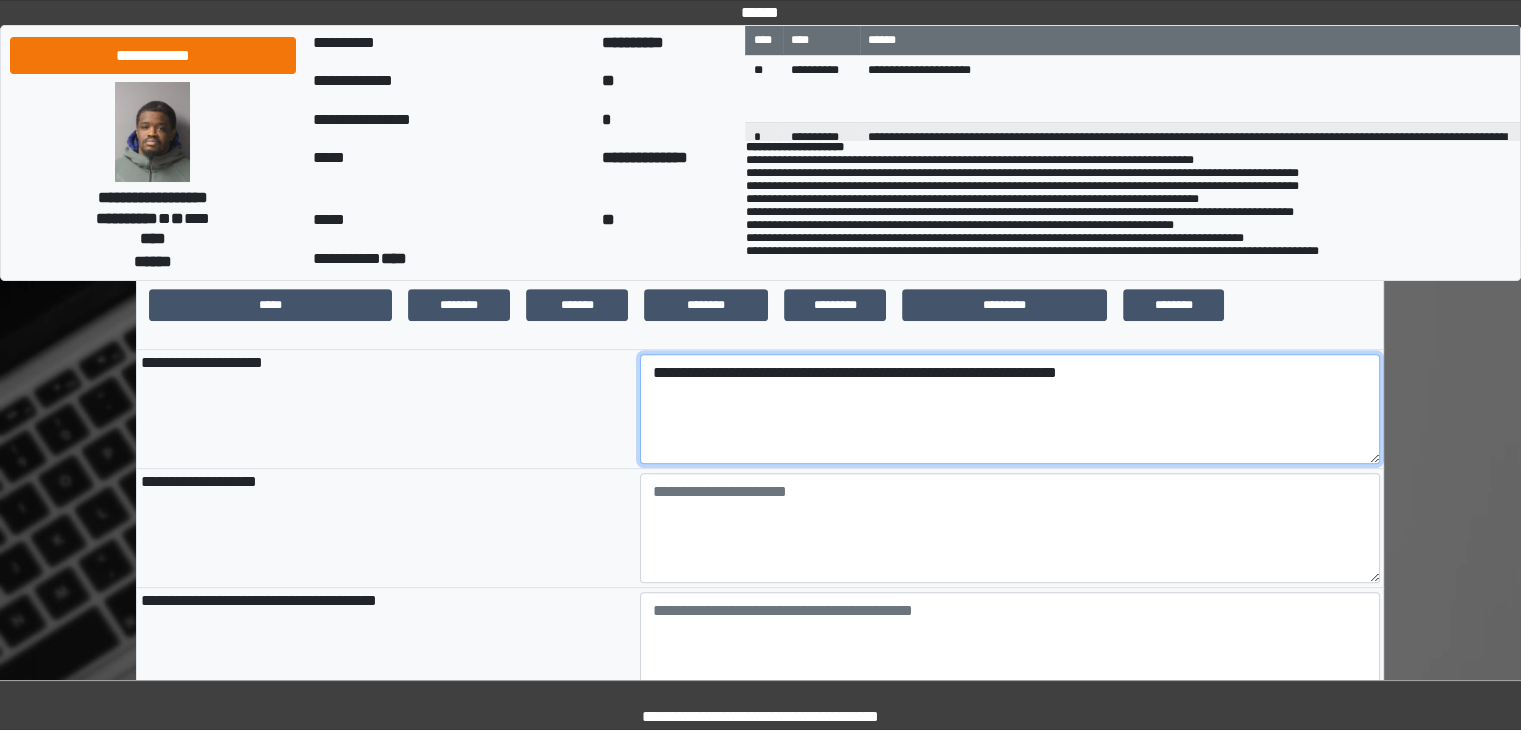 click on "**********" at bounding box center (1010, 409) 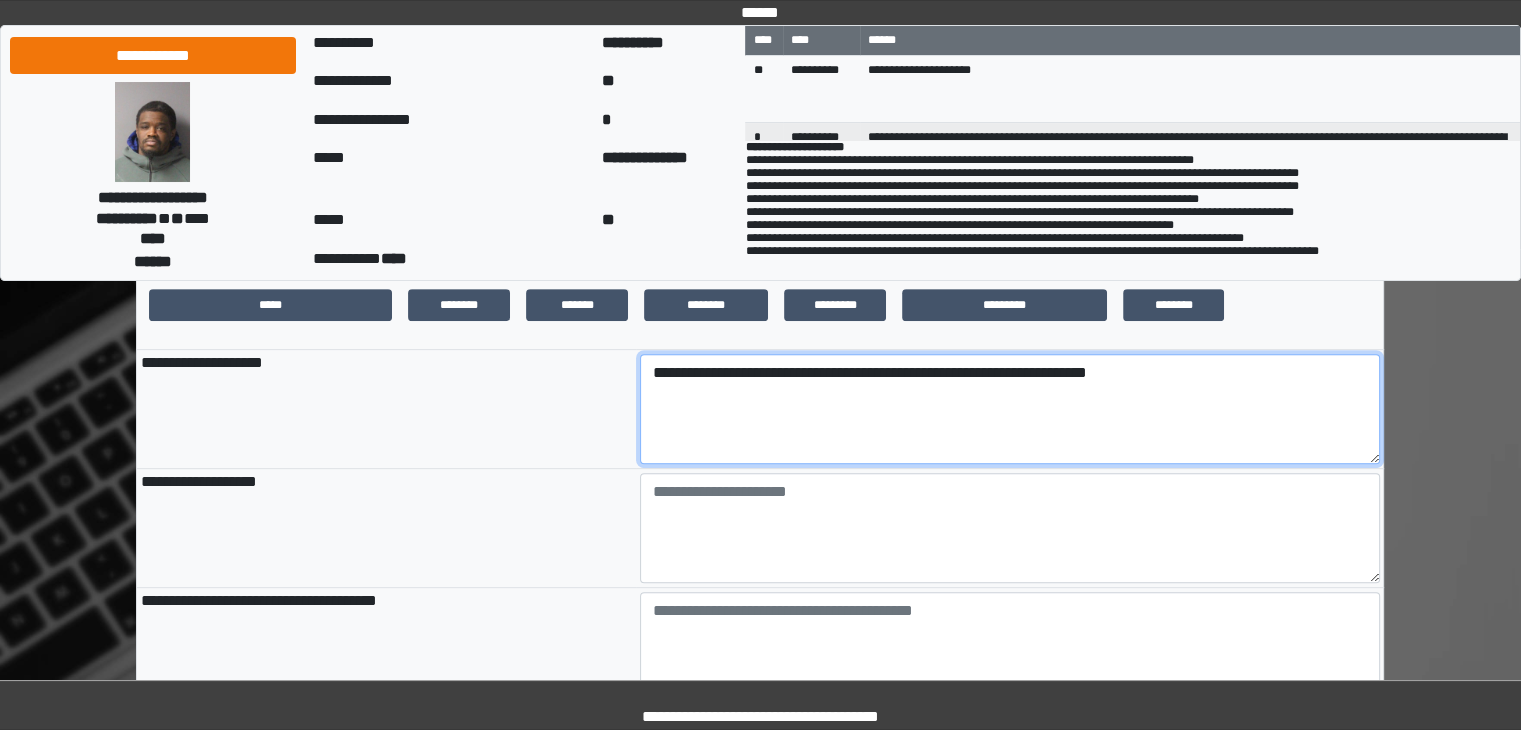 click on "**********" at bounding box center (1010, 409) 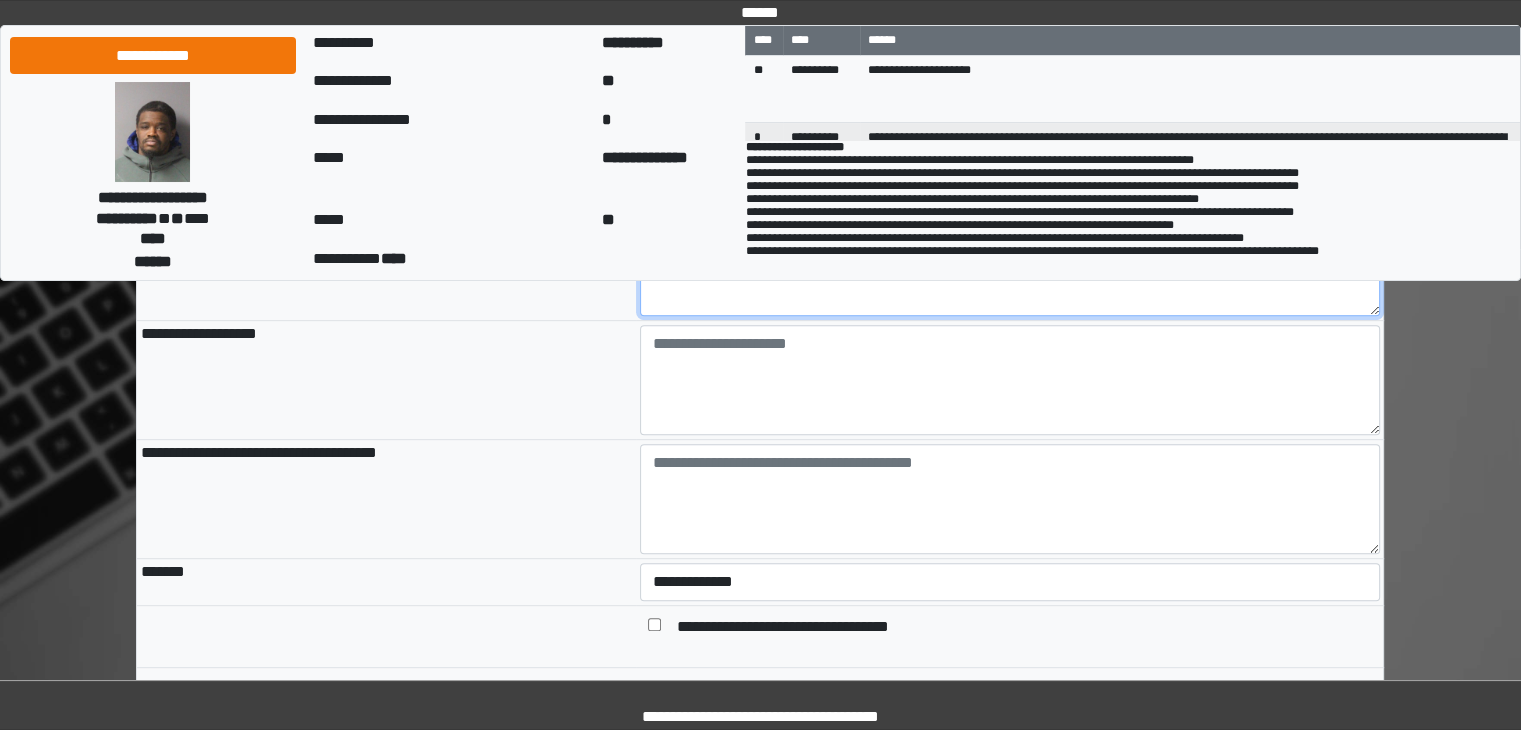 scroll, scrollTop: 700, scrollLeft: 0, axis: vertical 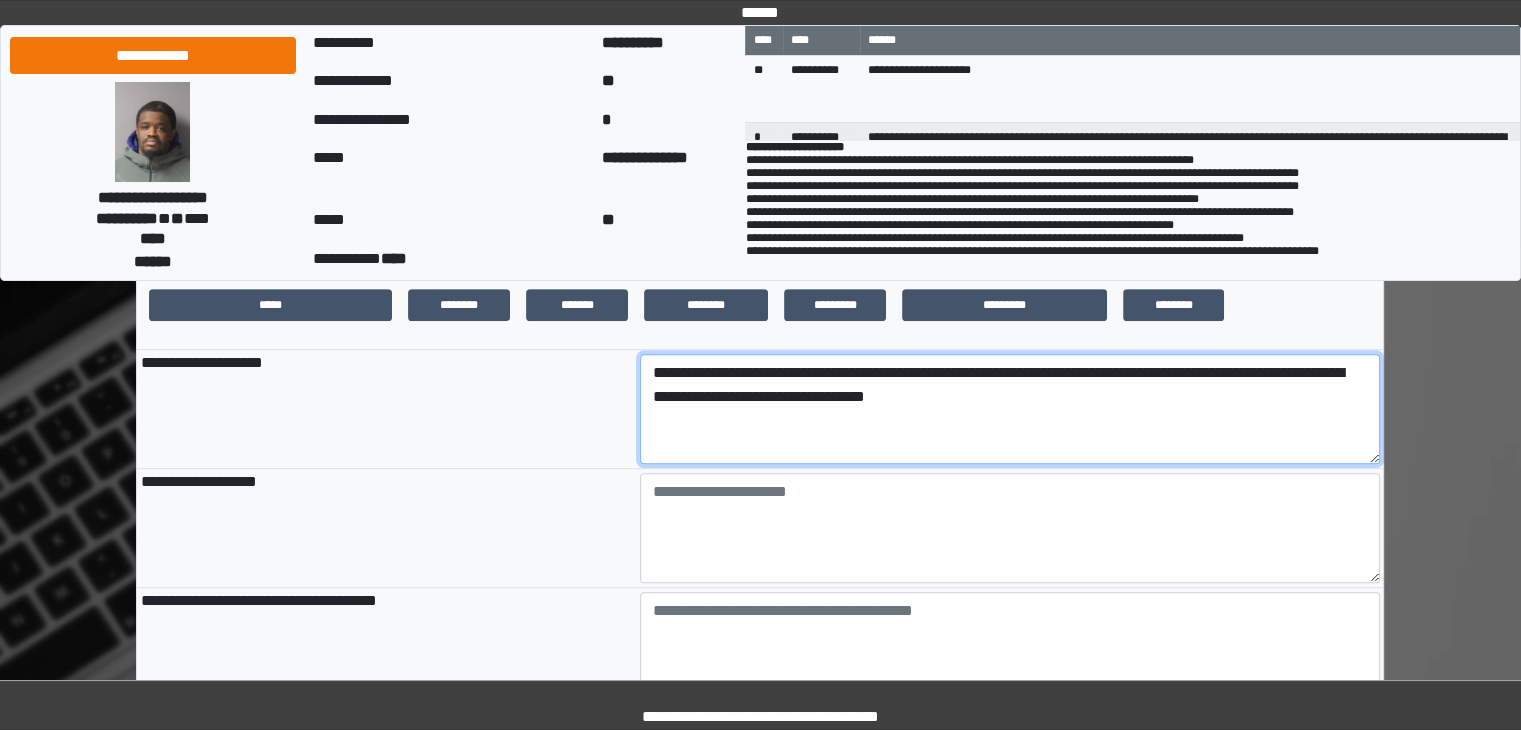 click on "**********" at bounding box center (1010, 409) 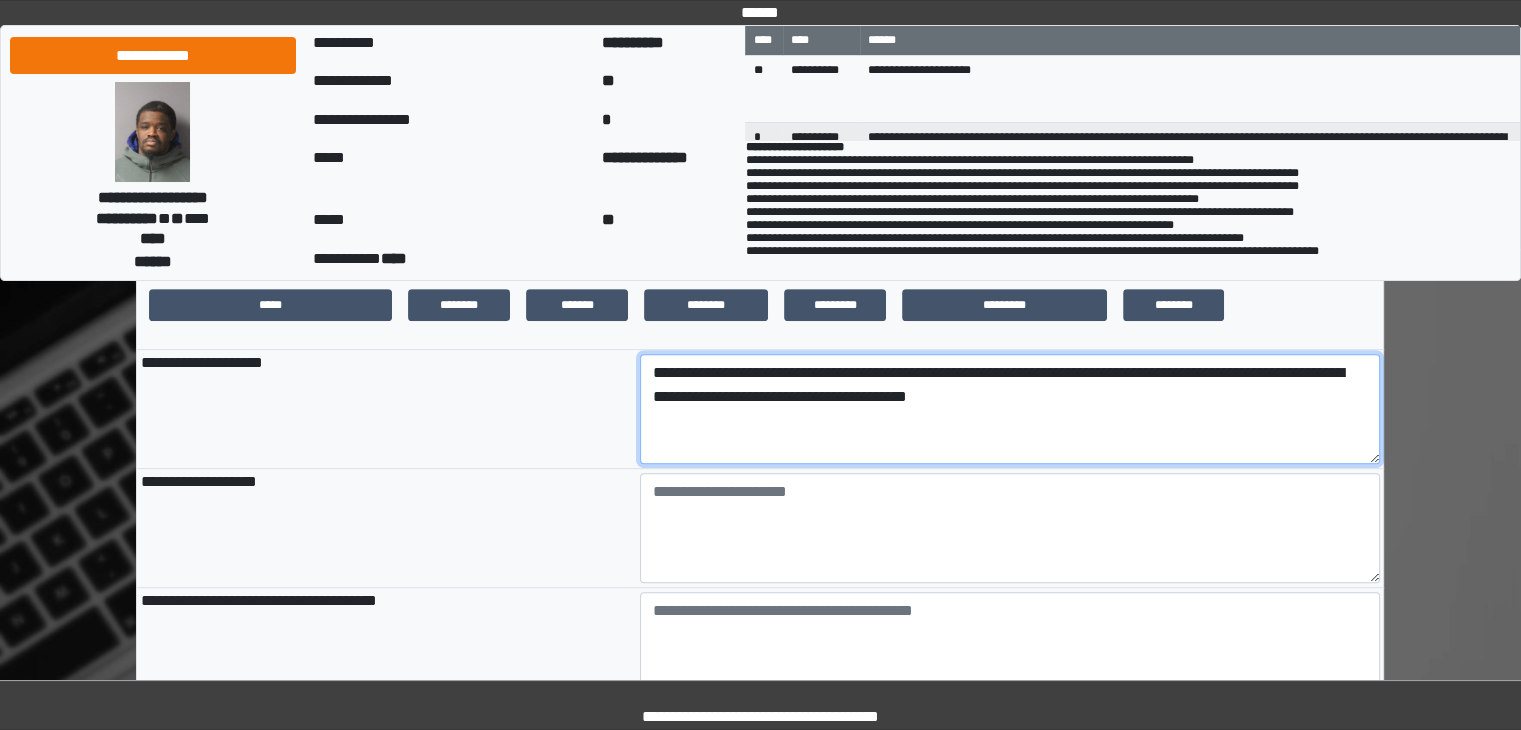 click on "**********" at bounding box center (1010, 409) 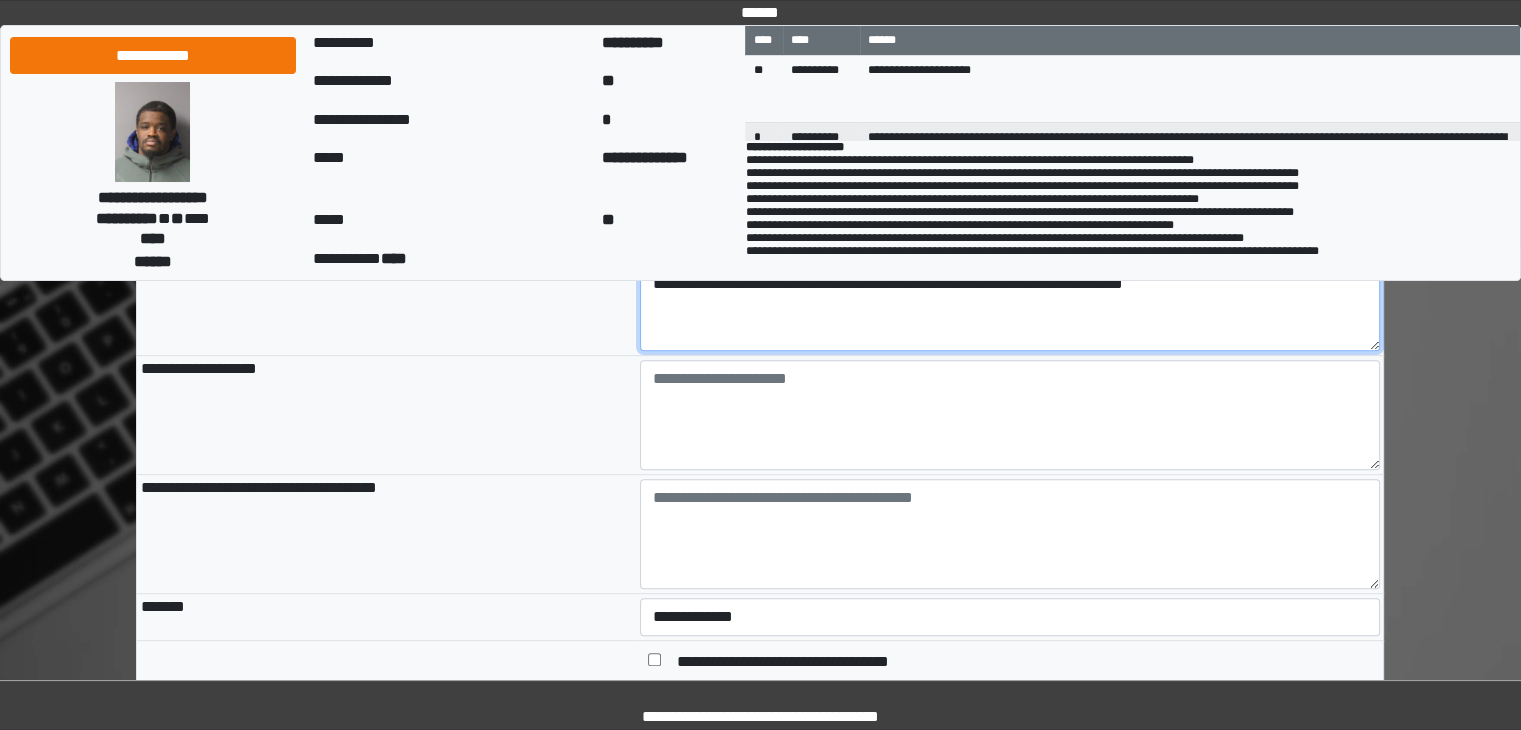 scroll, scrollTop: 900, scrollLeft: 0, axis: vertical 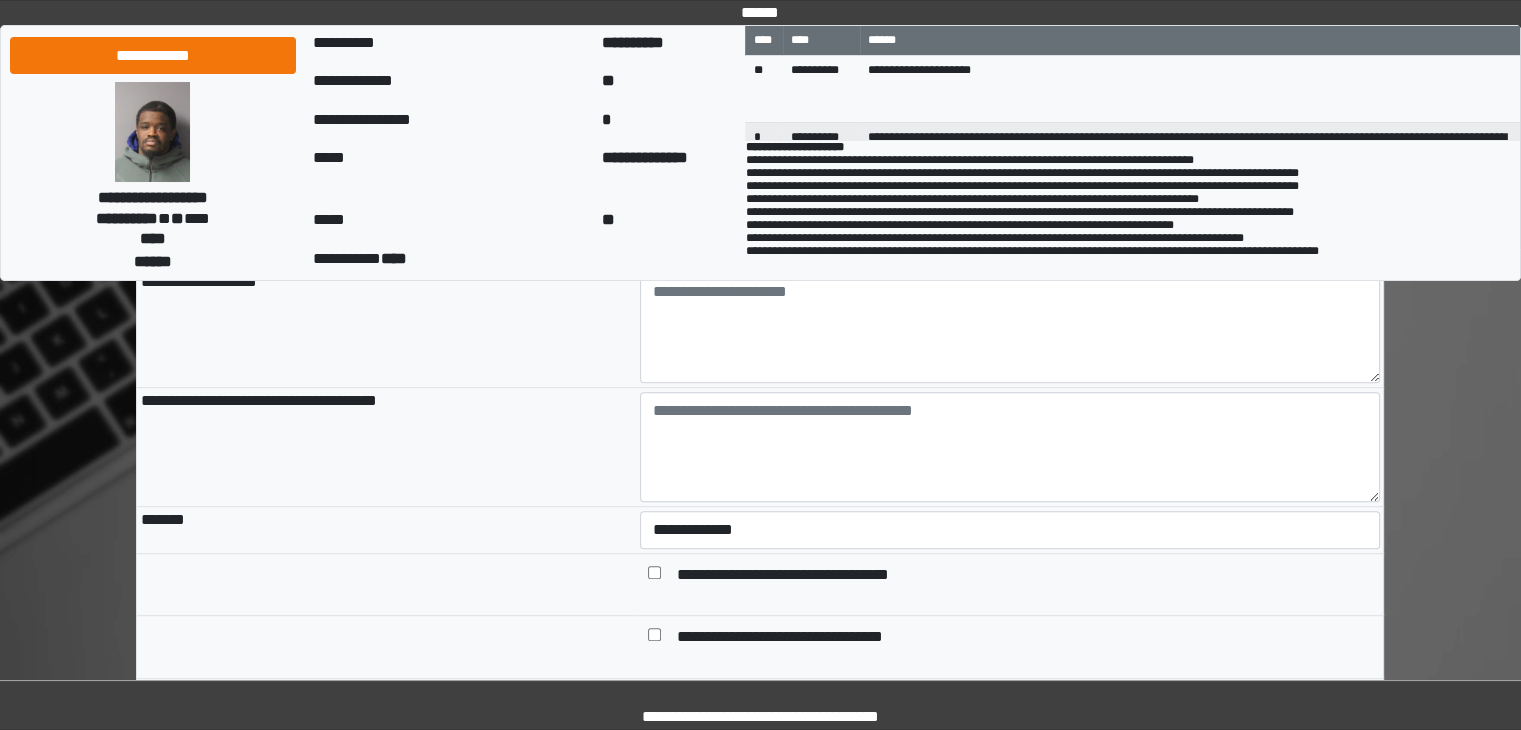type on "**********" 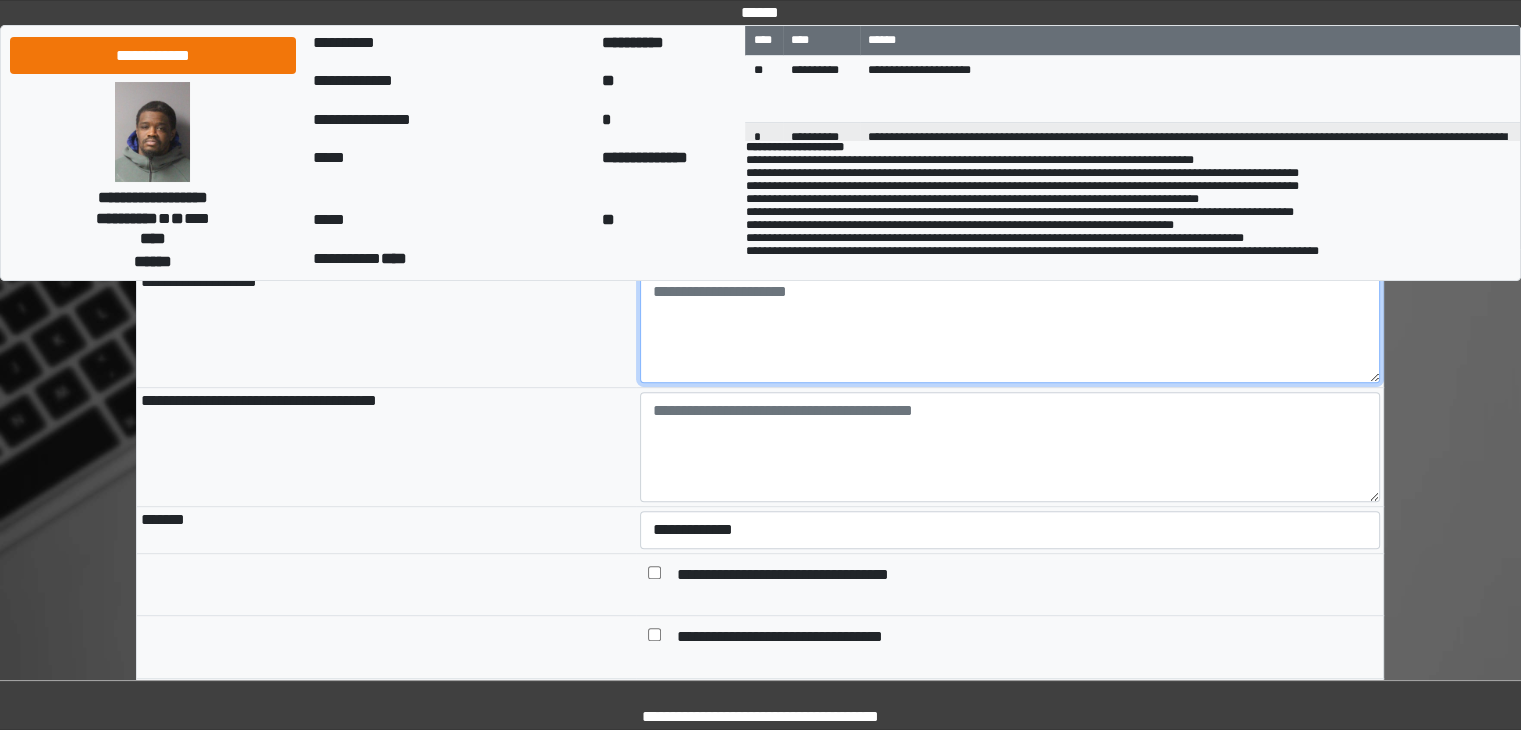 click at bounding box center (1010, 328) 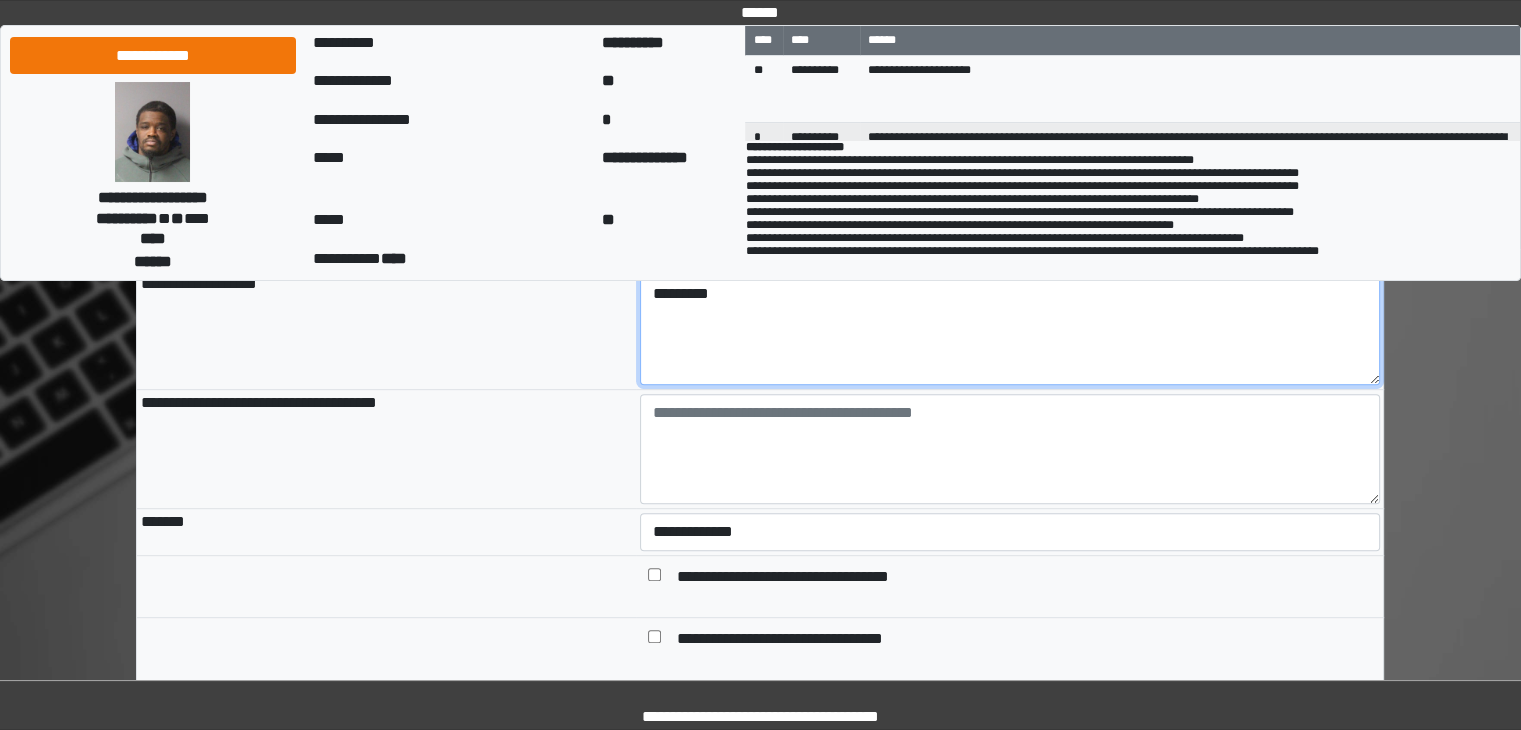 scroll, scrollTop: 900, scrollLeft: 0, axis: vertical 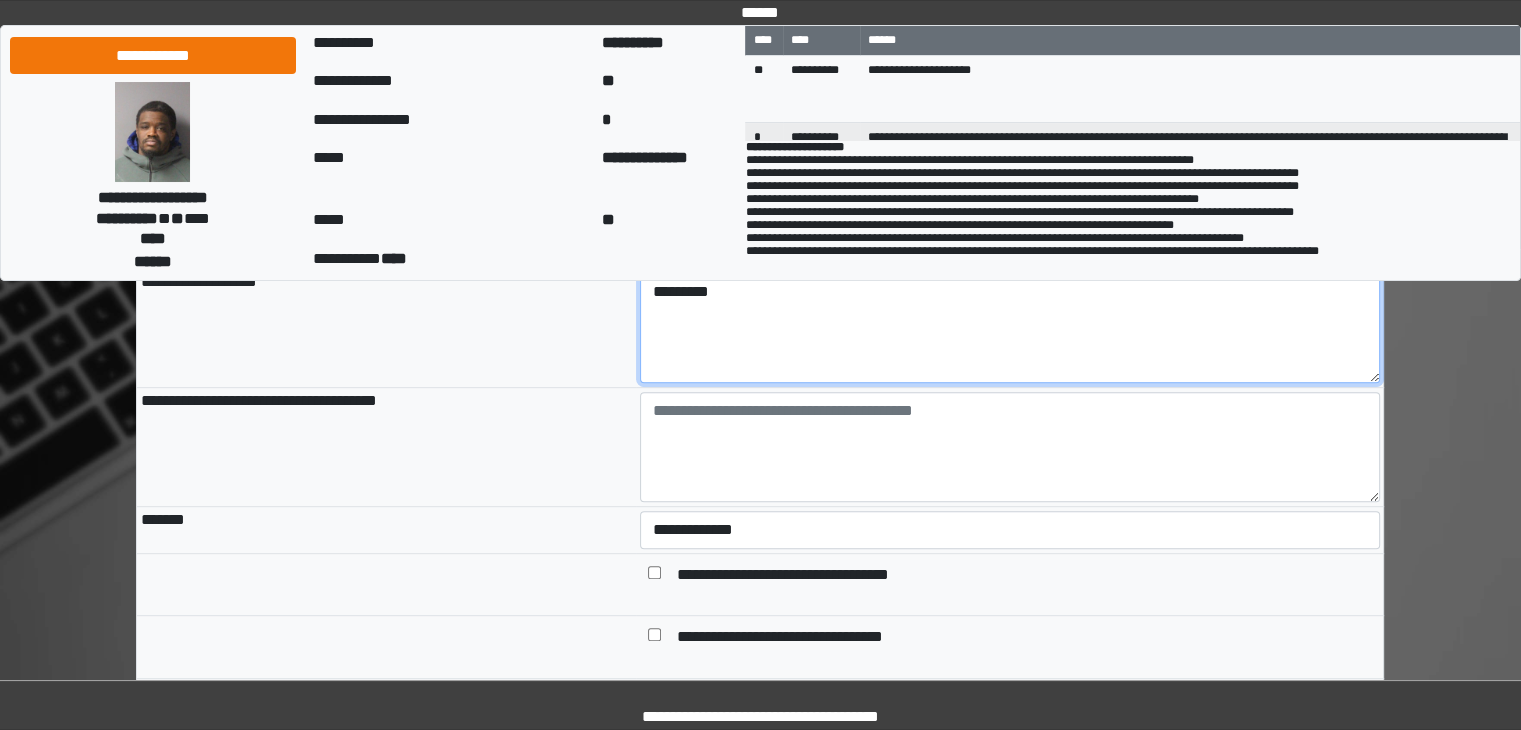 type on "*********" 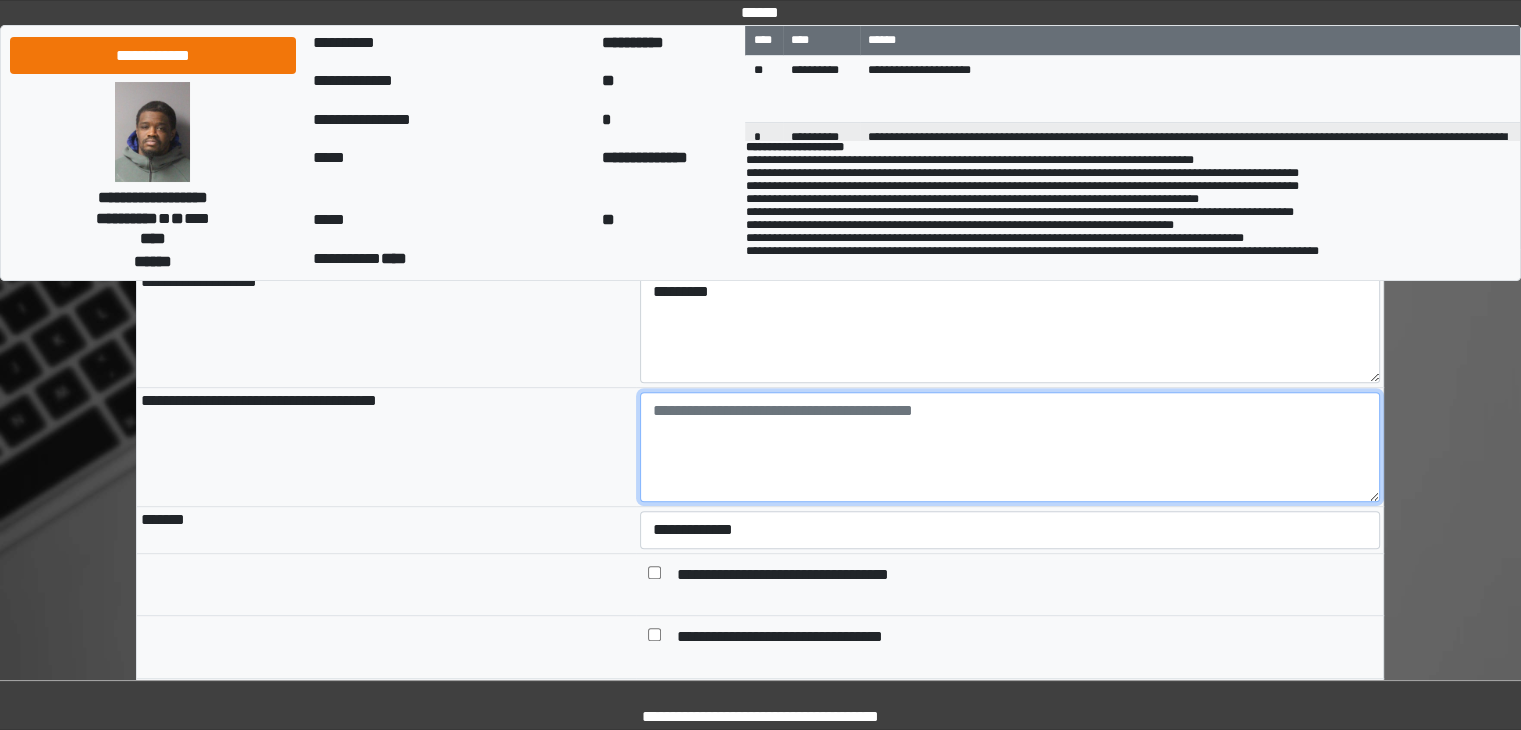 click at bounding box center (1010, 447) 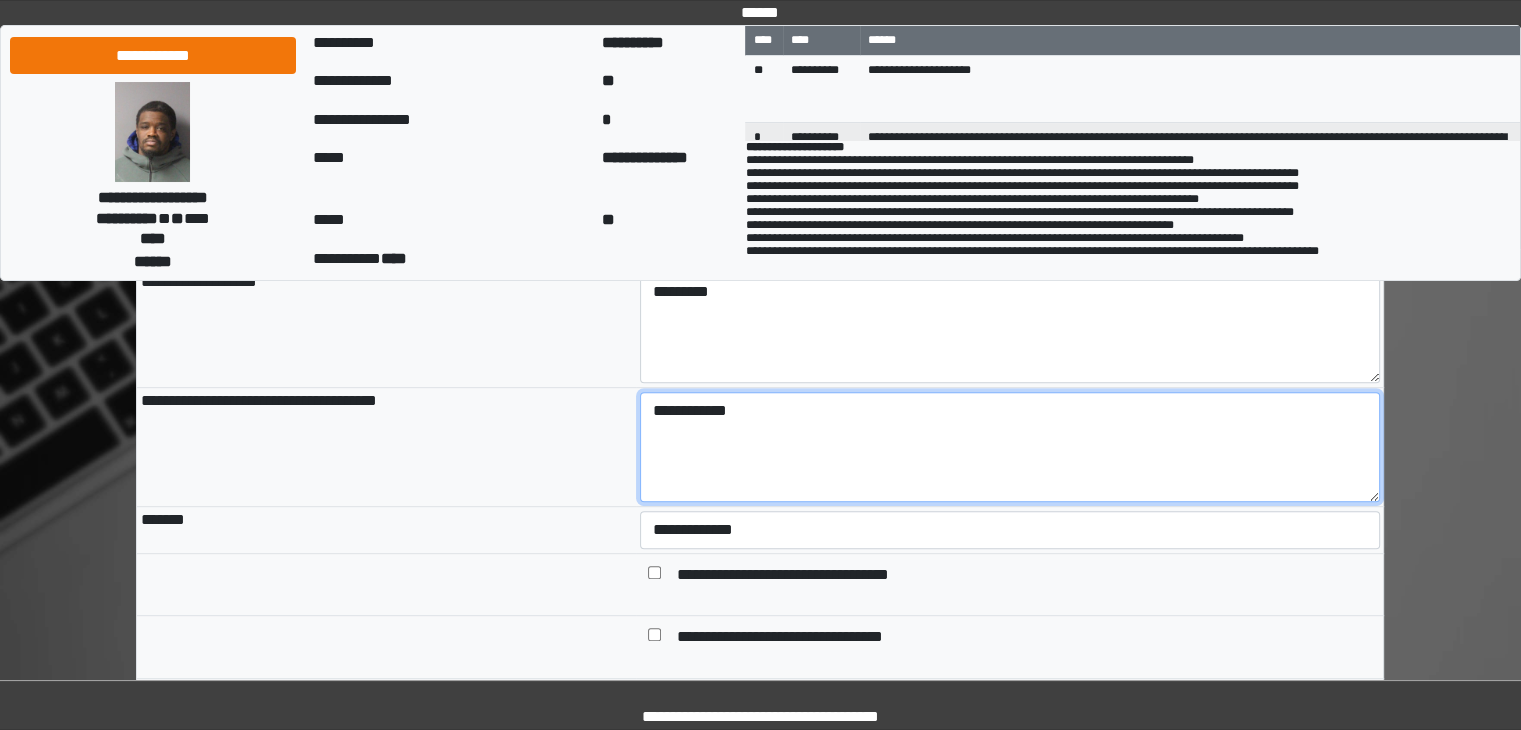 type on "**********" 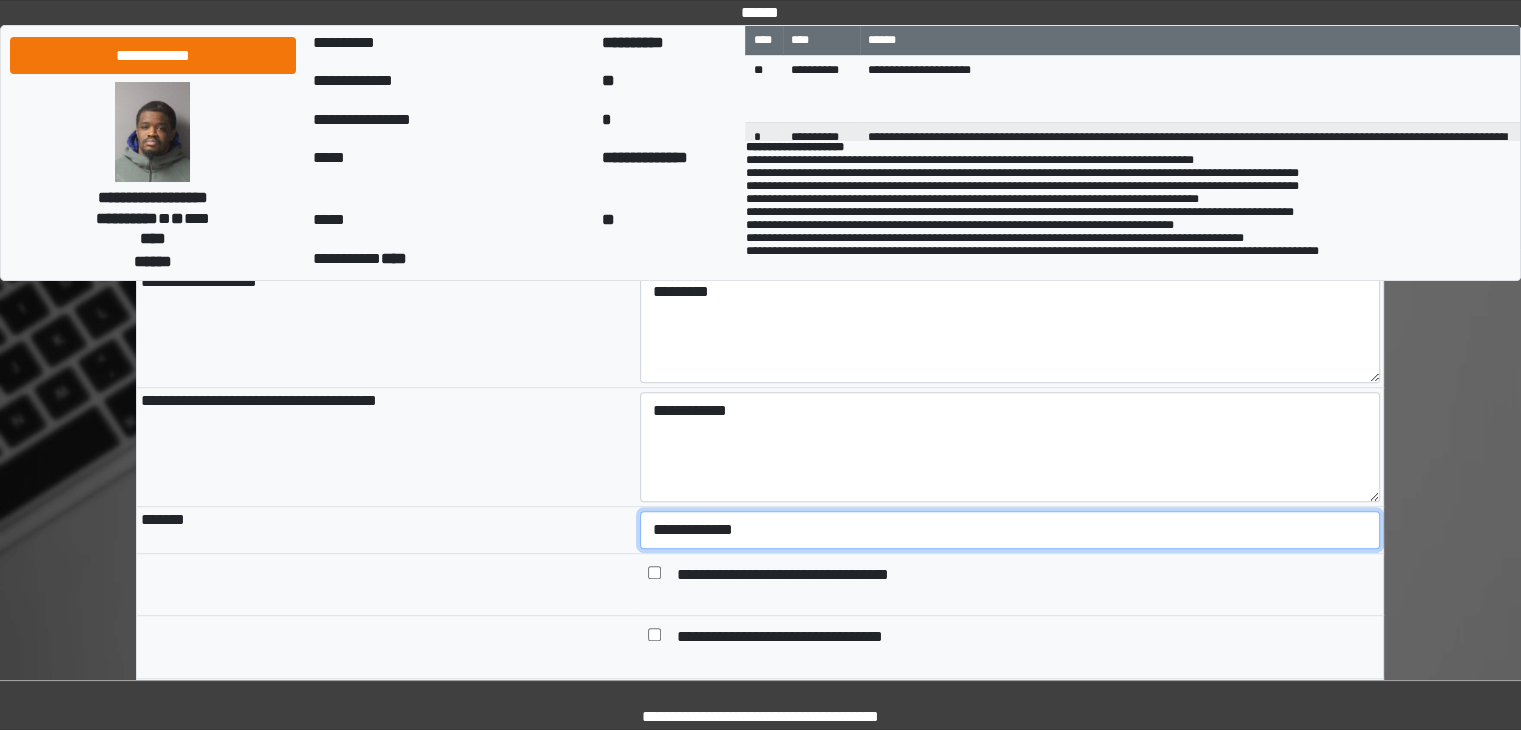 click on "**********" at bounding box center (1010, 530) 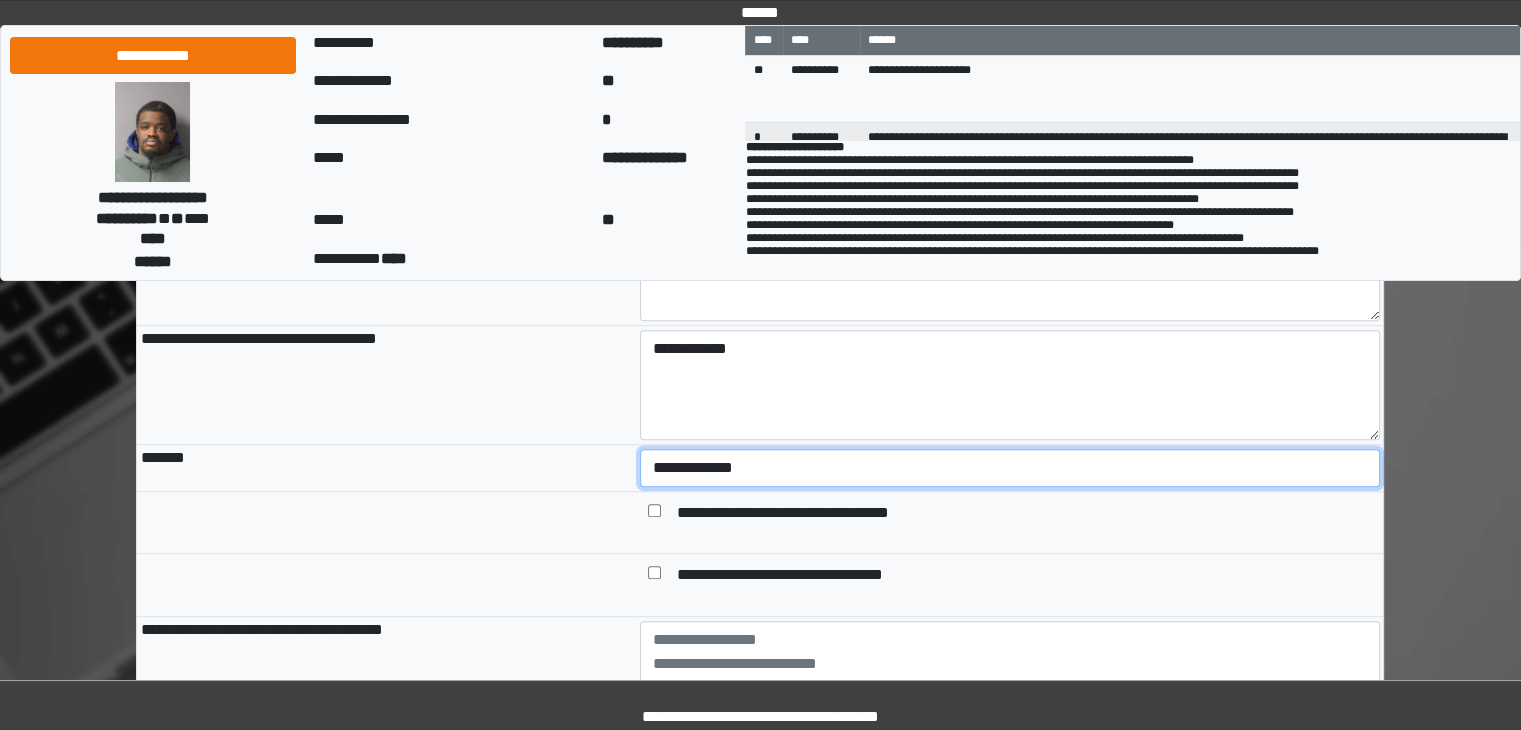 scroll, scrollTop: 900, scrollLeft: 0, axis: vertical 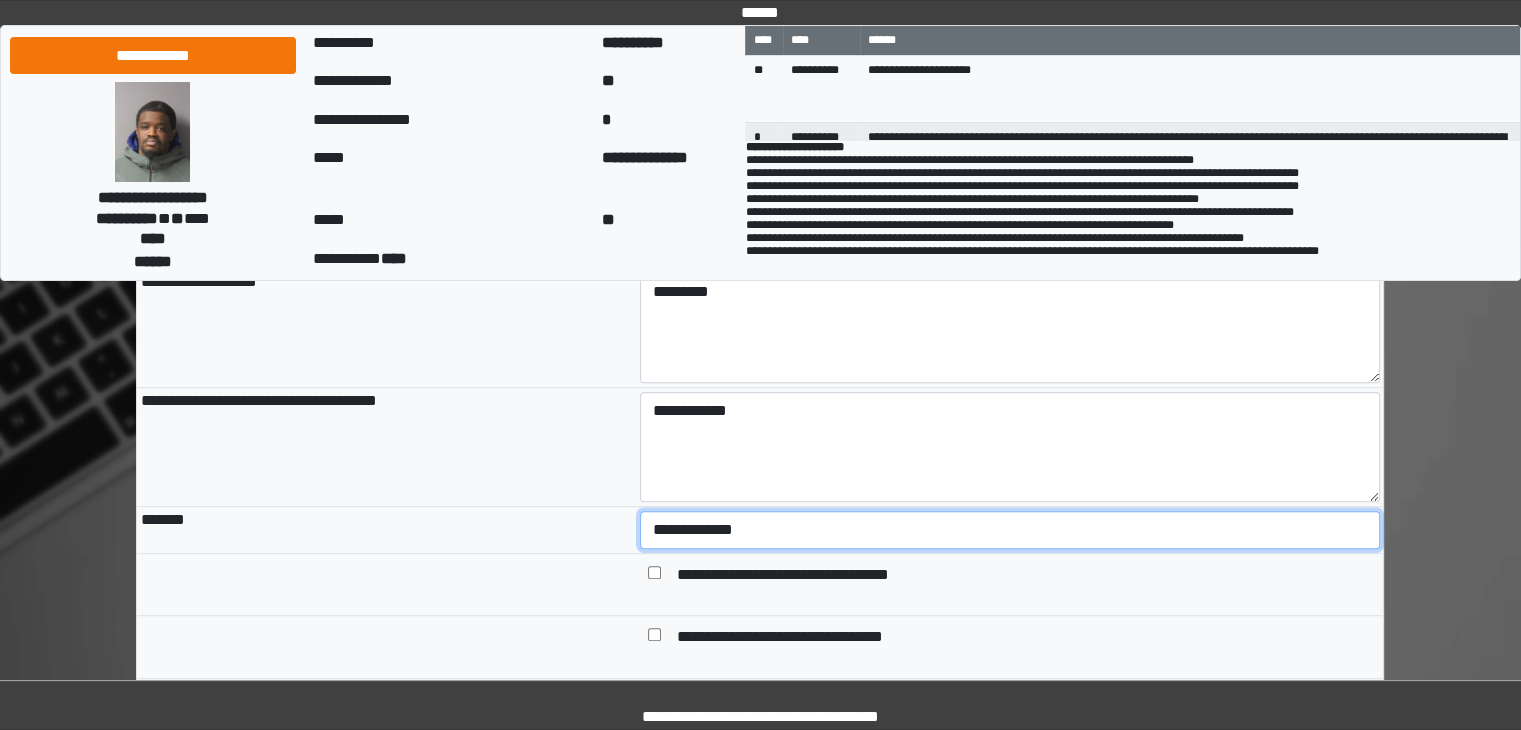 click on "**********" at bounding box center (1010, 530) 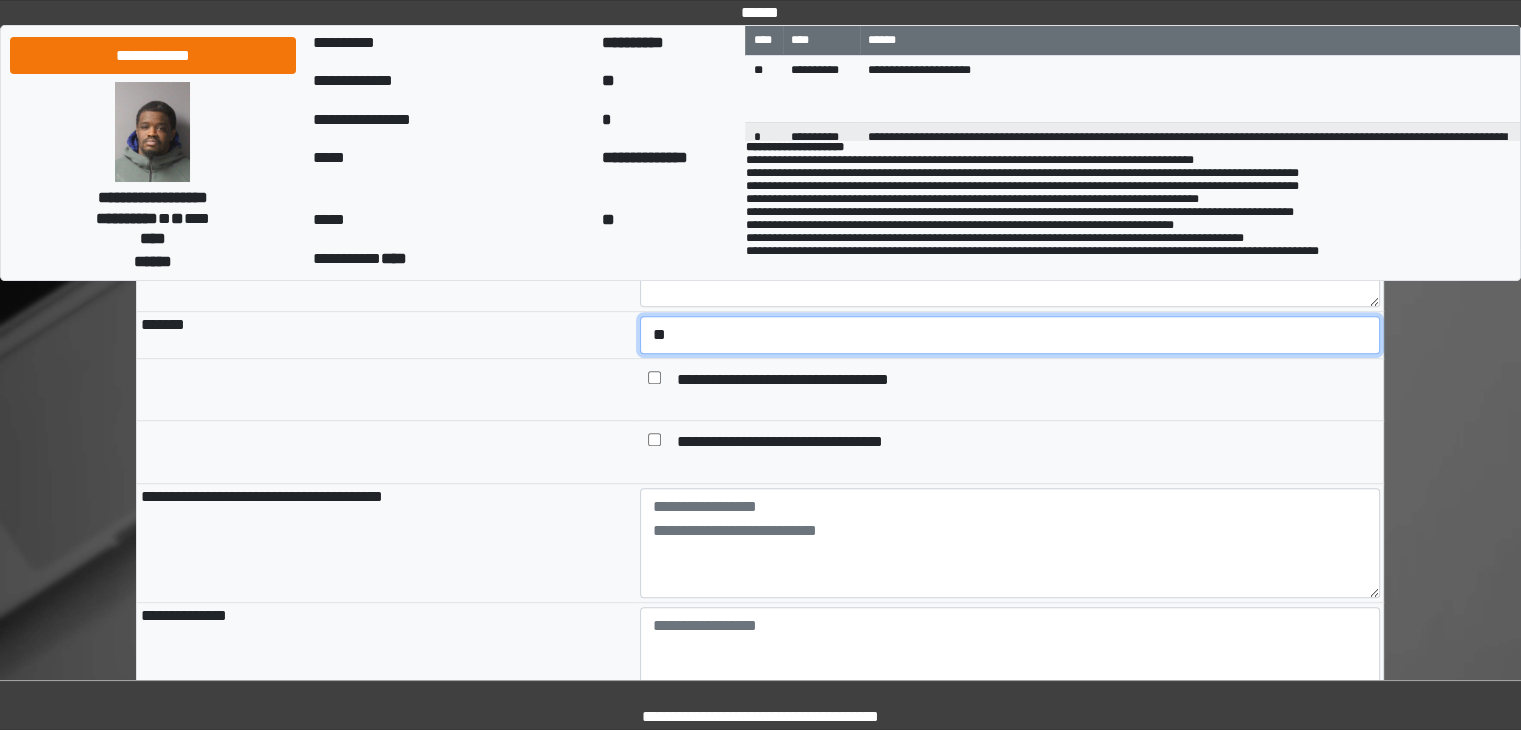 scroll, scrollTop: 1100, scrollLeft: 0, axis: vertical 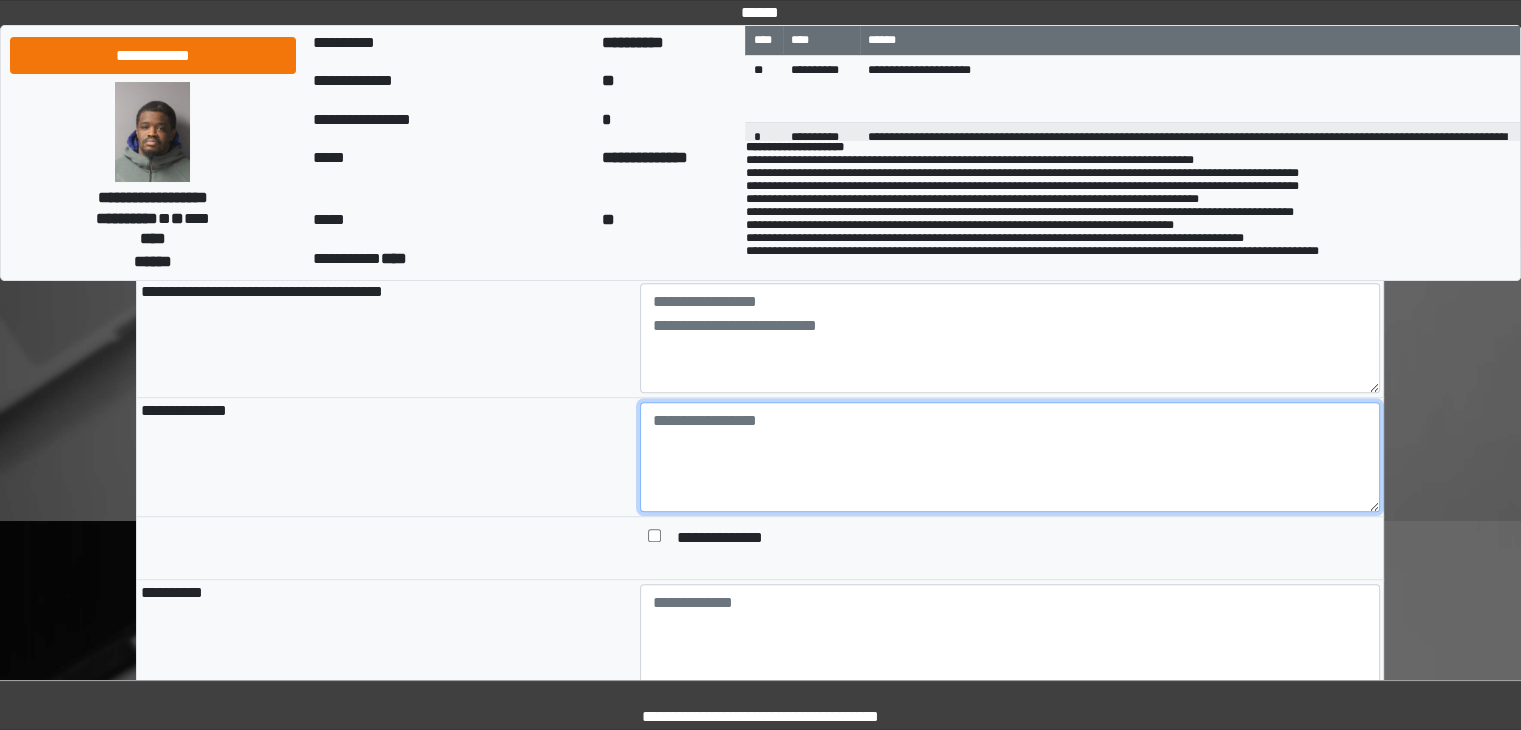 click at bounding box center (1010, 457) 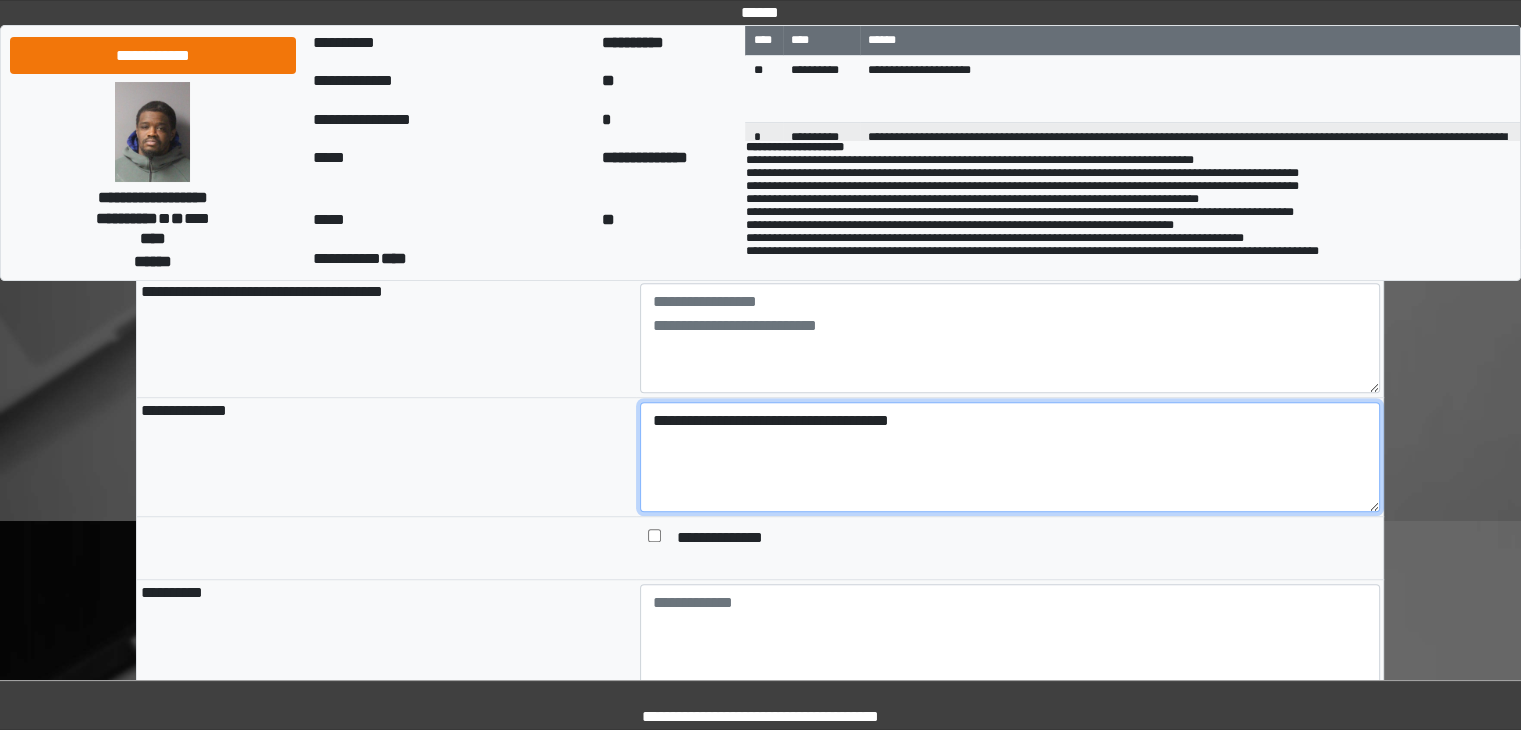 click on "**********" at bounding box center [1010, 457] 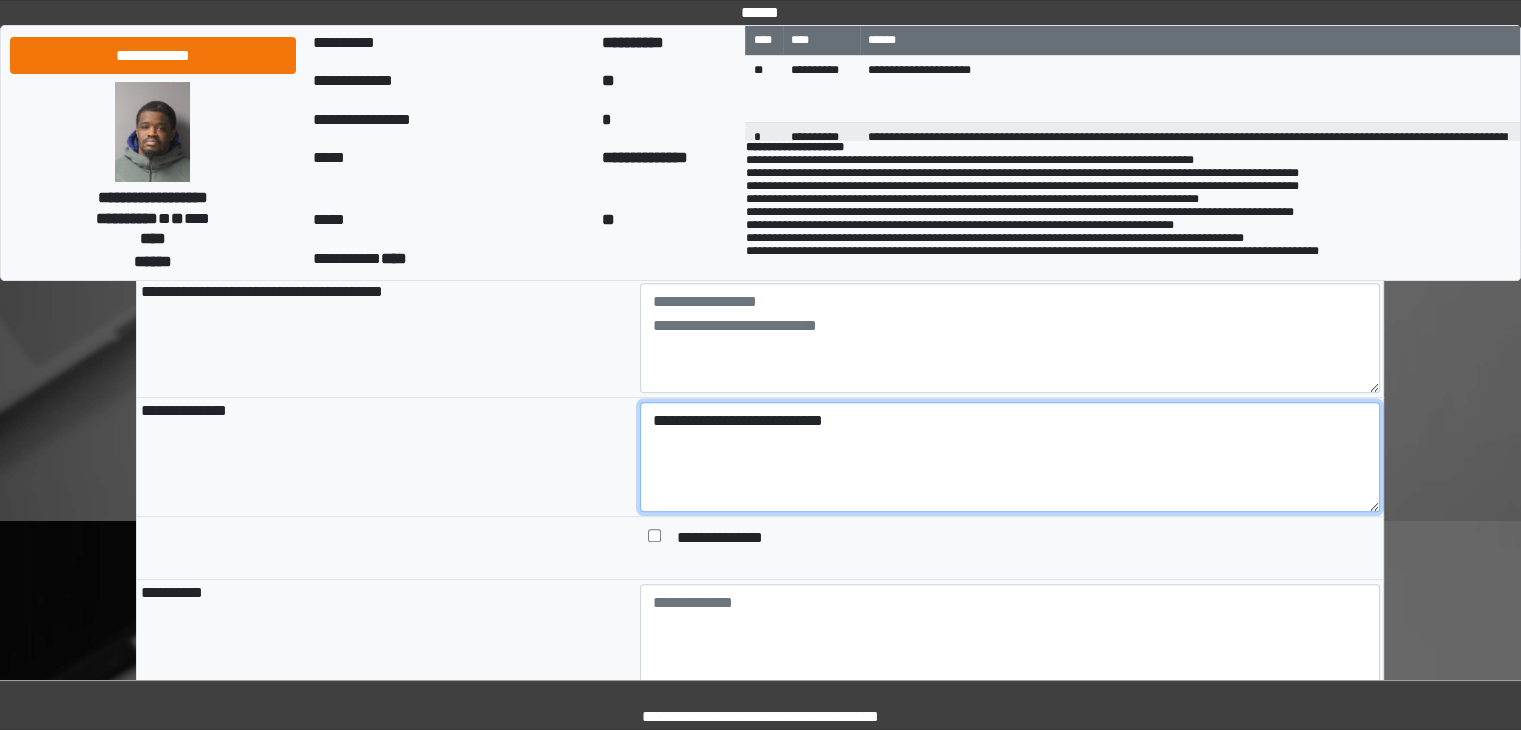 click on "**********" at bounding box center (1010, 457) 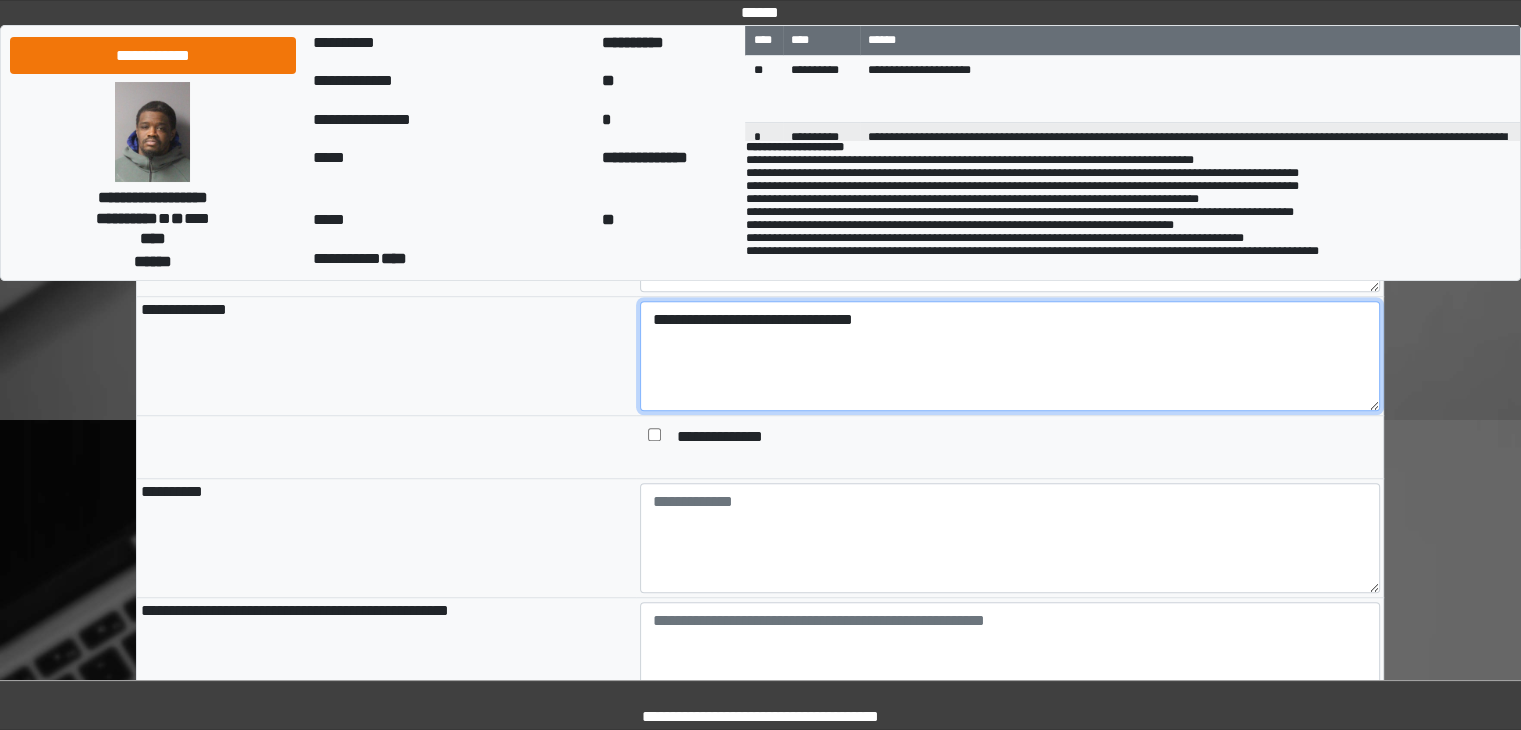 scroll, scrollTop: 1500, scrollLeft: 0, axis: vertical 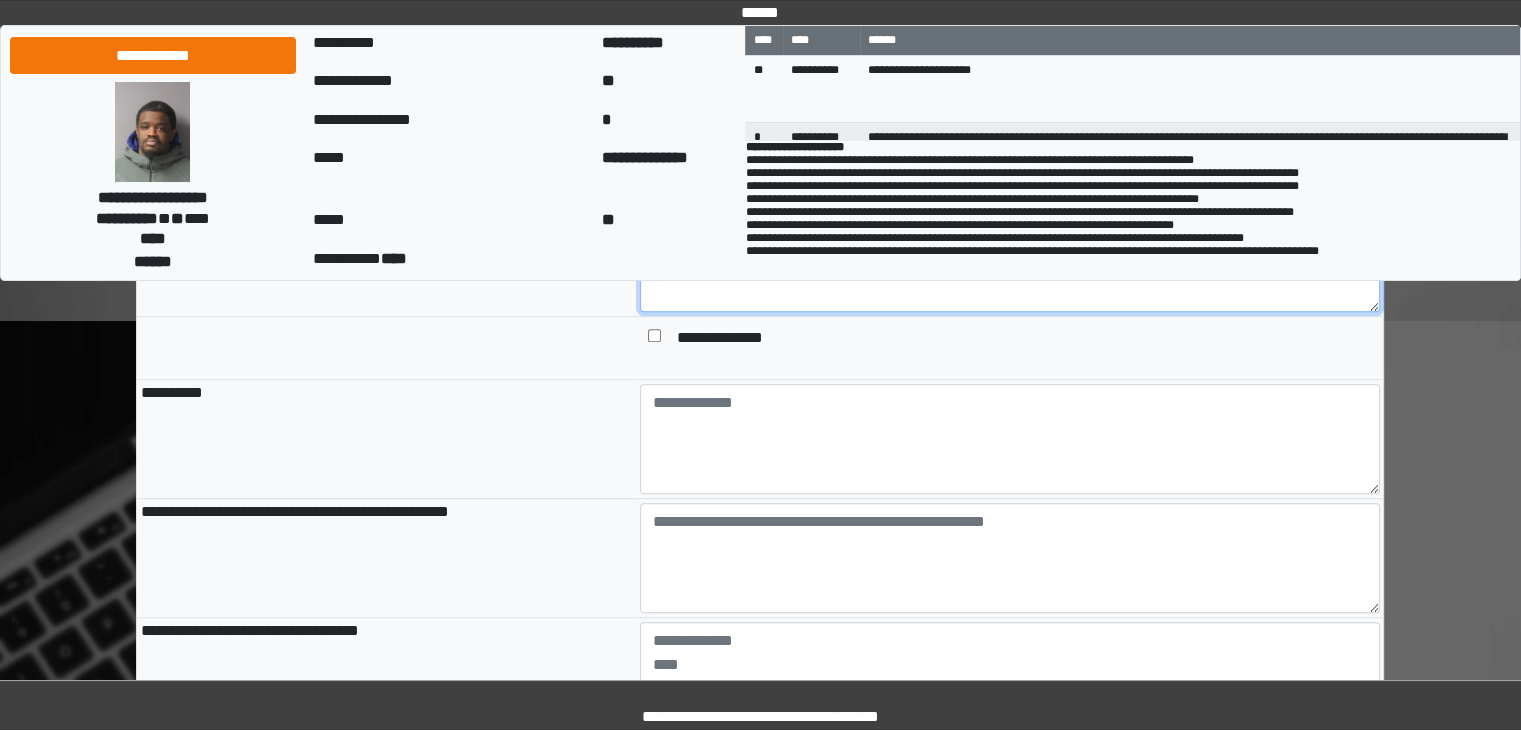 type on "**********" 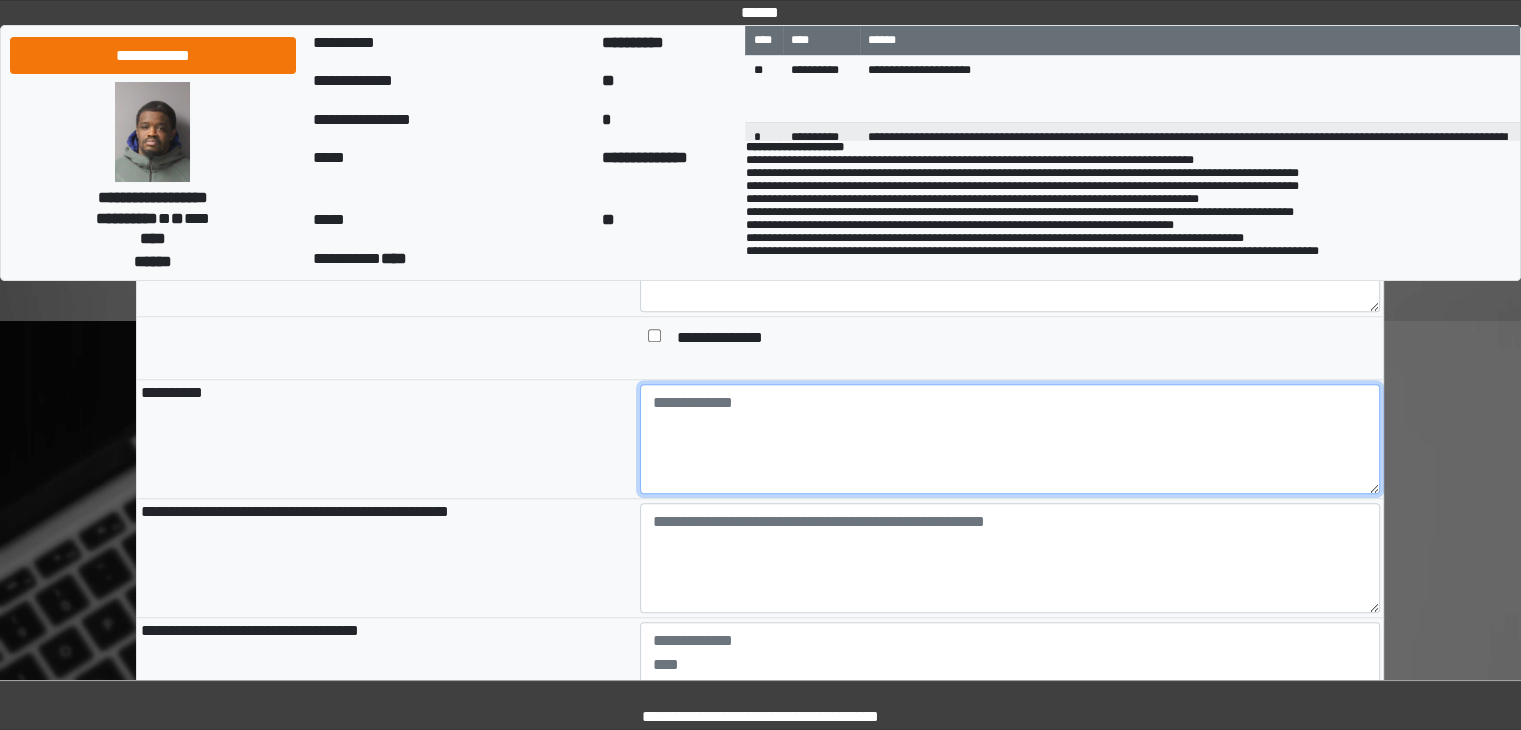 click at bounding box center [1010, 439] 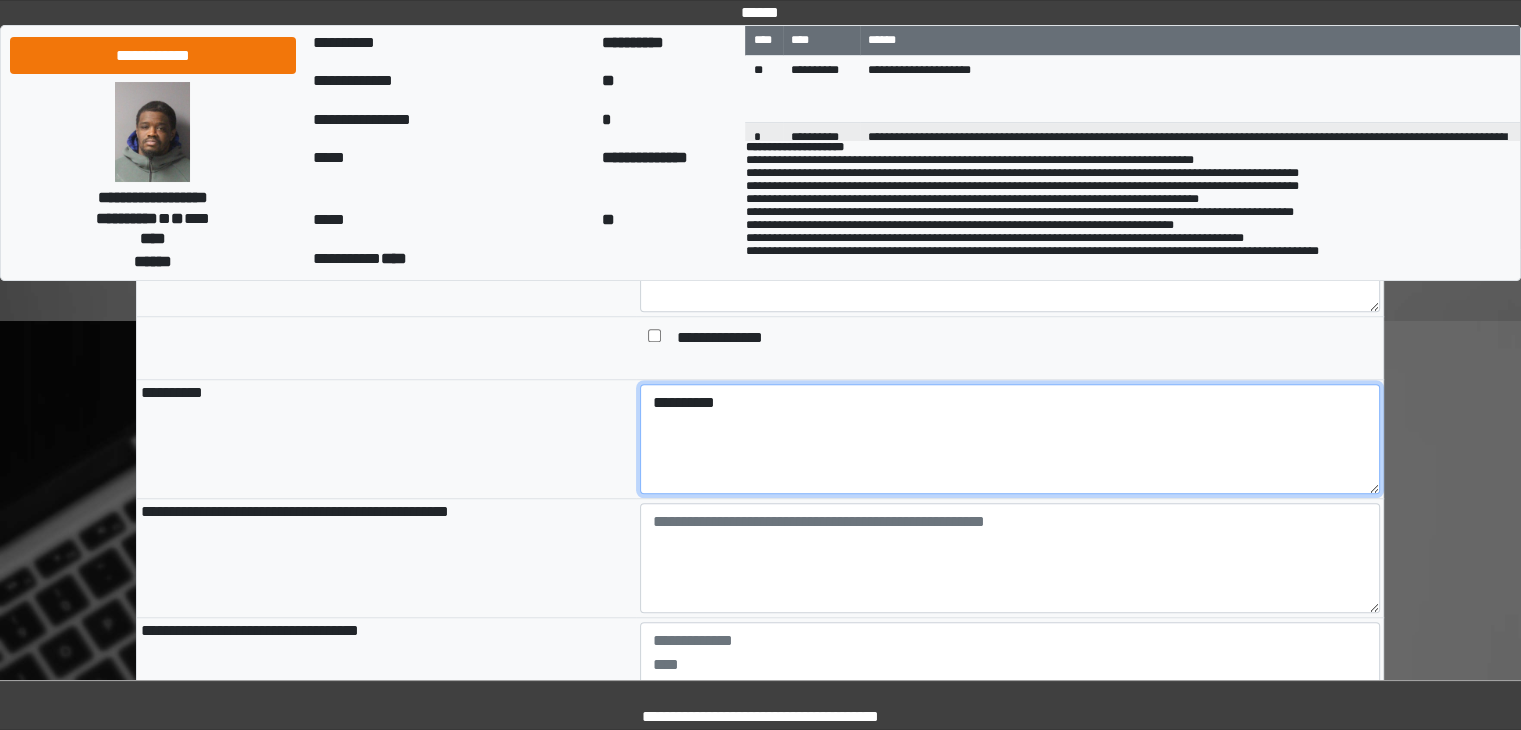 type on "**********" 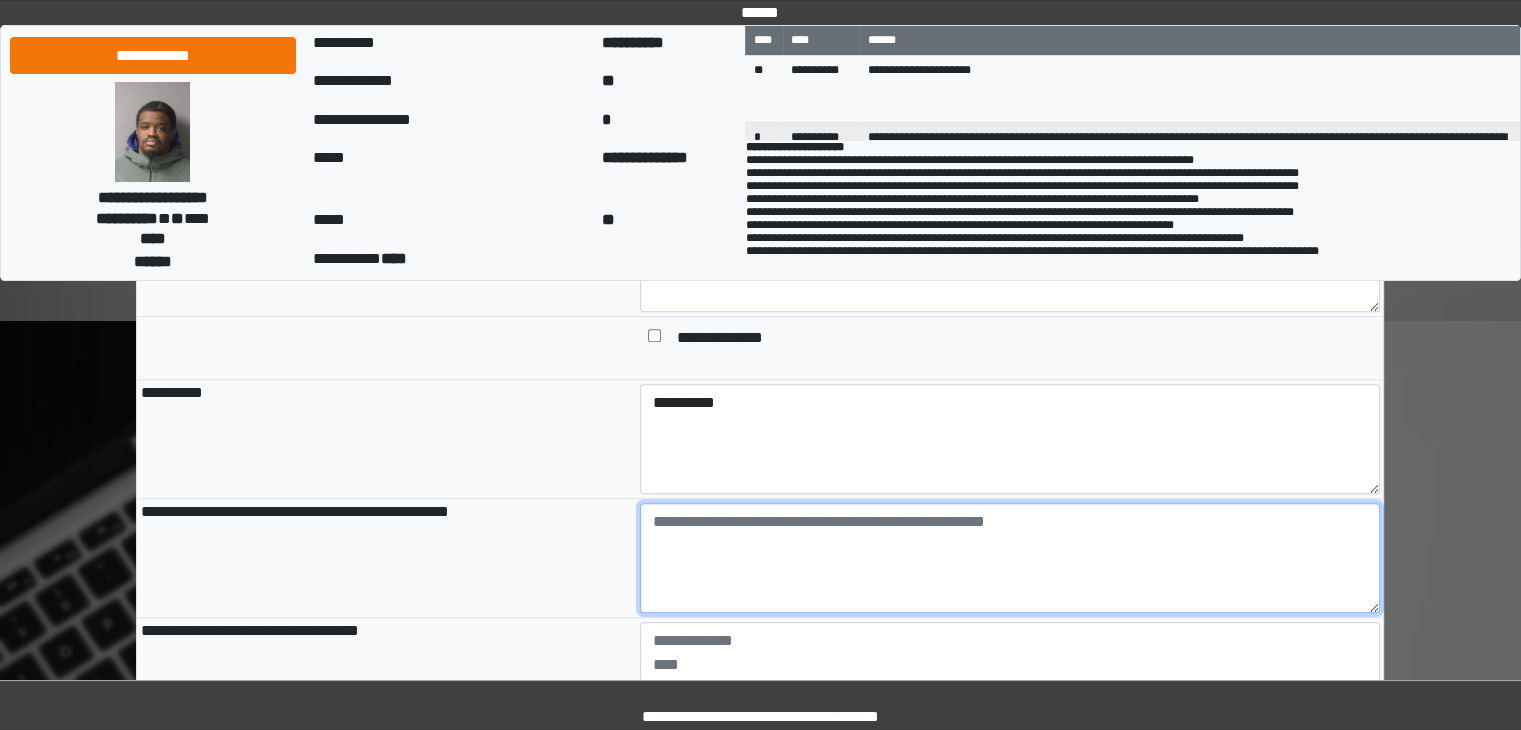 click at bounding box center (1010, 558) 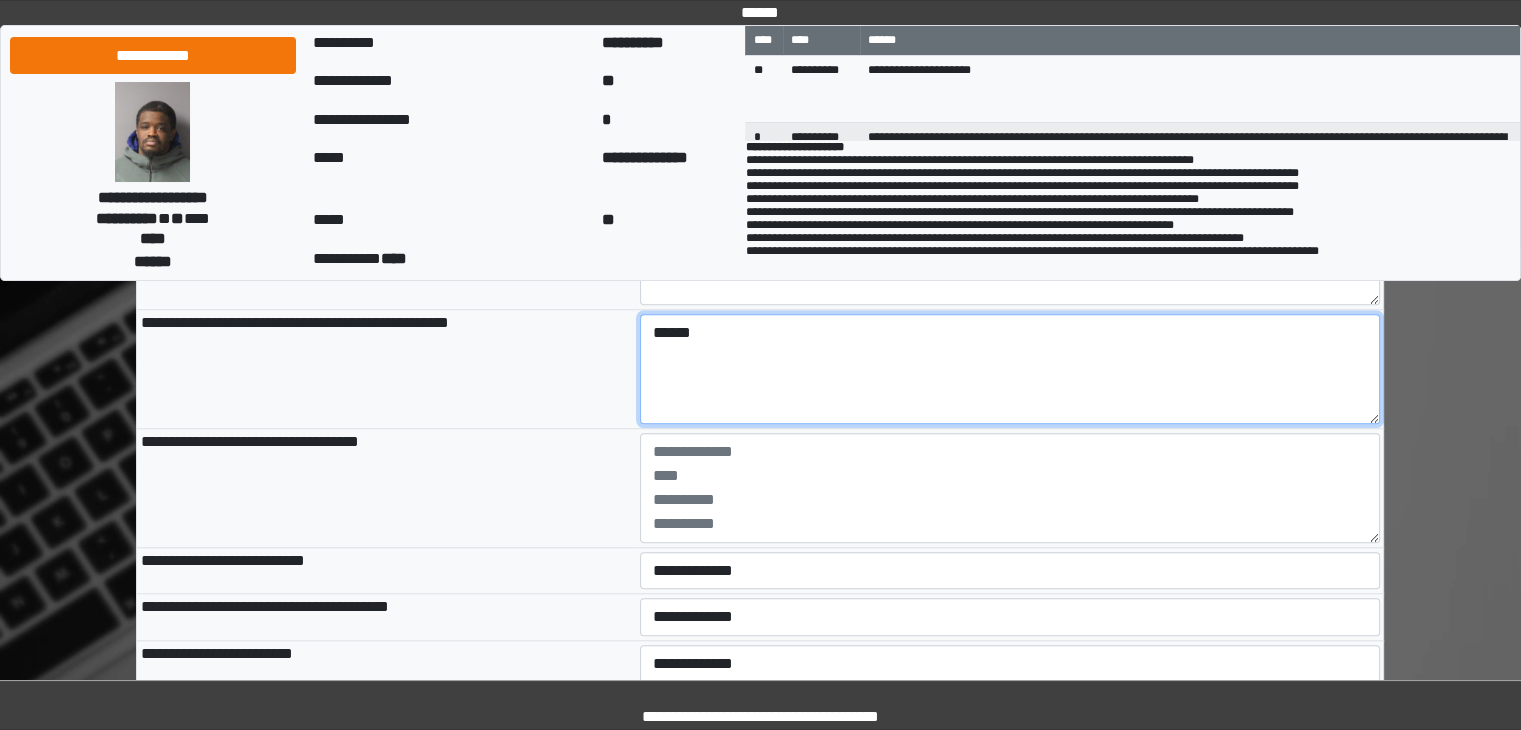 scroll, scrollTop: 1700, scrollLeft: 0, axis: vertical 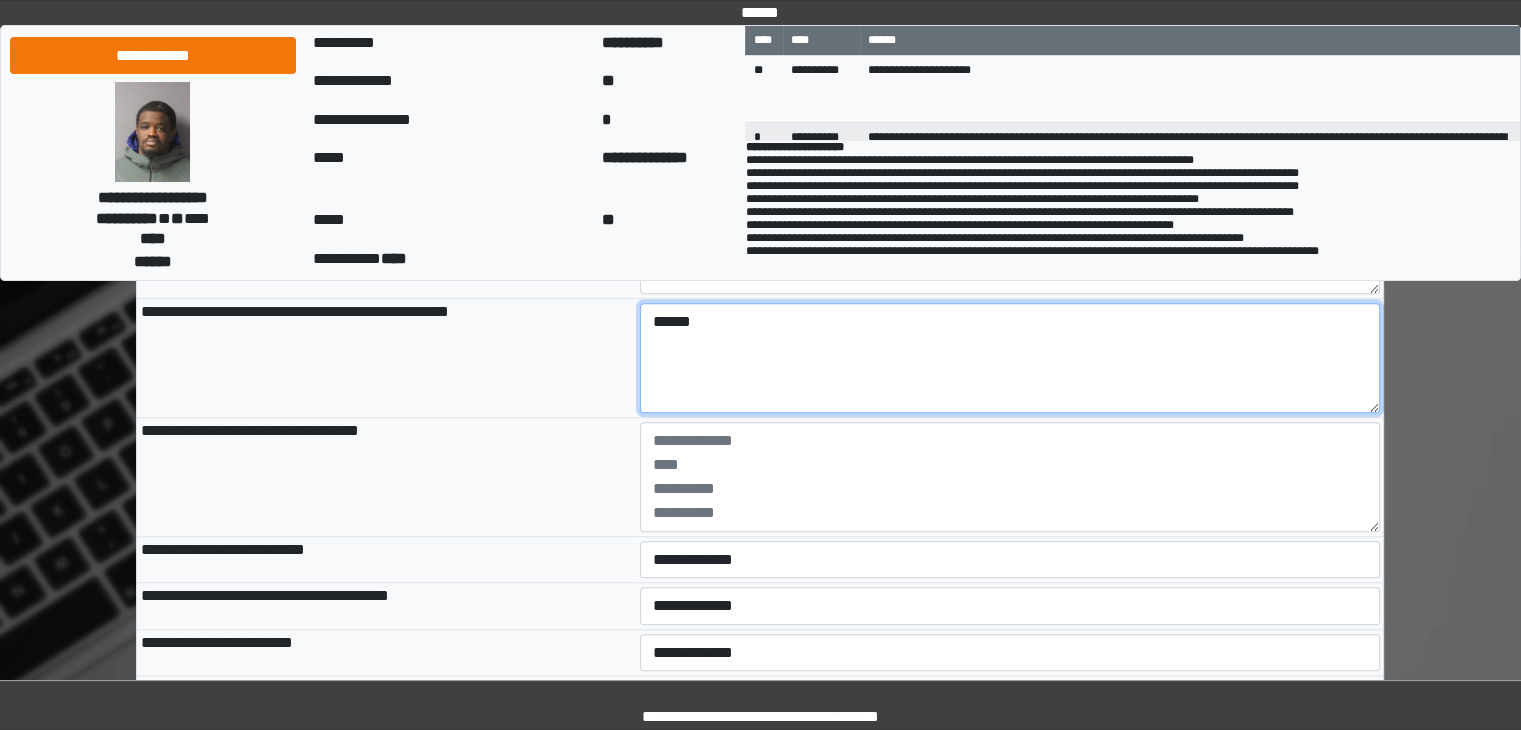 type on "****" 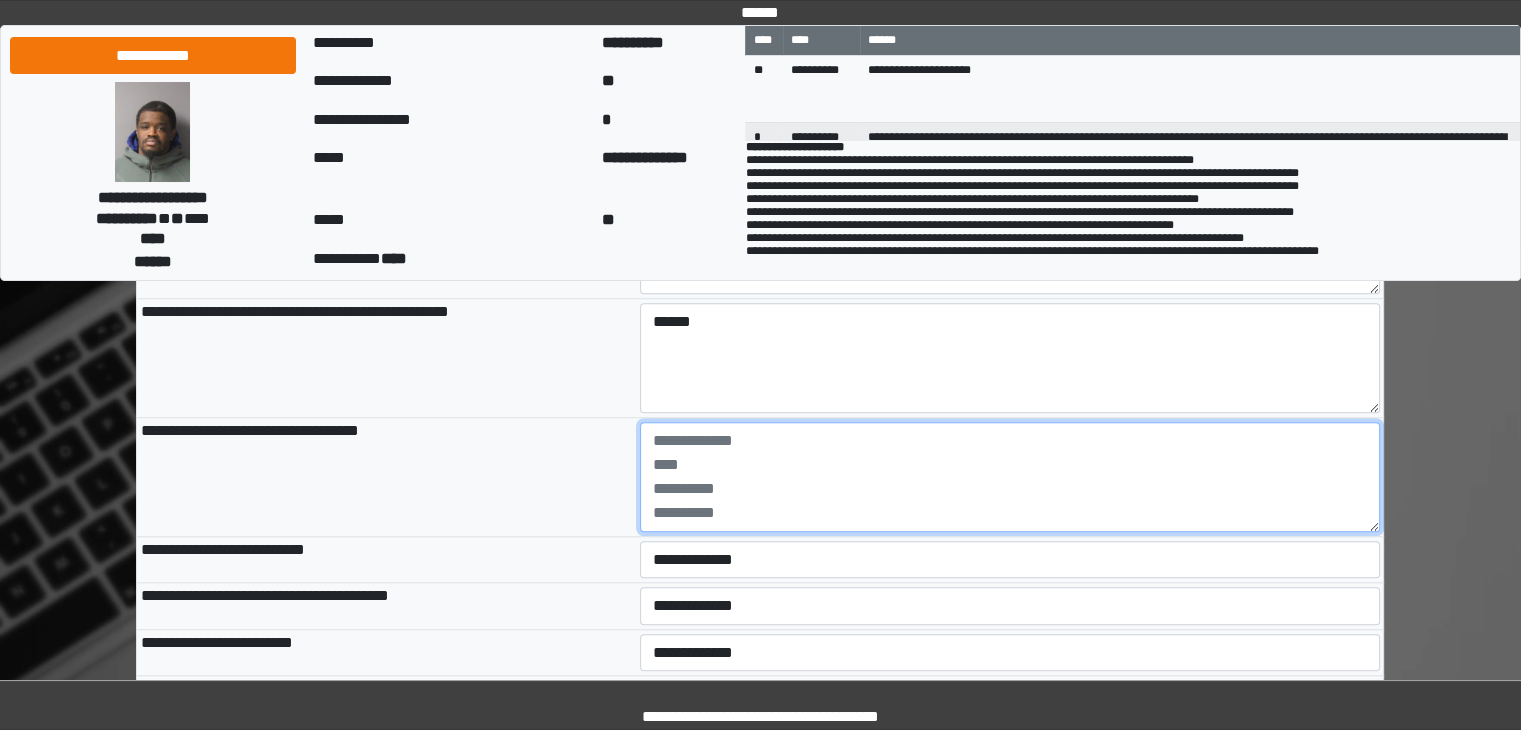 click at bounding box center (1010, 477) 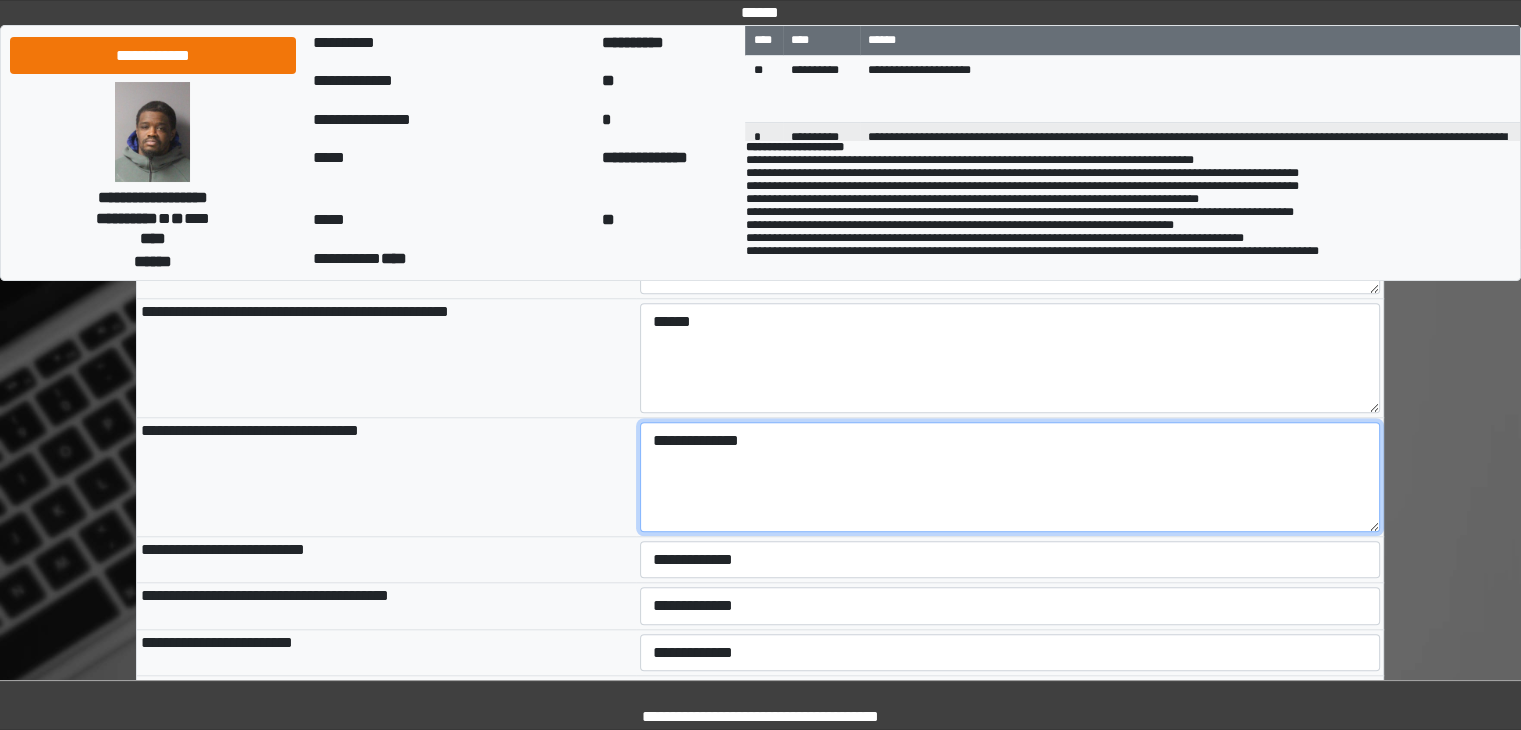 type on "**********" 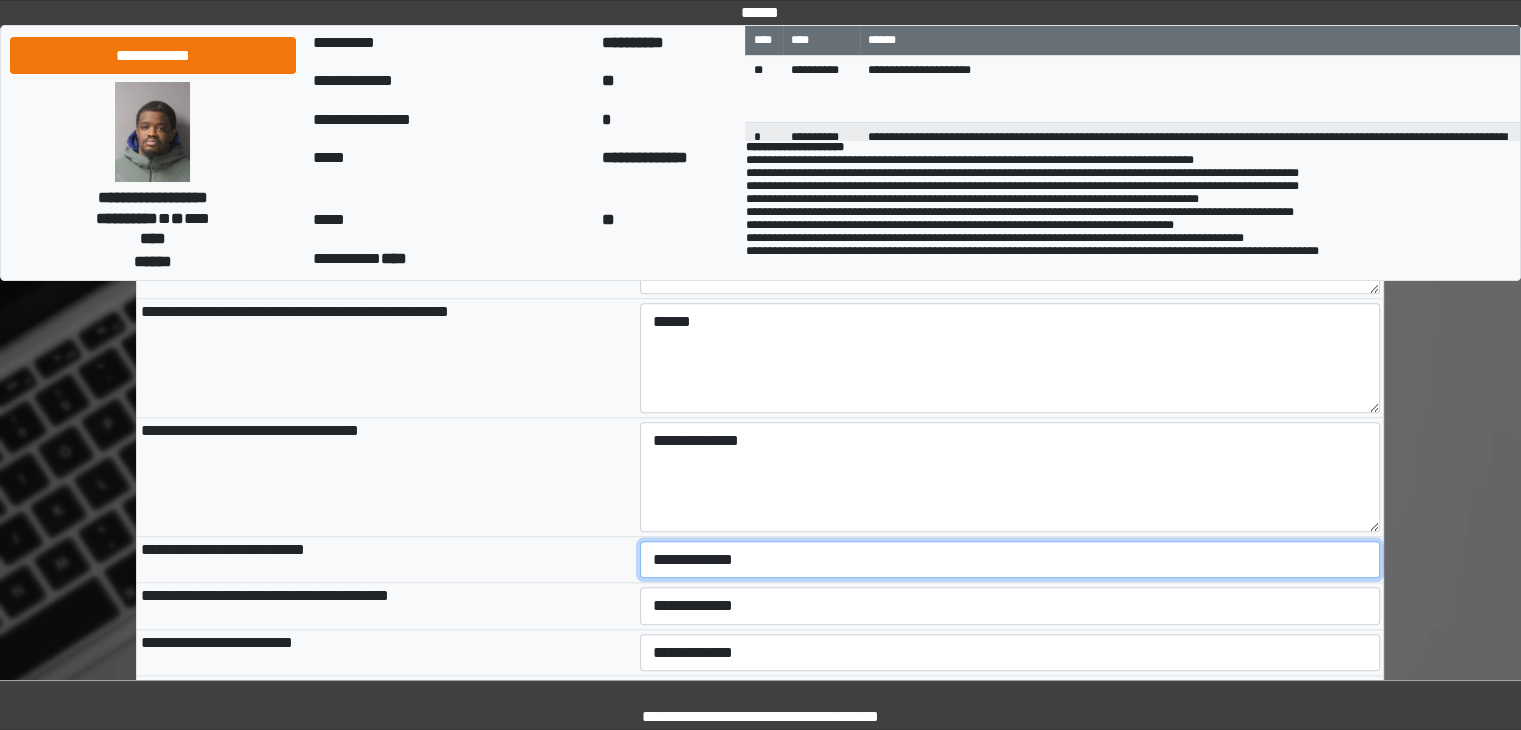click on "**********" at bounding box center (1010, 560) 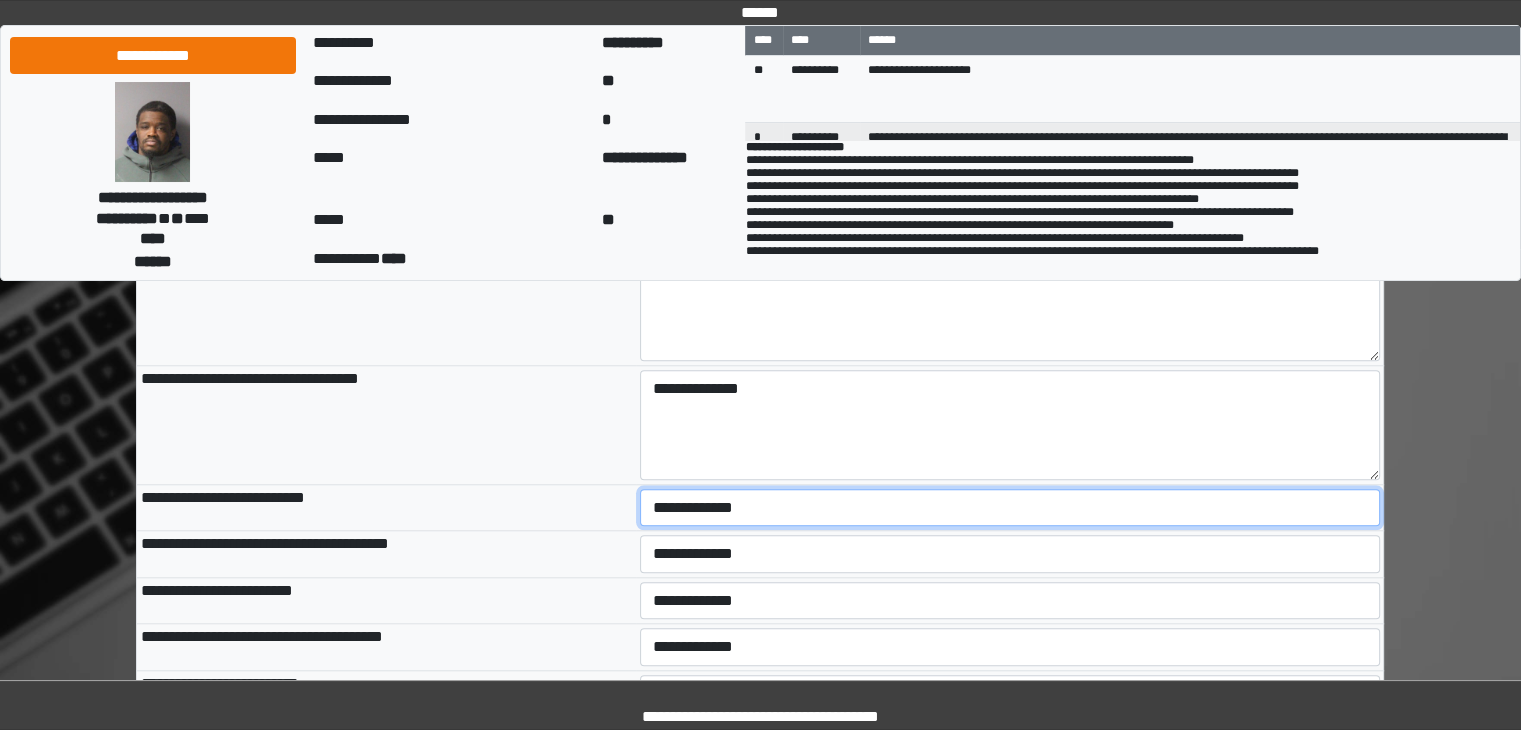 scroll, scrollTop: 1900, scrollLeft: 0, axis: vertical 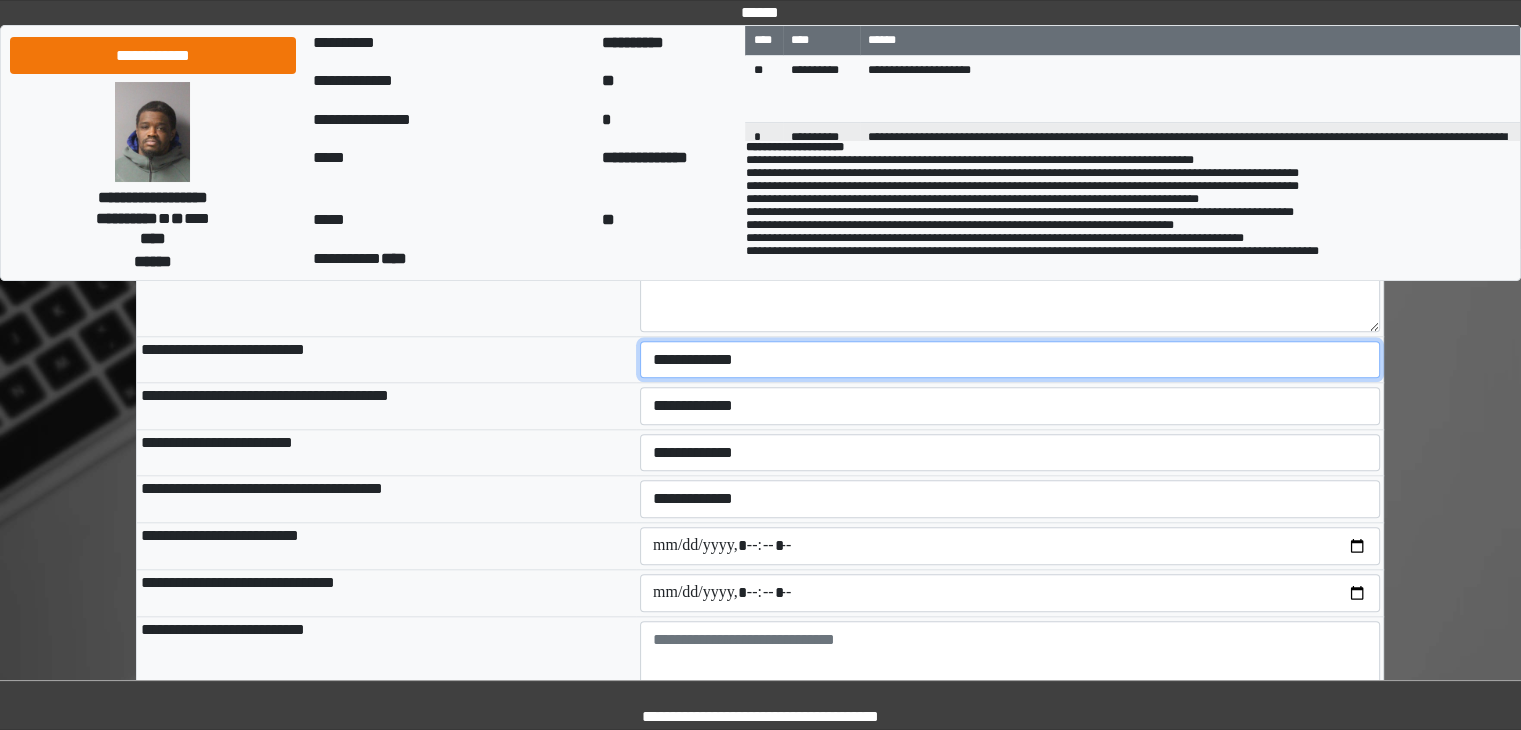 click on "**********" at bounding box center [1010, 360] 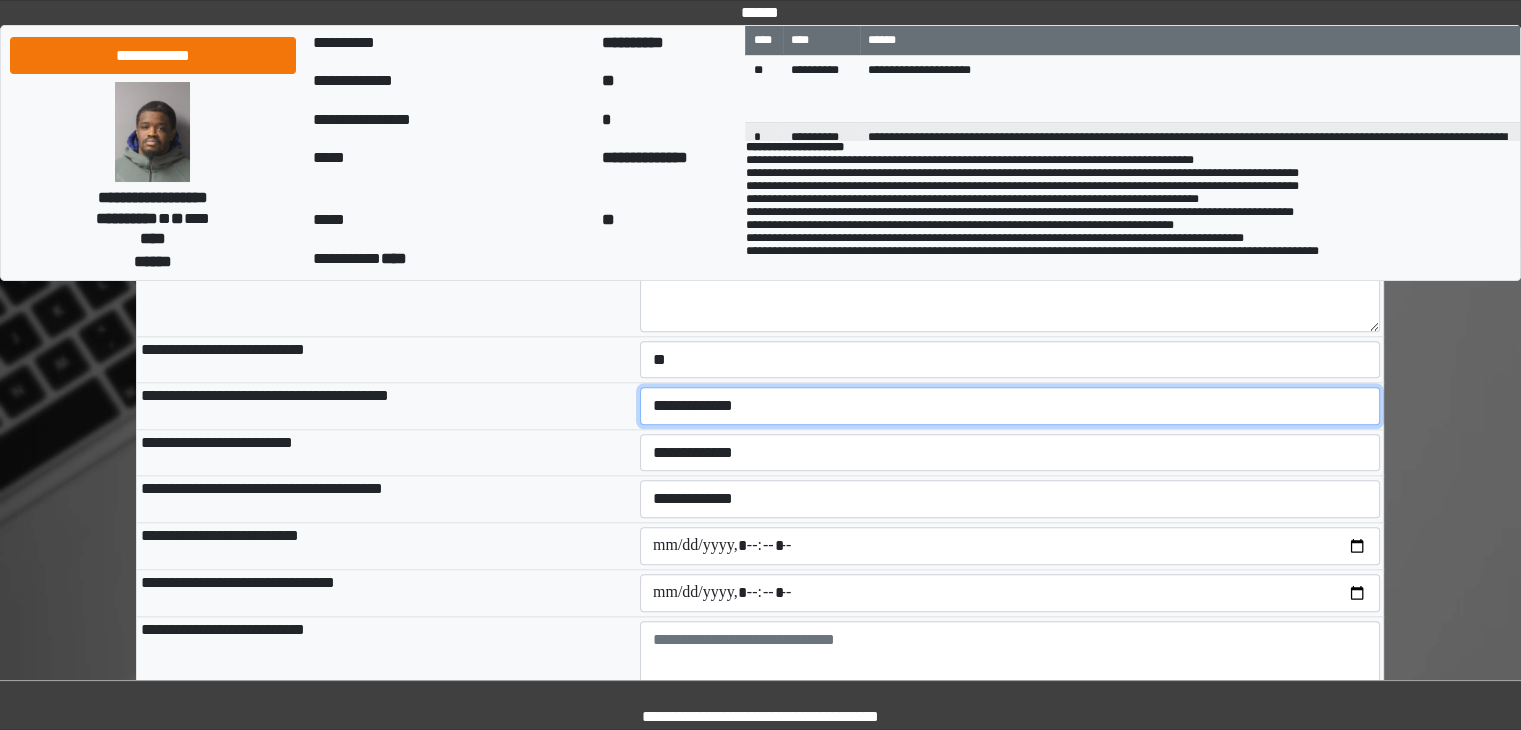 click on "**********" at bounding box center [1010, 406] 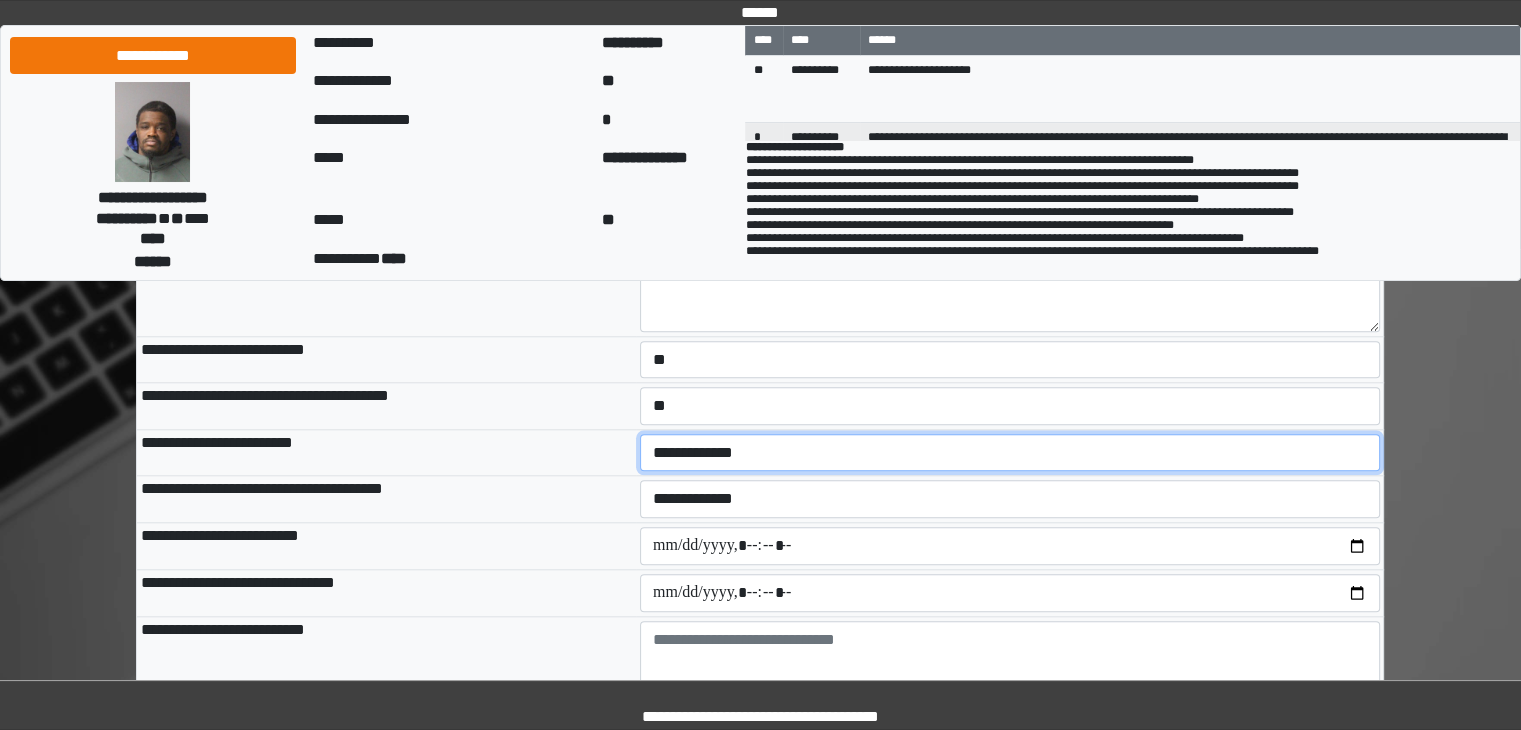 click on "**********" at bounding box center (1010, 453) 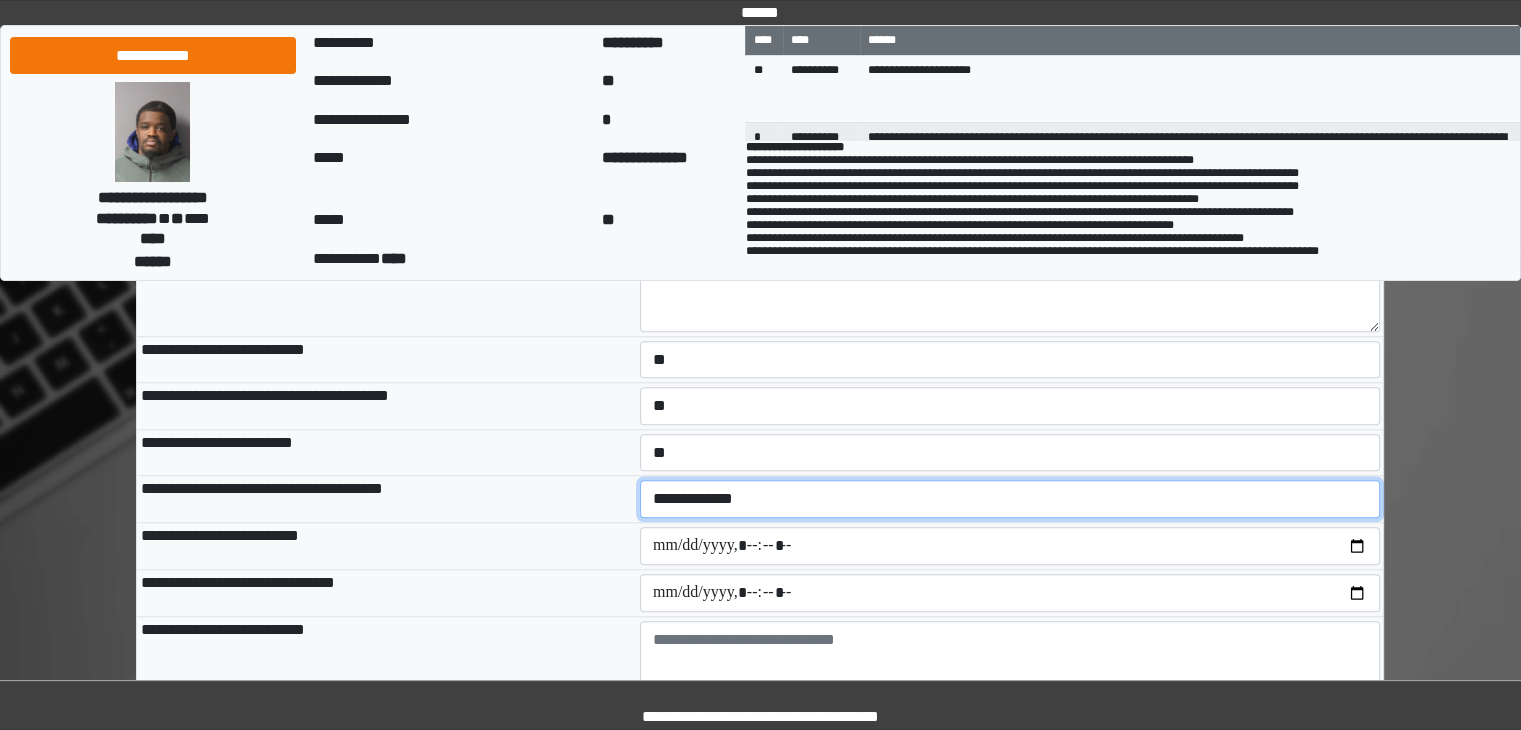 click on "**********" at bounding box center [1010, 499] 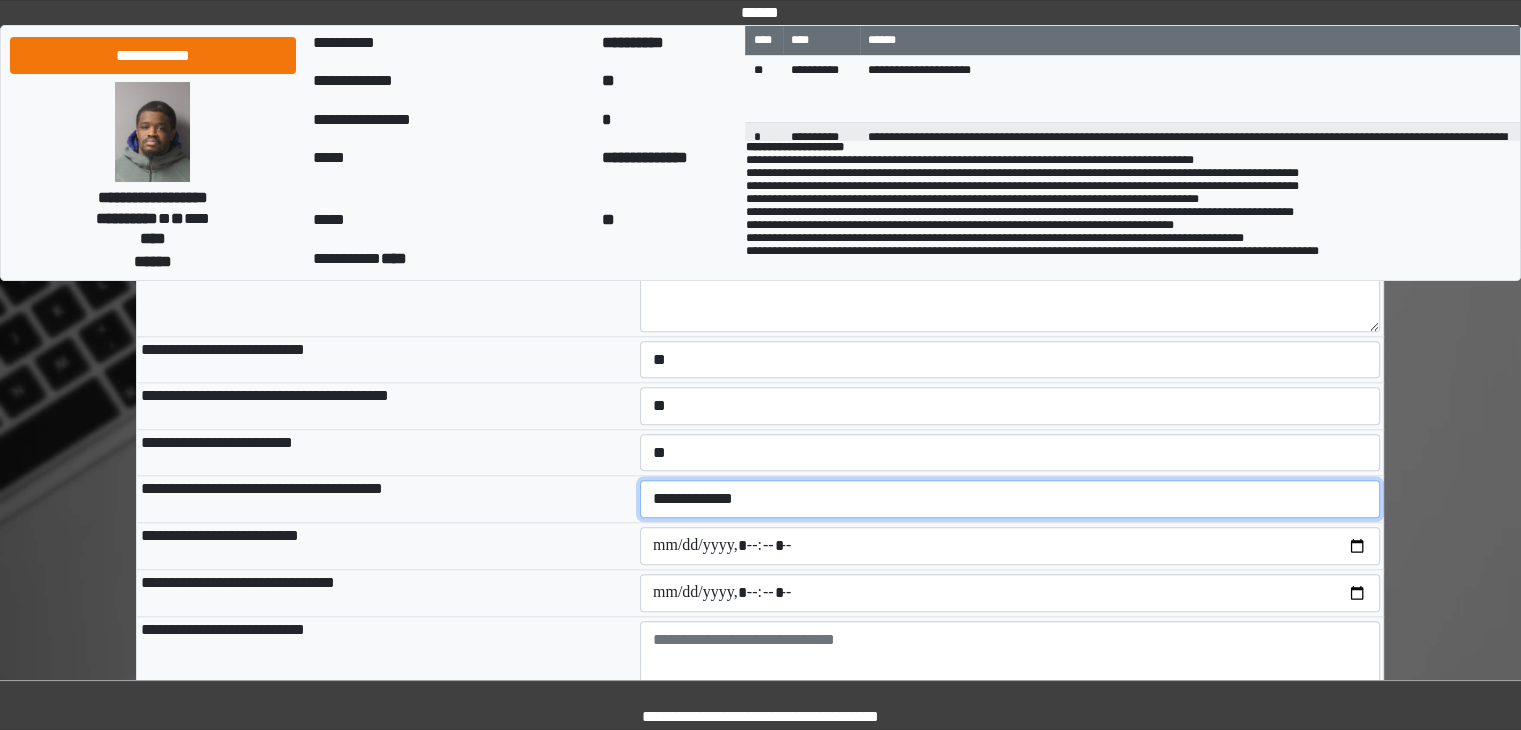 select on "*" 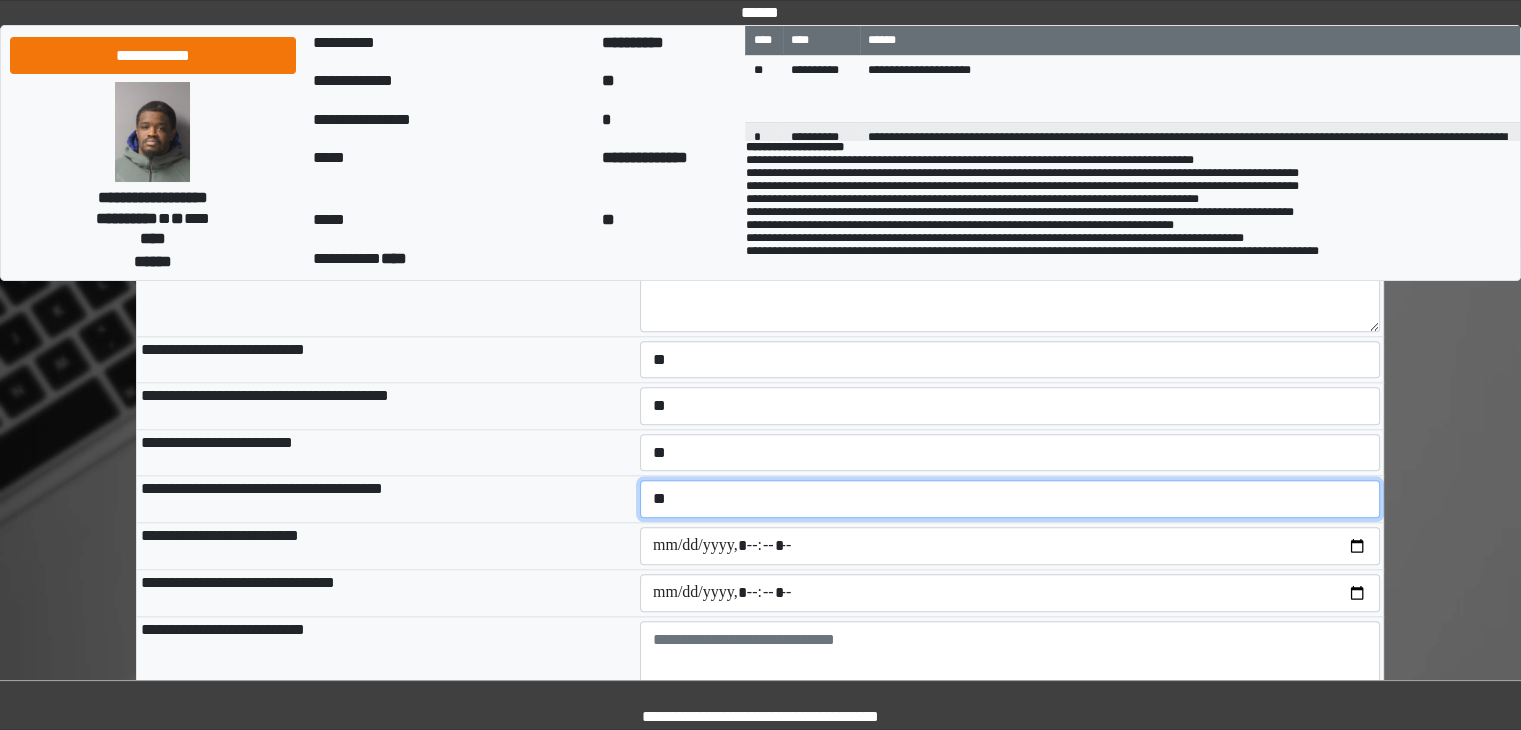 click on "**********" at bounding box center (1010, 499) 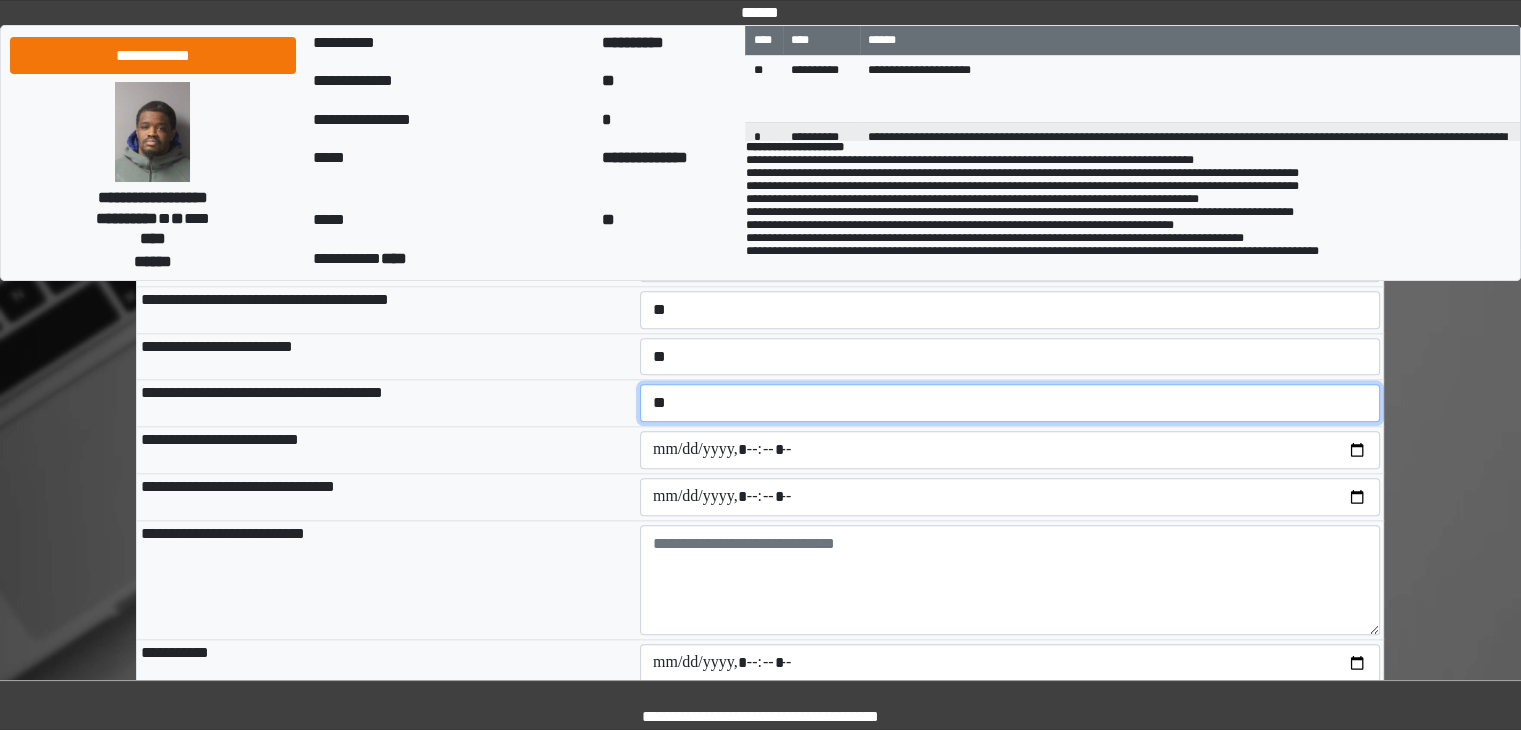 scroll, scrollTop: 2100, scrollLeft: 0, axis: vertical 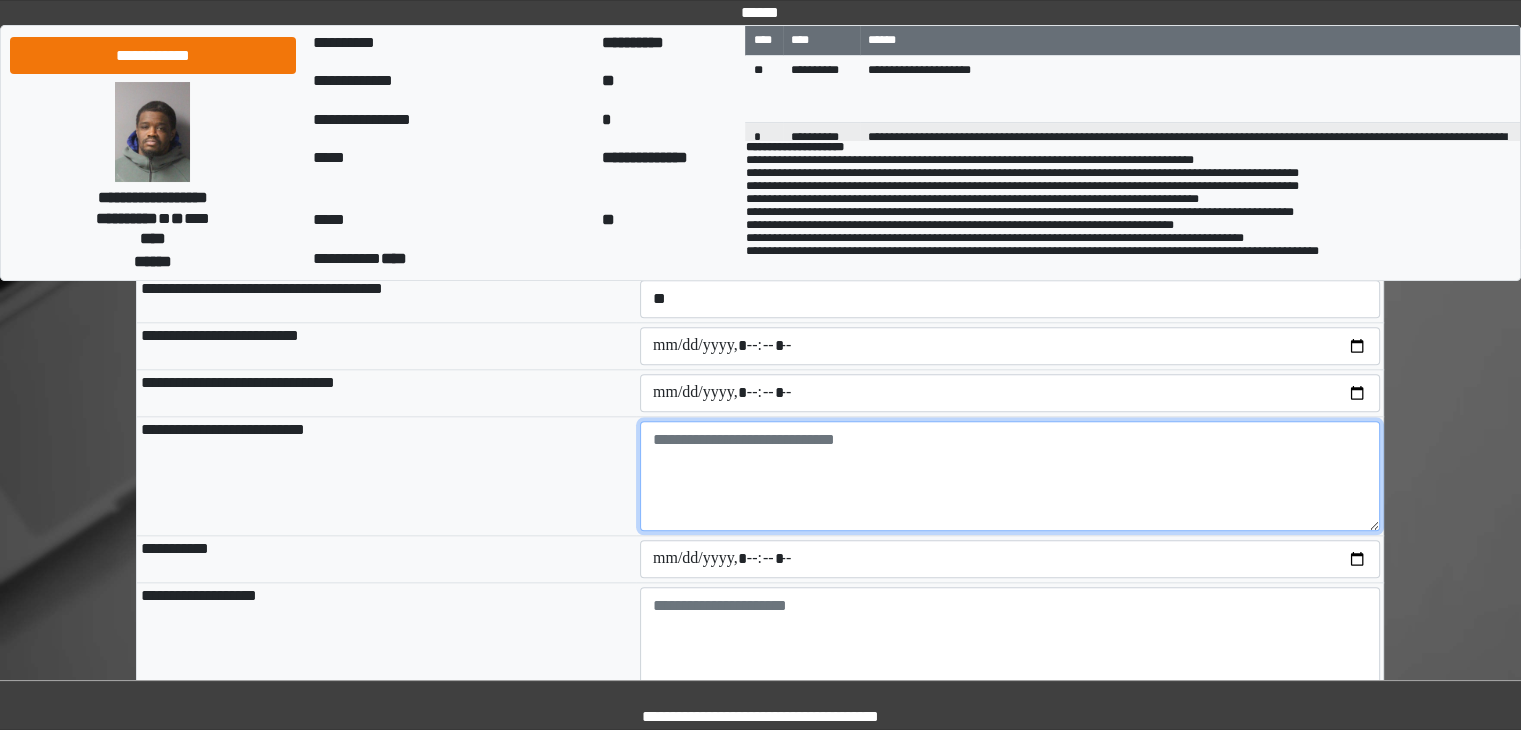 click at bounding box center (1010, 476) 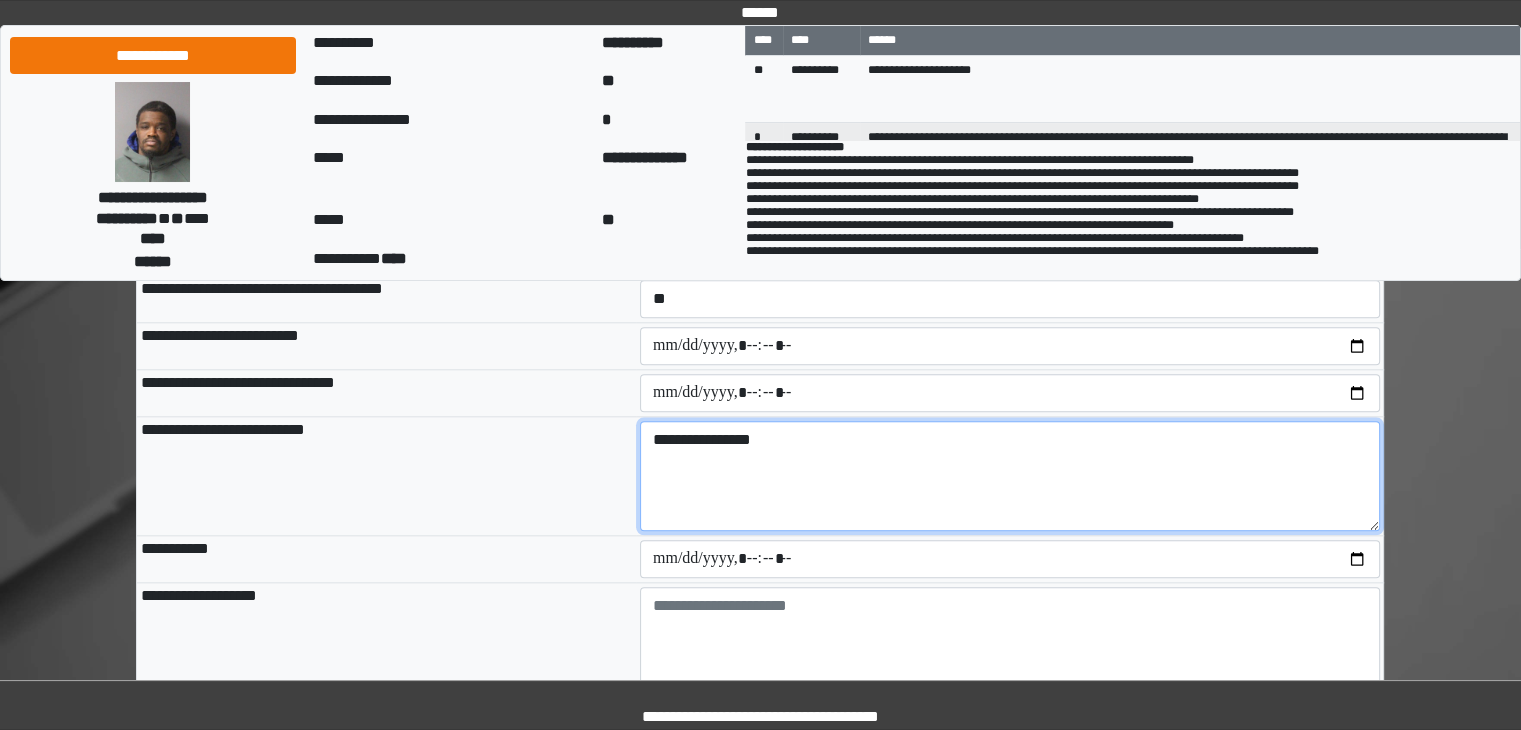 click on "**********" at bounding box center (1010, 476) 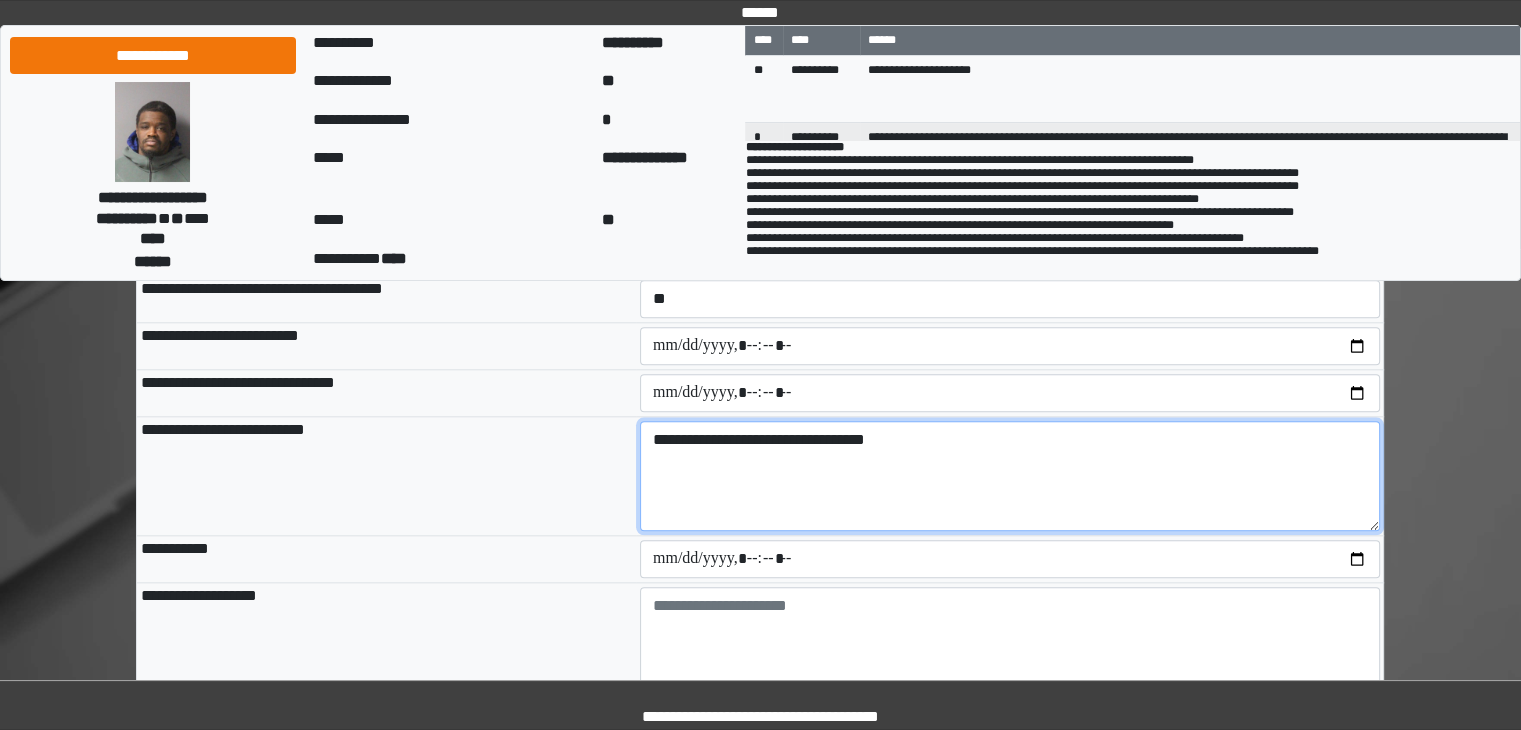 click on "**********" at bounding box center [1010, 476] 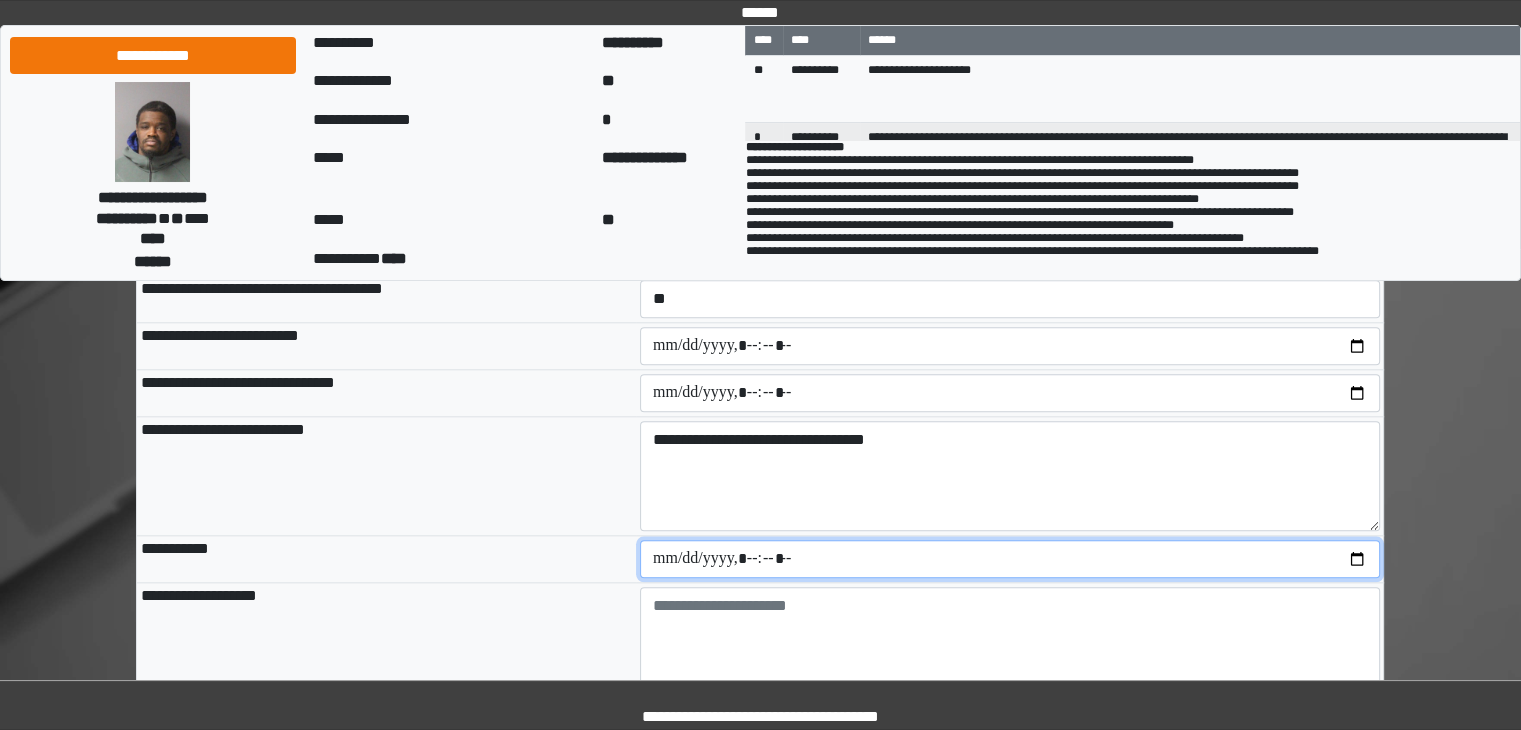 click at bounding box center (1010, 559) 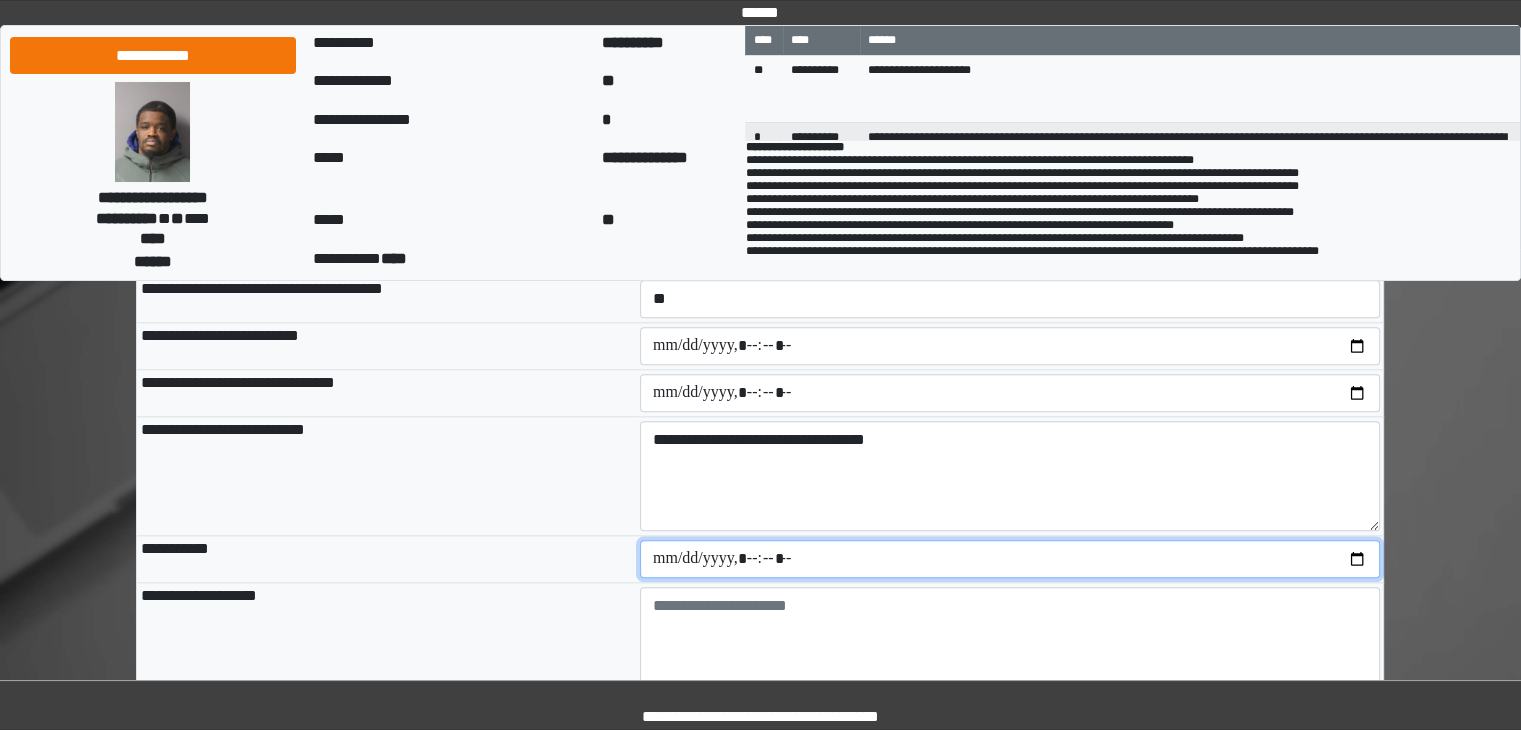 type on "**********" 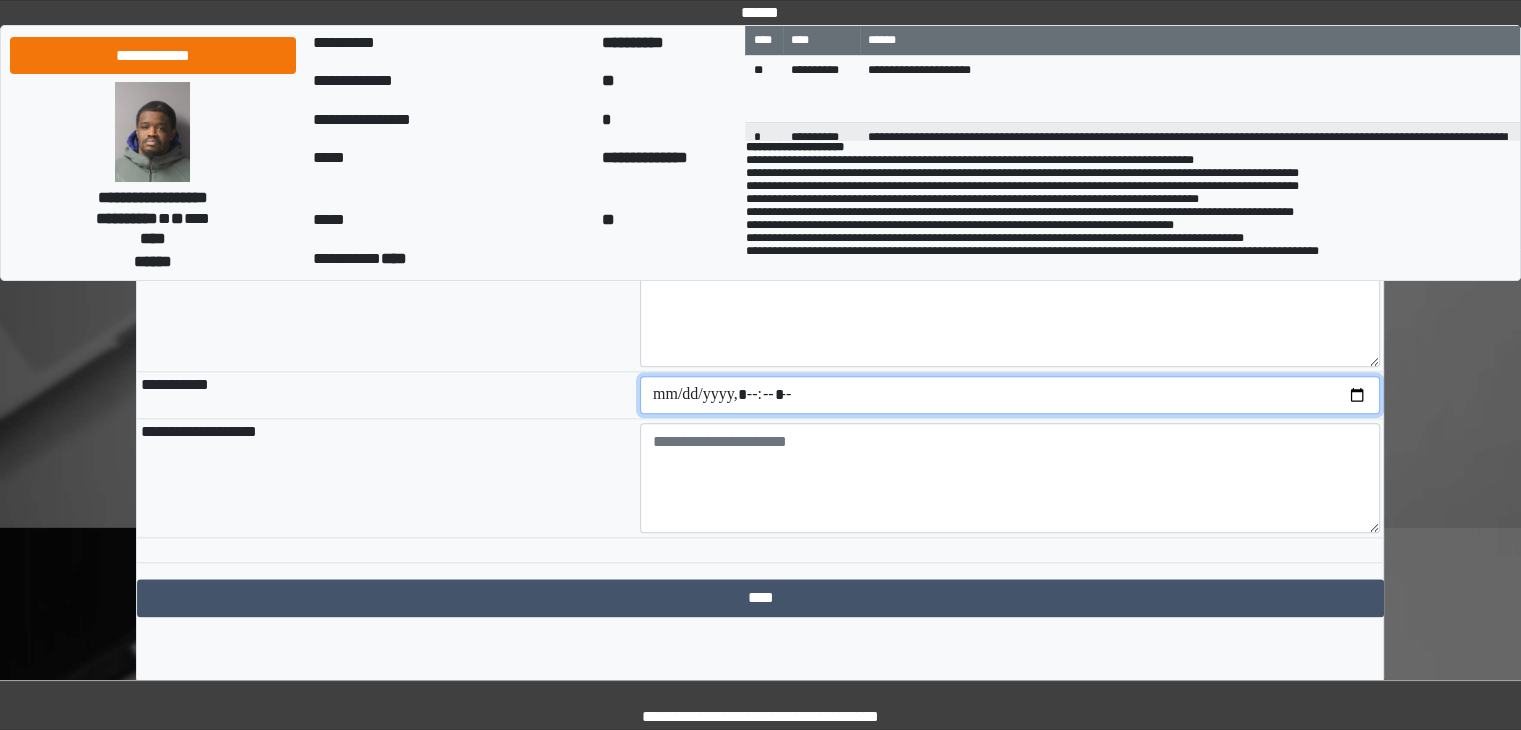 scroll, scrollTop: 2281, scrollLeft: 0, axis: vertical 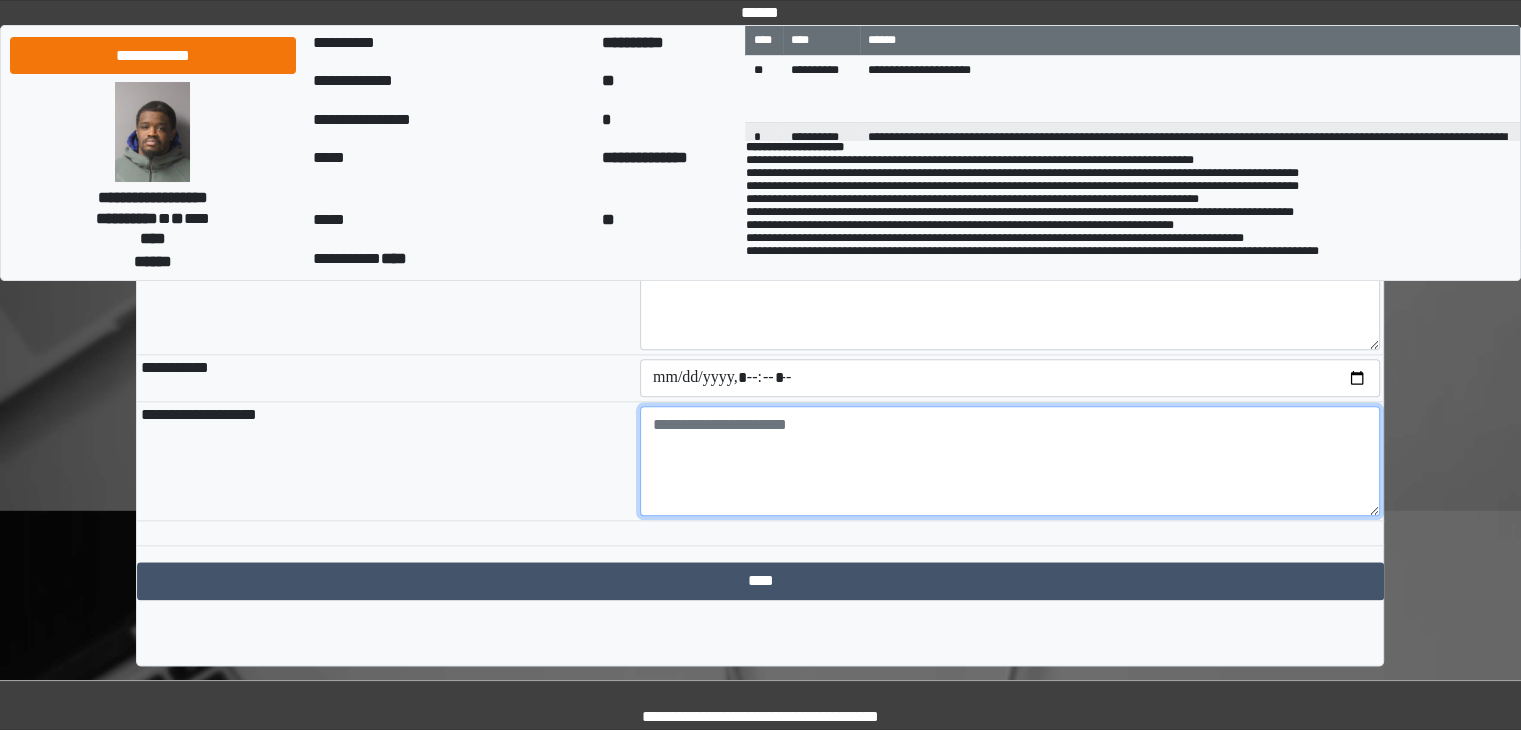 click at bounding box center [1010, 461] 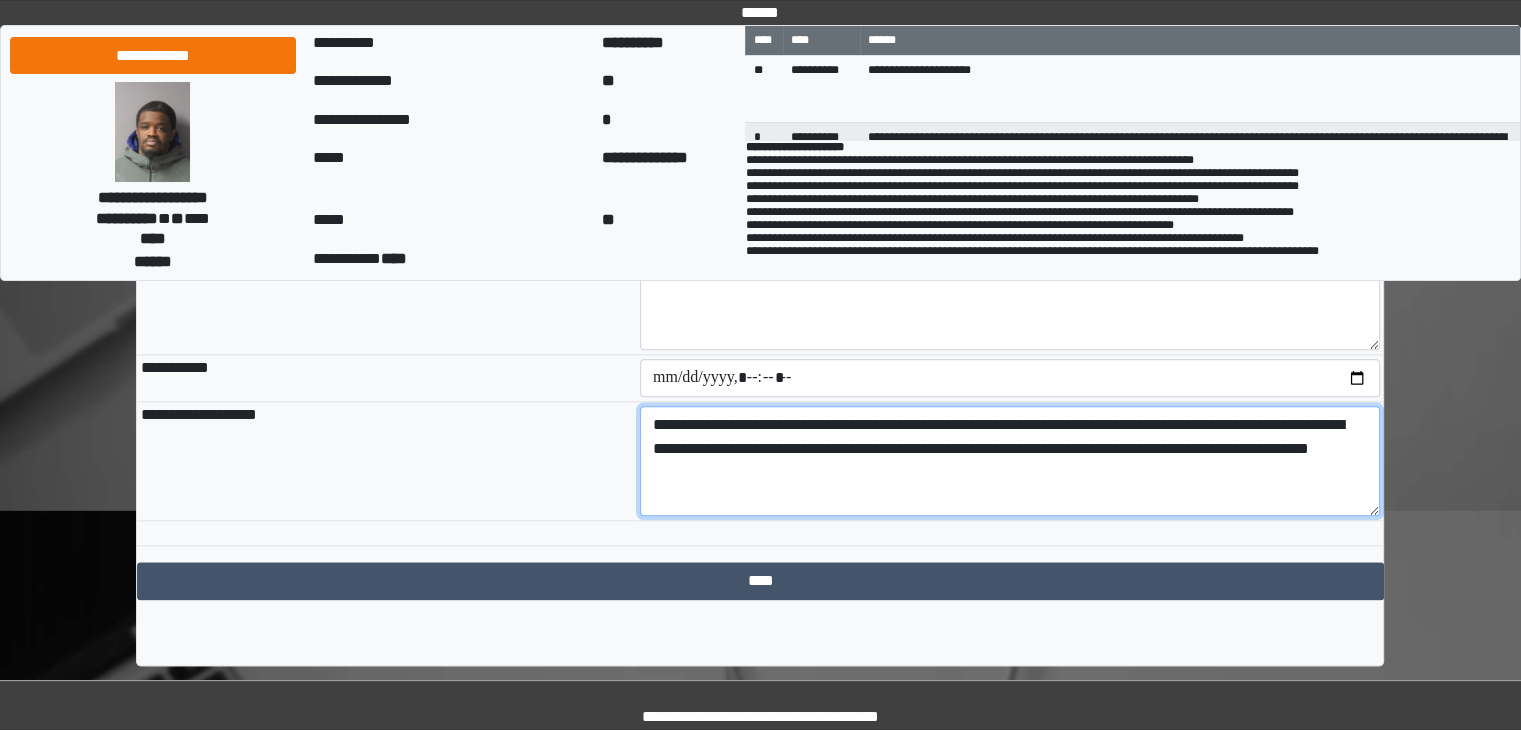 click on "**********" at bounding box center (1010, 461) 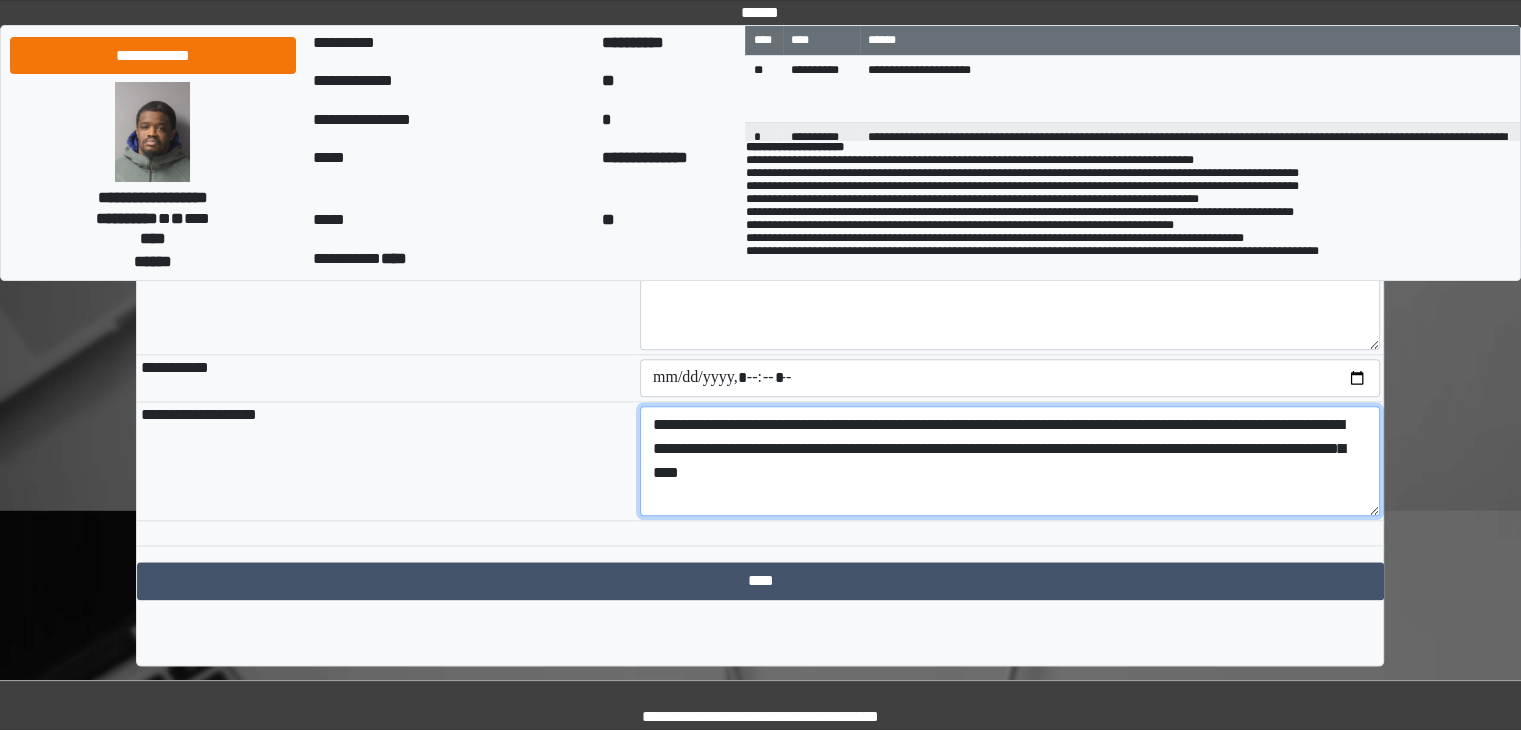 click on "**********" at bounding box center [1010, 461] 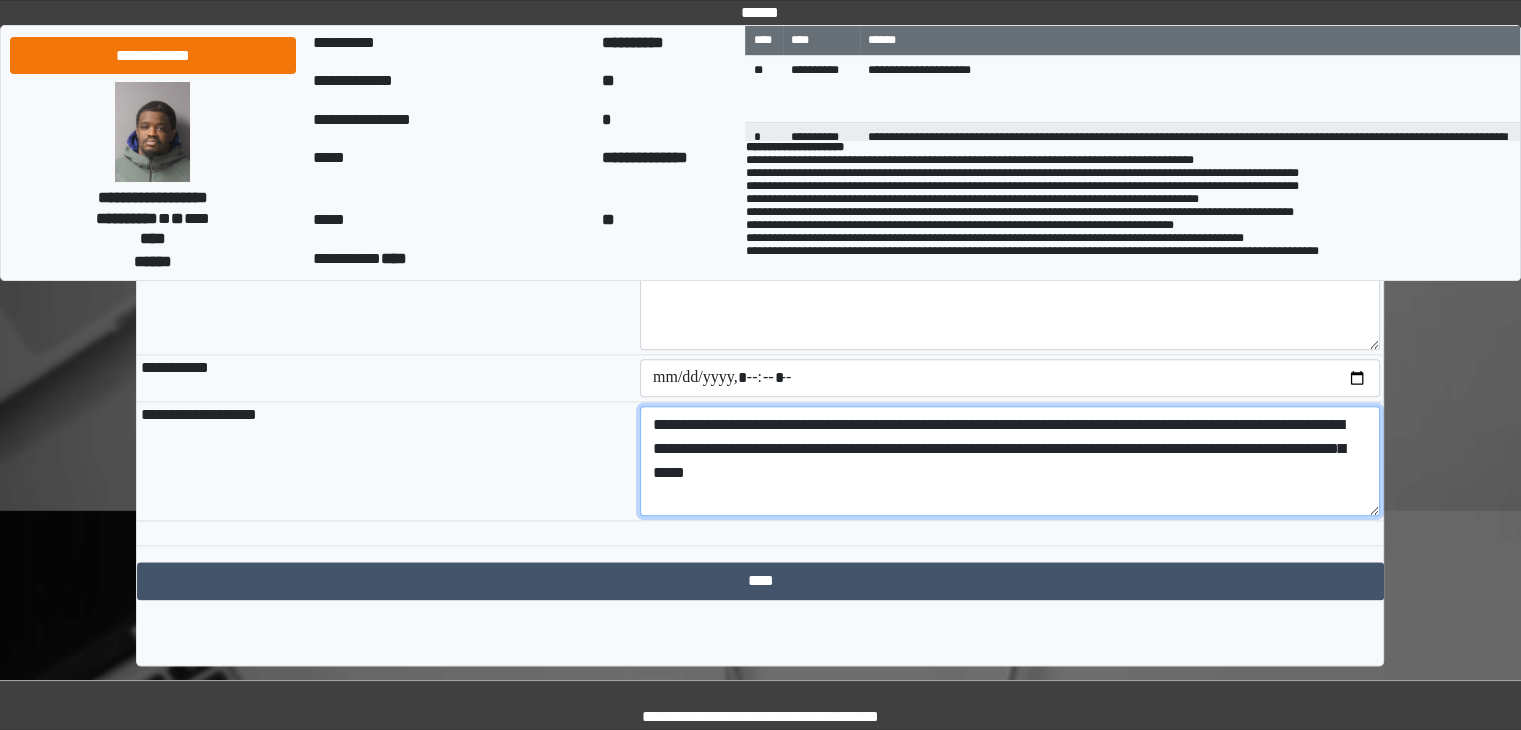 click on "**********" at bounding box center [1010, 461] 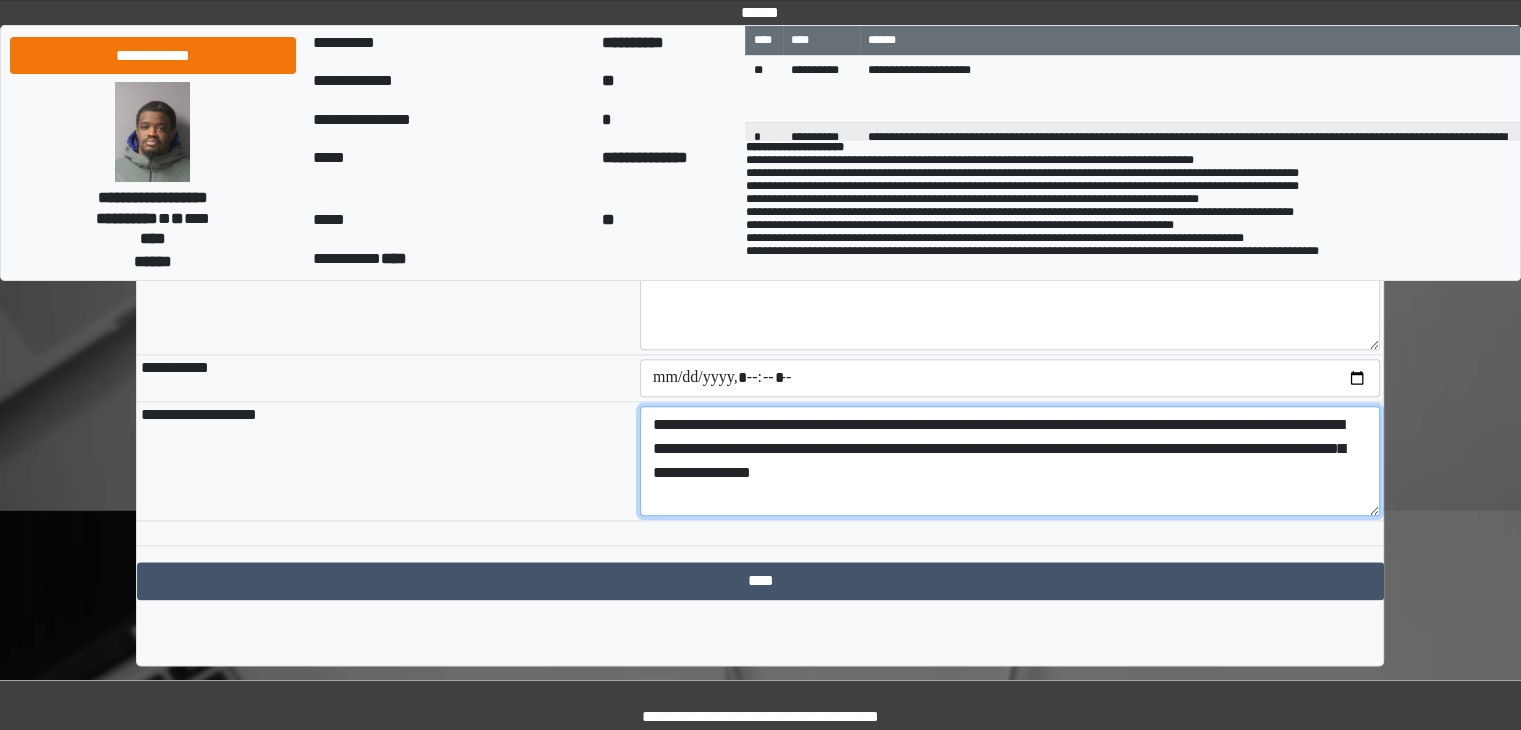 click on "**********" at bounding box center [1010, 461] 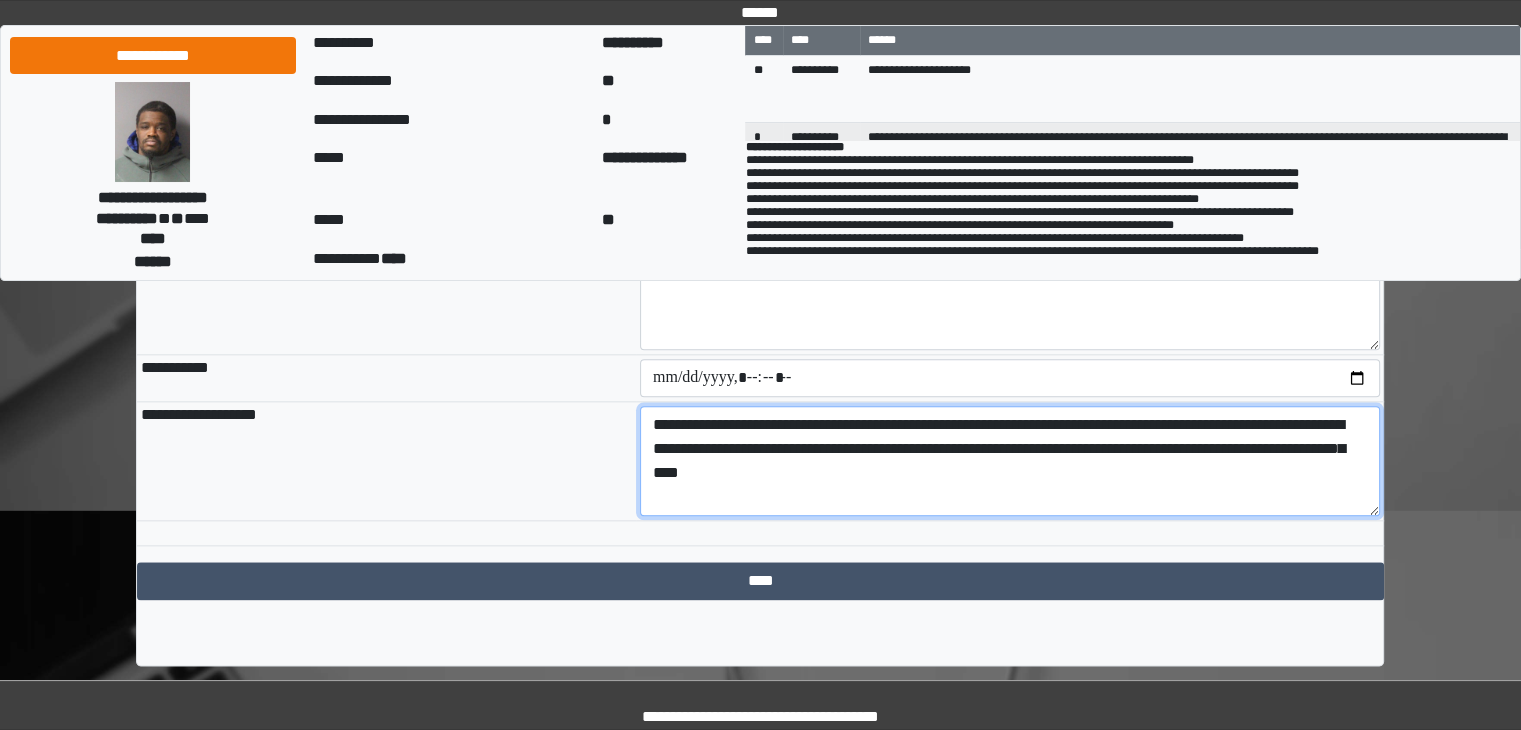 click on "**********" at bounding box center [1010, 461] 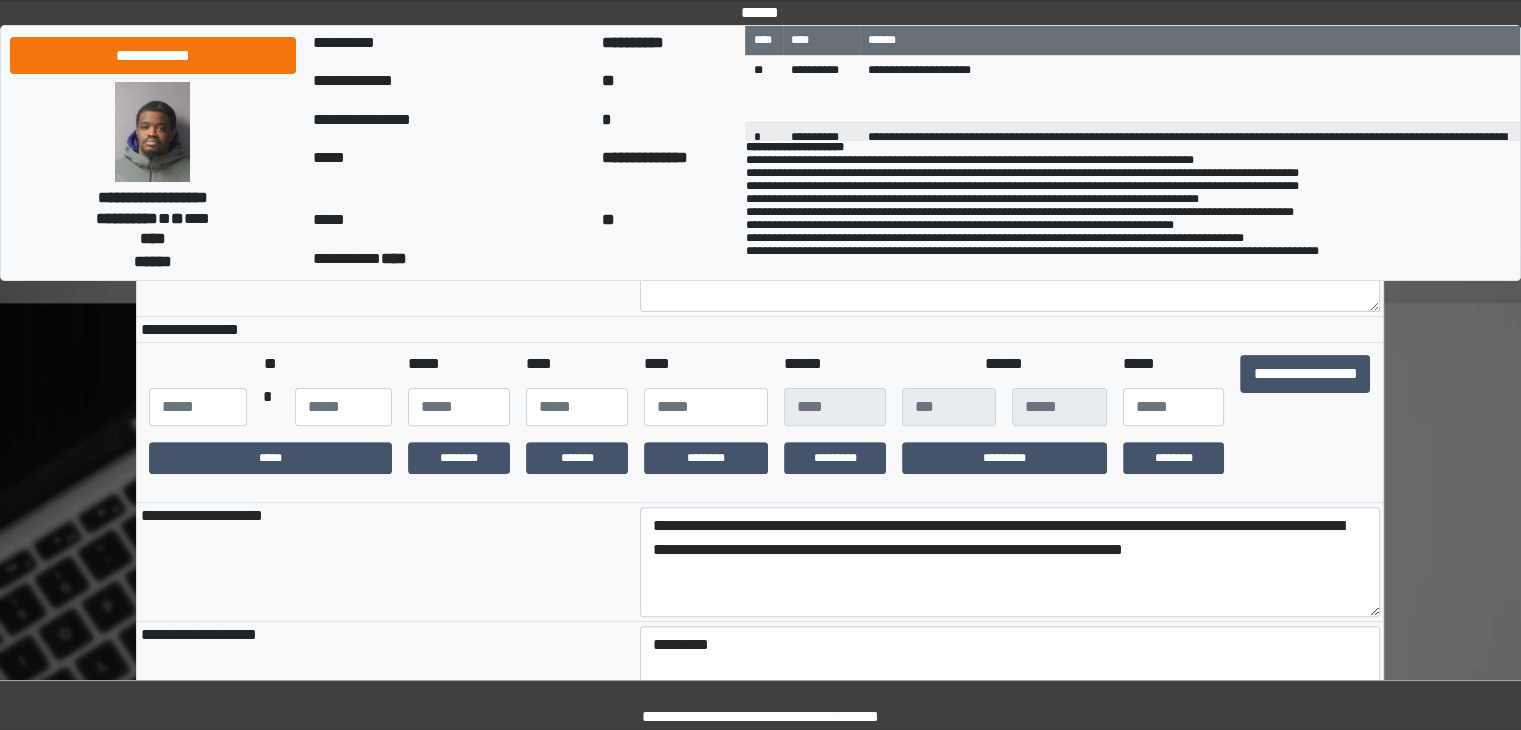 scroll, scrollTop: 481, scrollLeft: 0, axis: vertical 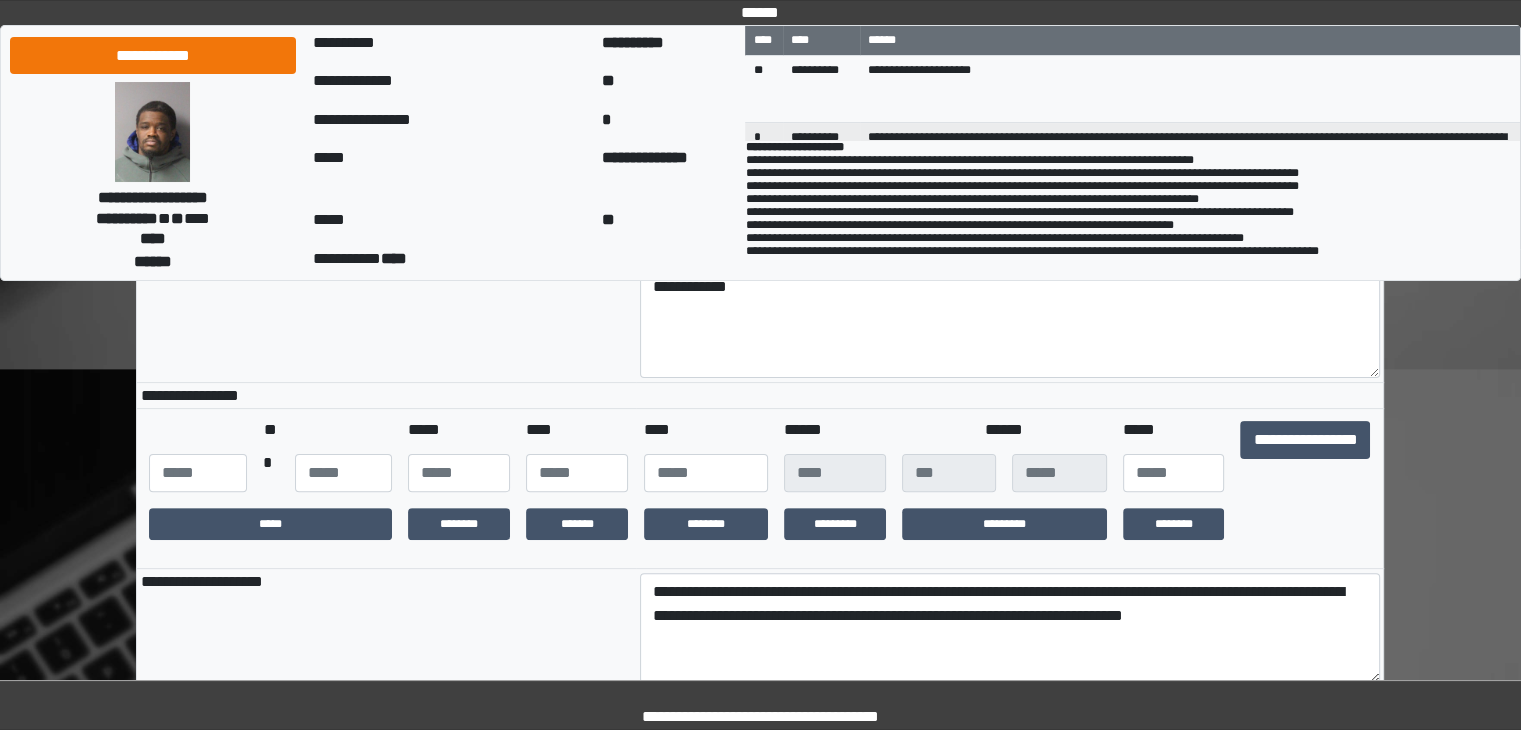 type on "**********" 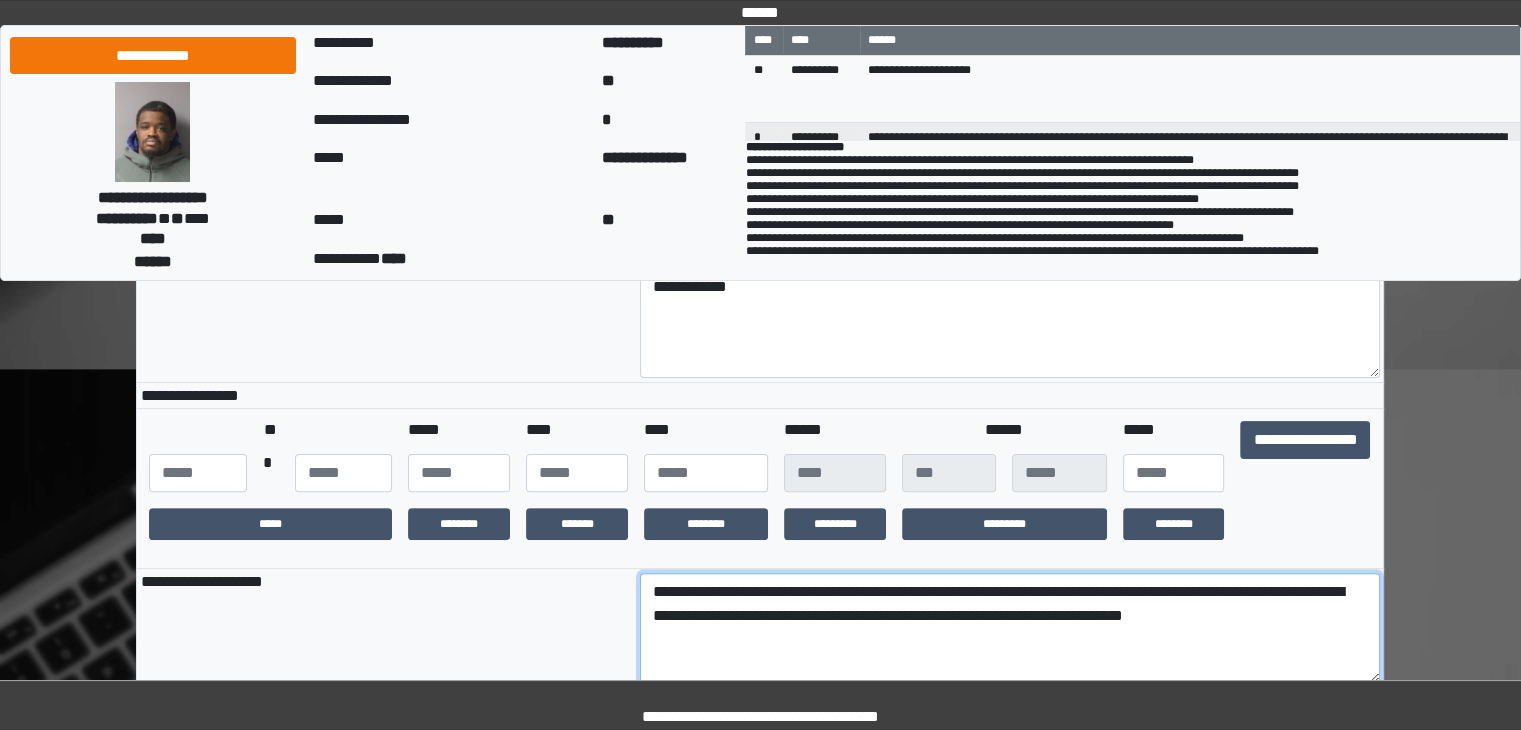 drag, startPoint x: 652, startPoint y: 603, endPoint x: 1351, endPoint y: 649, distance: 700.51196 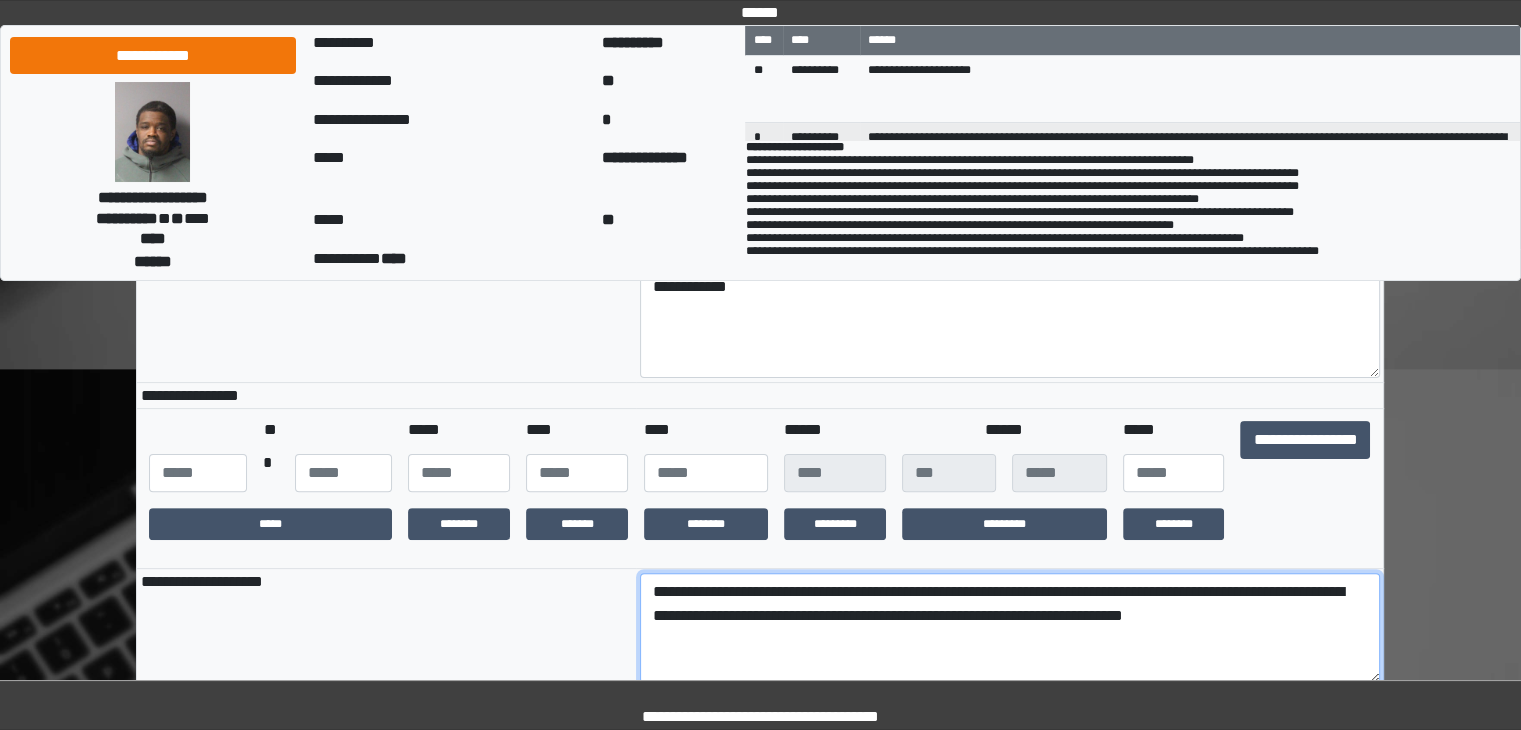 click on "**********" at bounding box center (1010, 628) 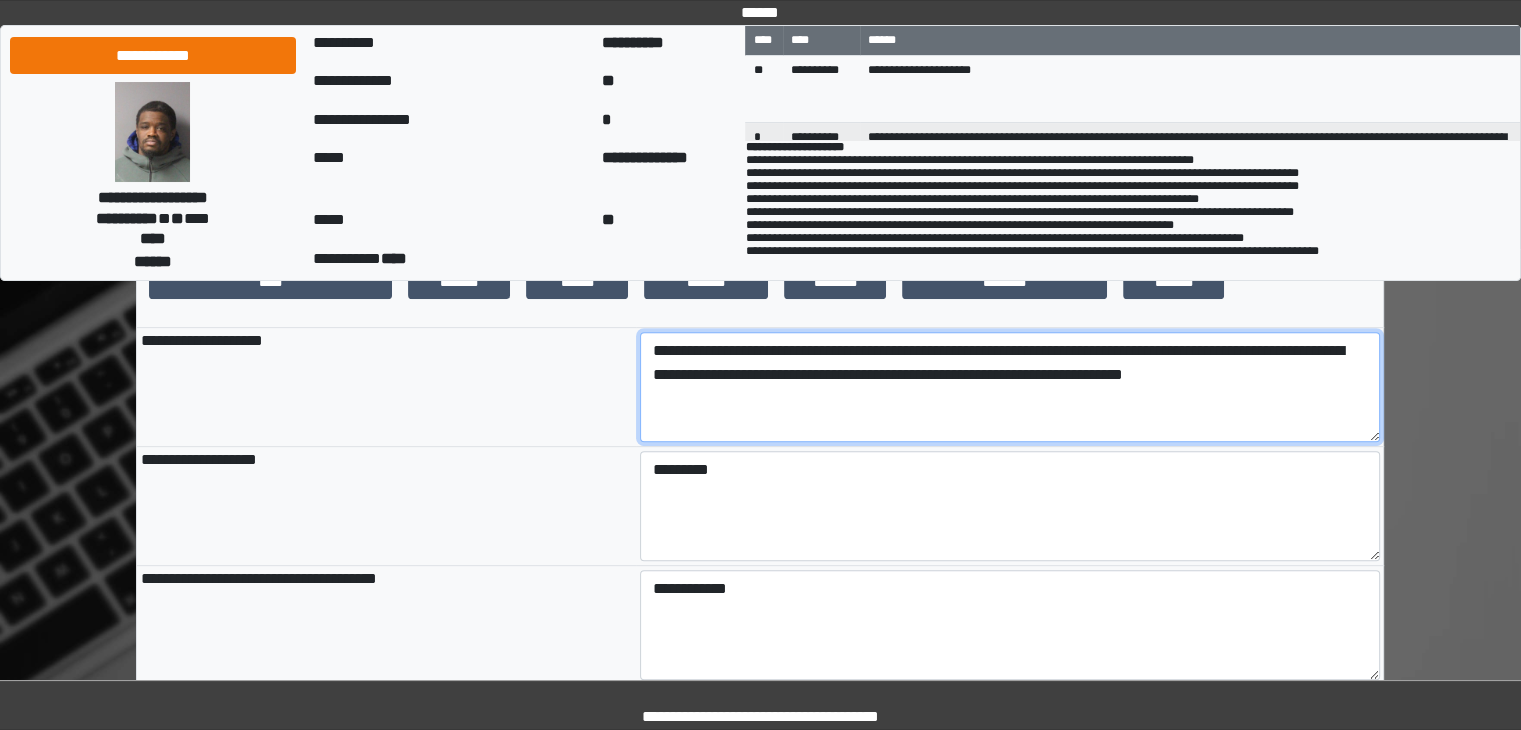 scroll, scrollTop: 681, scrollLeft: 0, axis: vertical 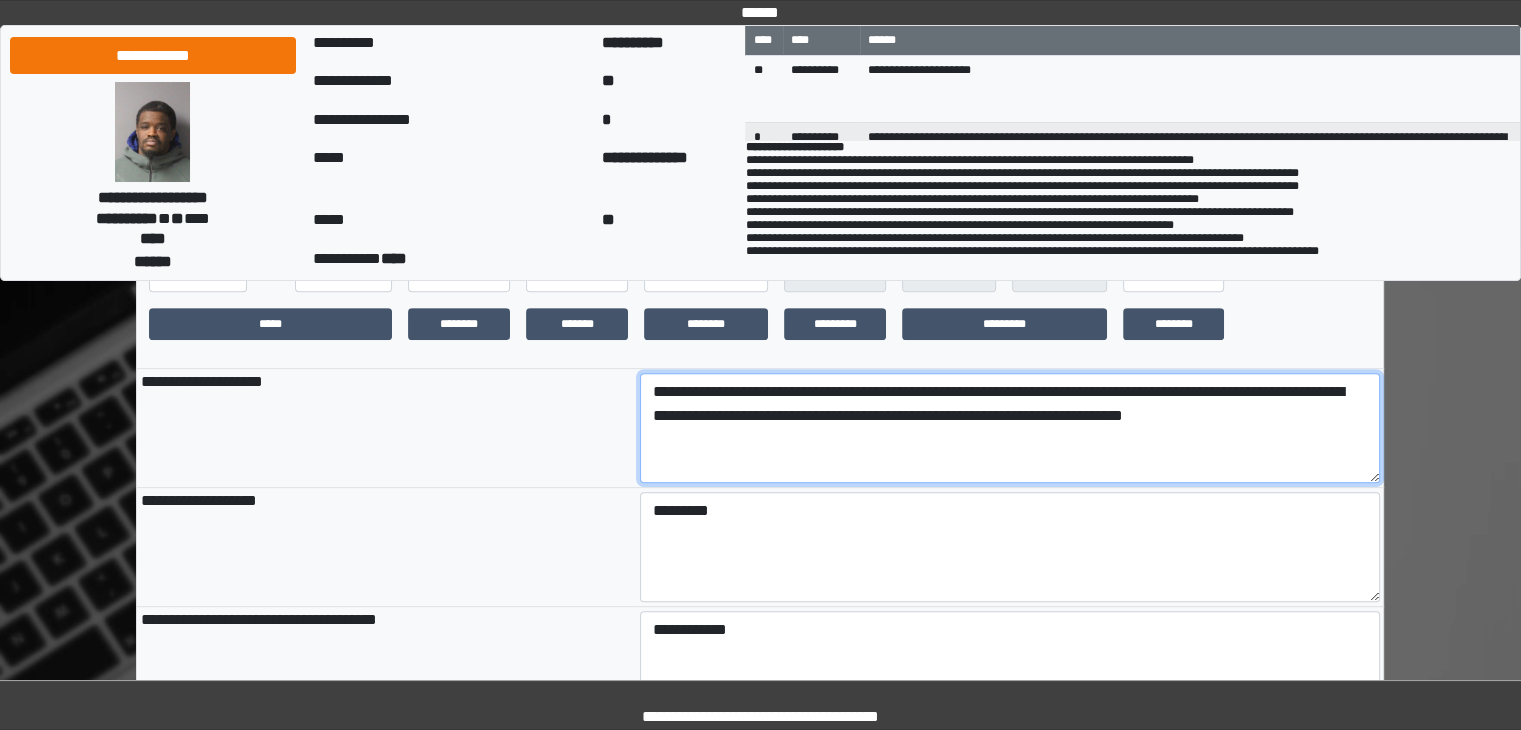 click on "**********" at bounding box center [1010, 428] 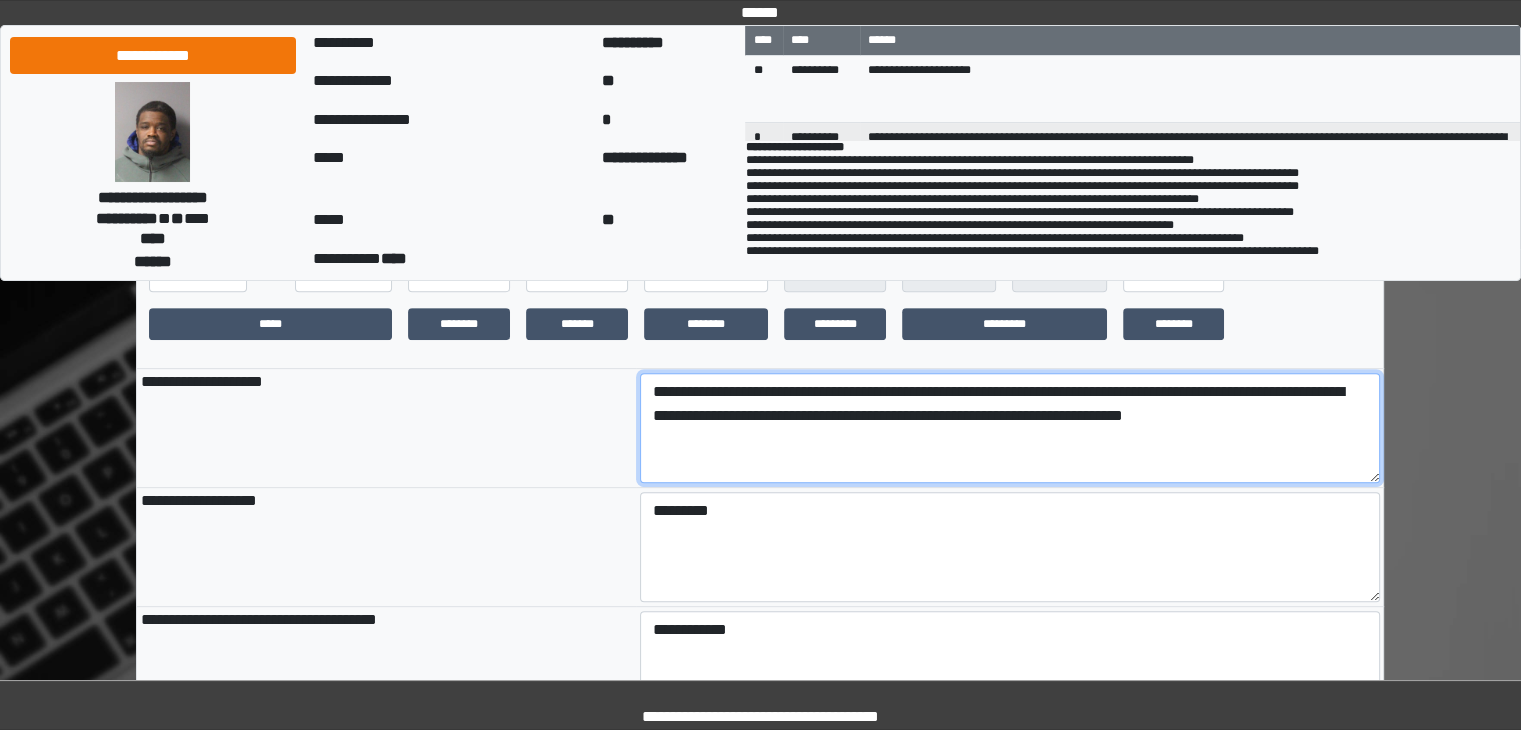 drag, startPoint x: 651, startPoint y: 401, endPoint x: 1352, endPoint y: 457, distance: 703.2333 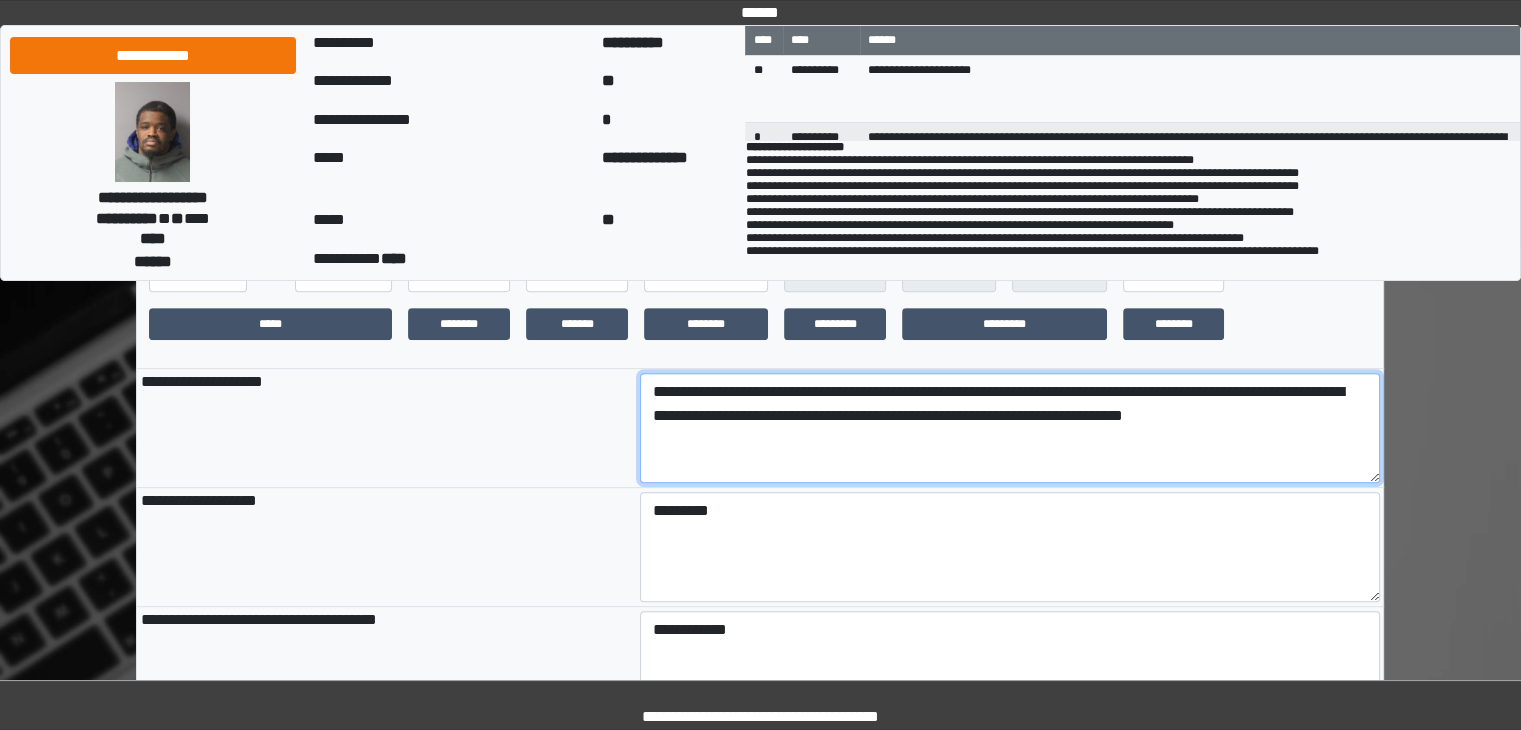 click on "**********" at bounding box center (1010, 428) 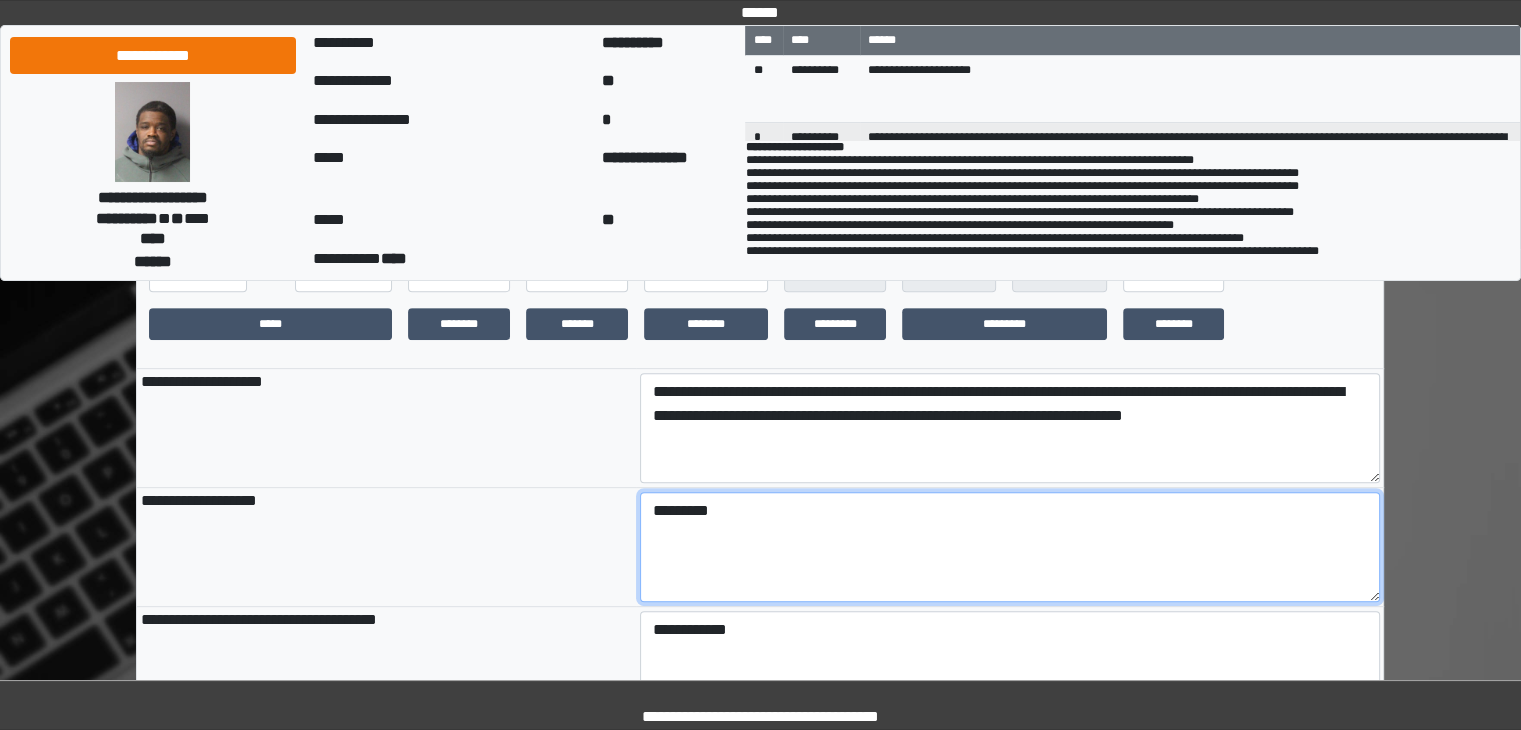 click on "*********" at bounding box center (1010, 547) 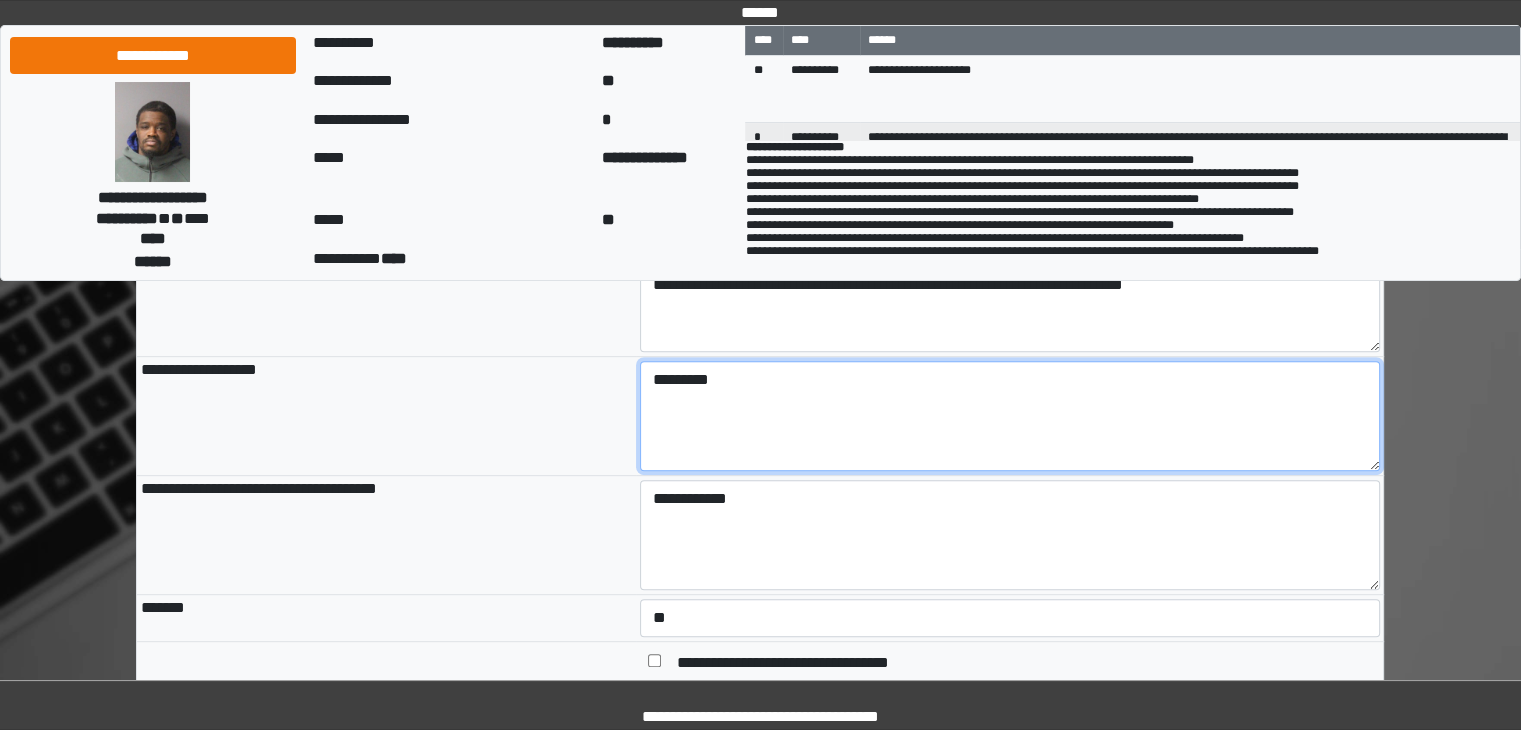scroll, scrollTop: 881, scrollLeft: 0, axis: vertical 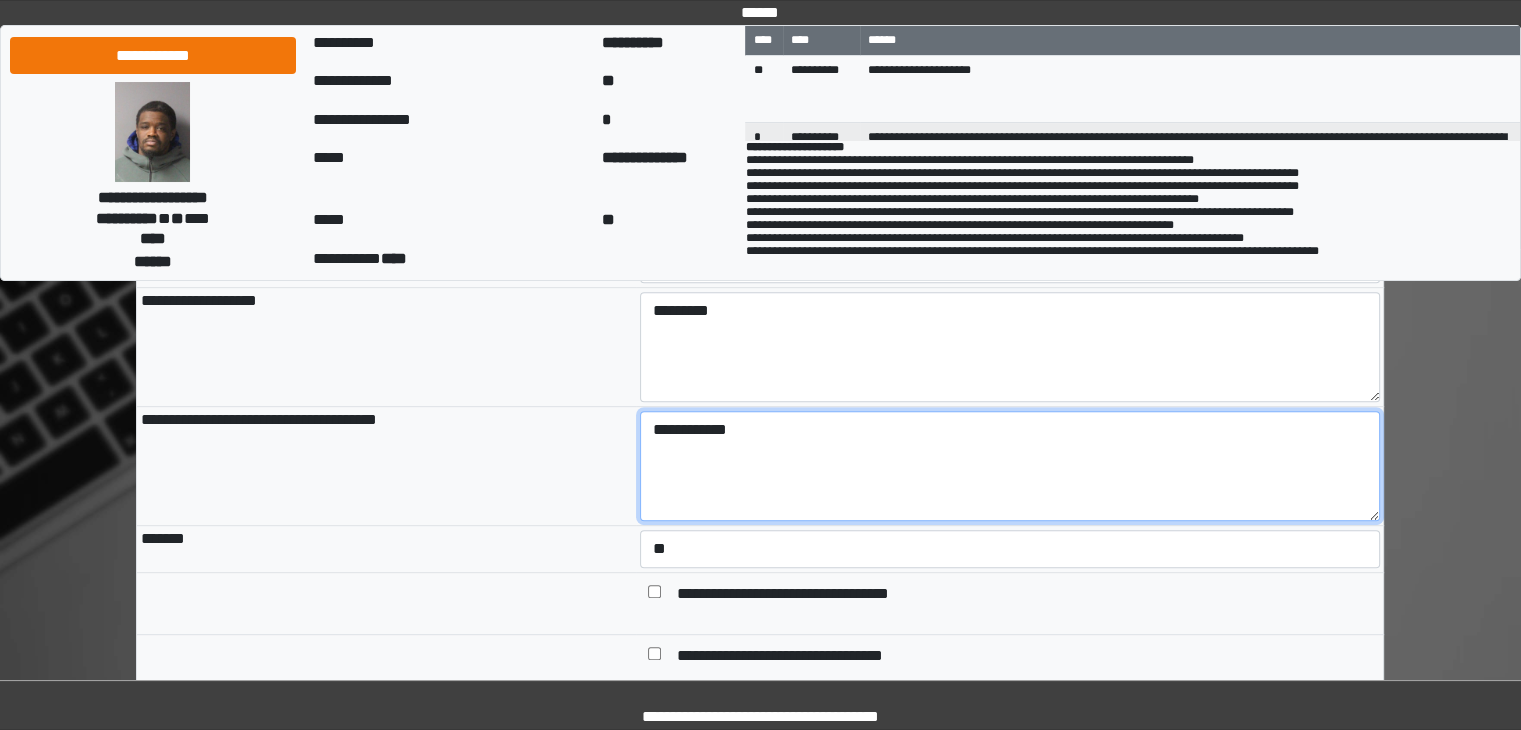 drag, startPoint x: 746, startPoint y: 443, endPoint x: 916, endPoint y: 441, distance: 170.01176 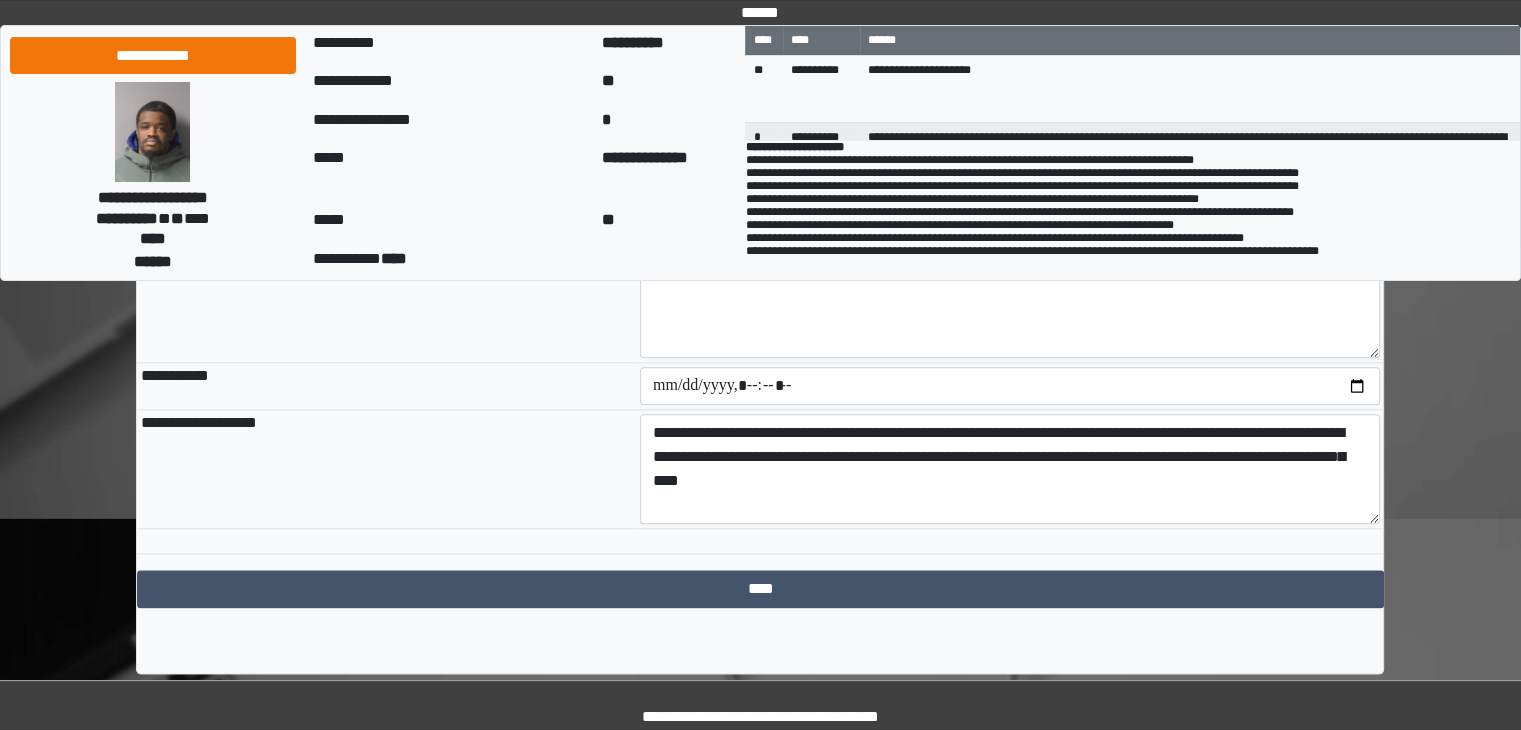 scroll, scrollTop: 2281, scrollLeft: 0, axis: vertical 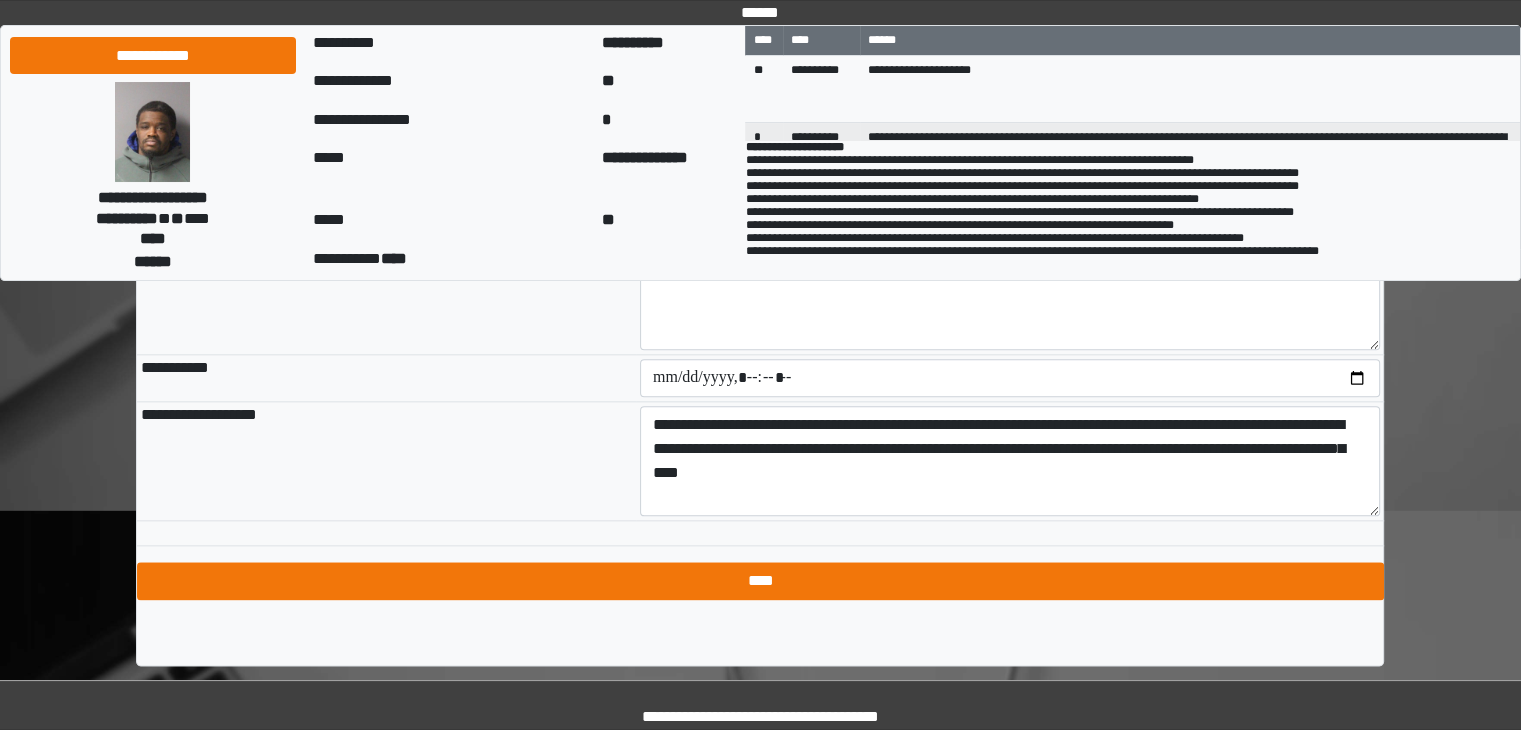 type on "**********" 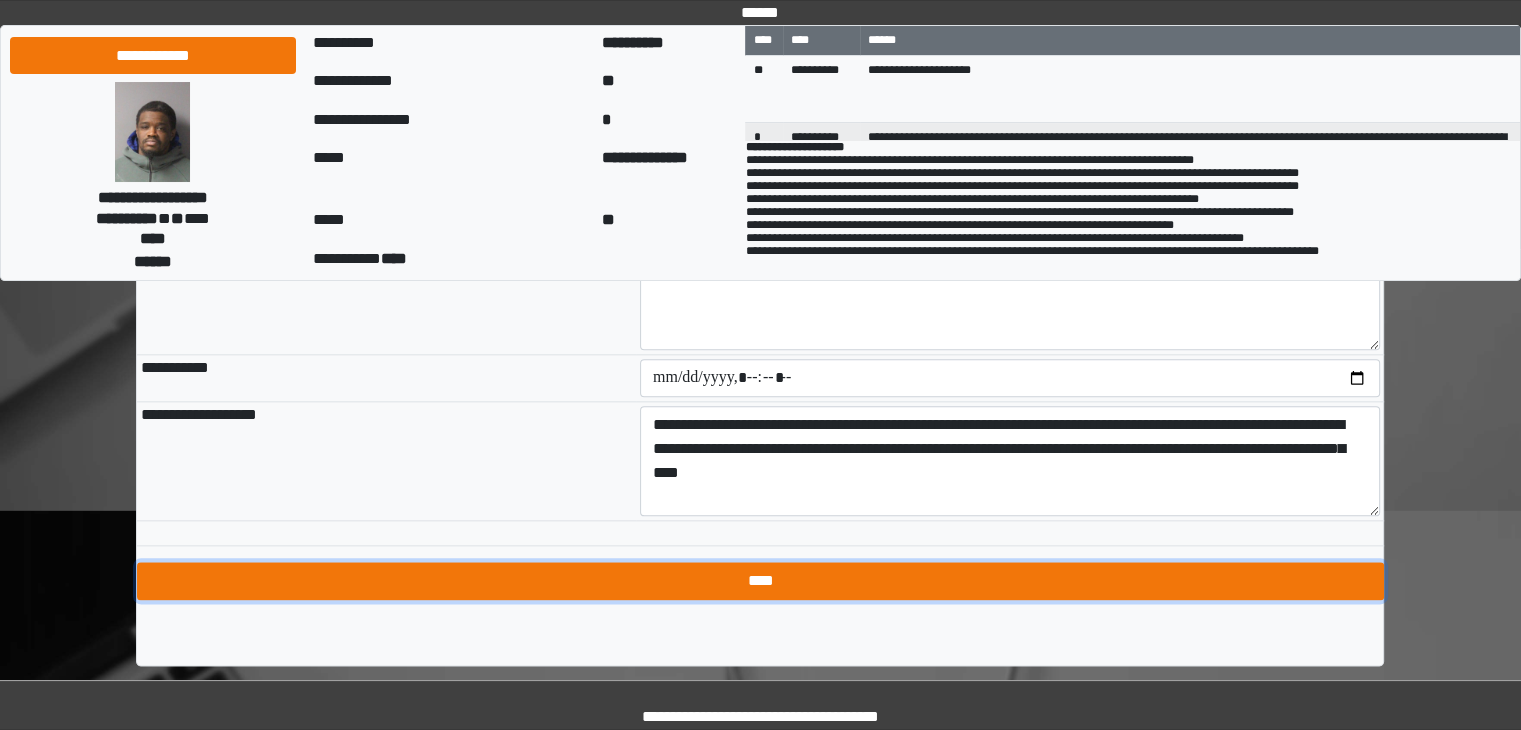 click on "****" at bounding box center [760, 581] 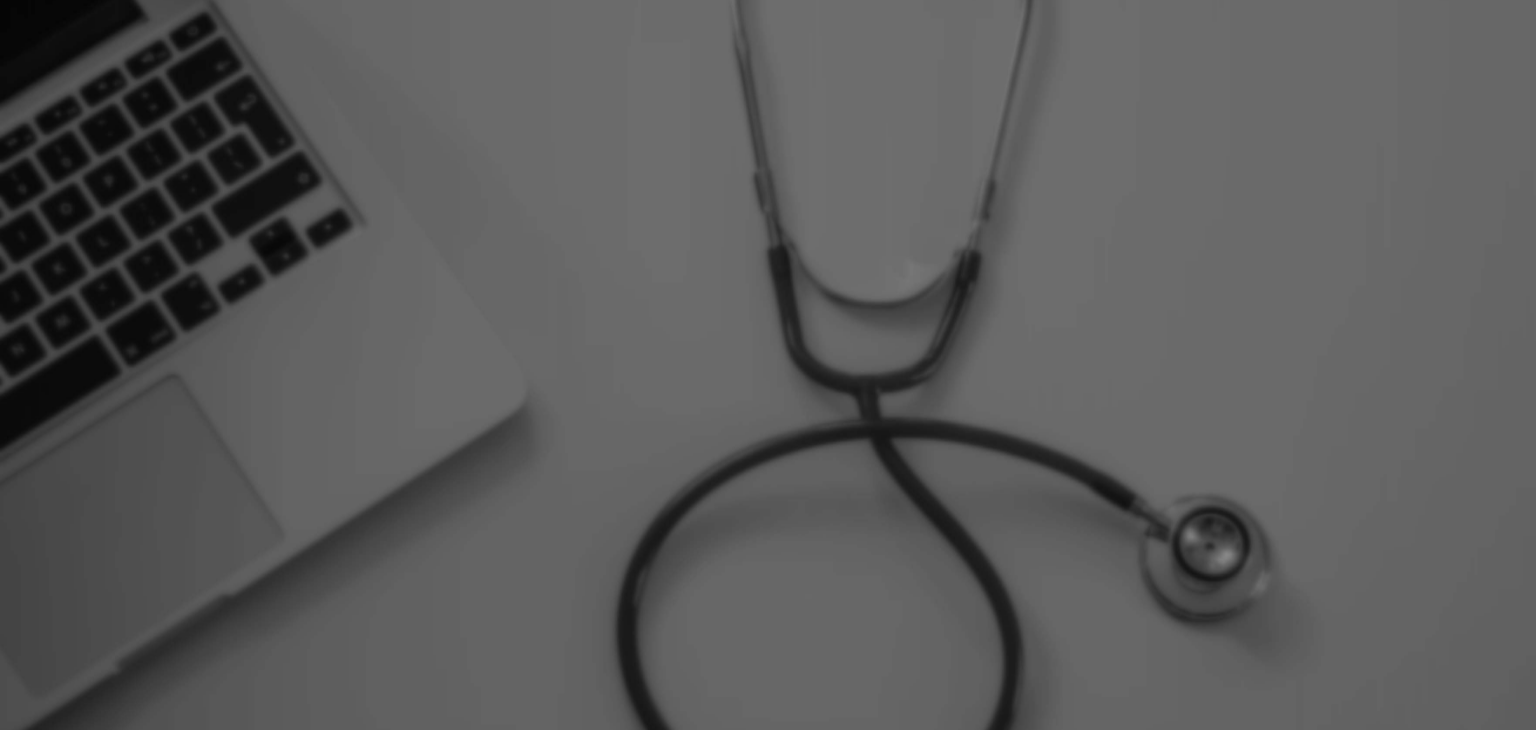 scroll, scrollTop: 0, scrollLeft: 0, axis: both 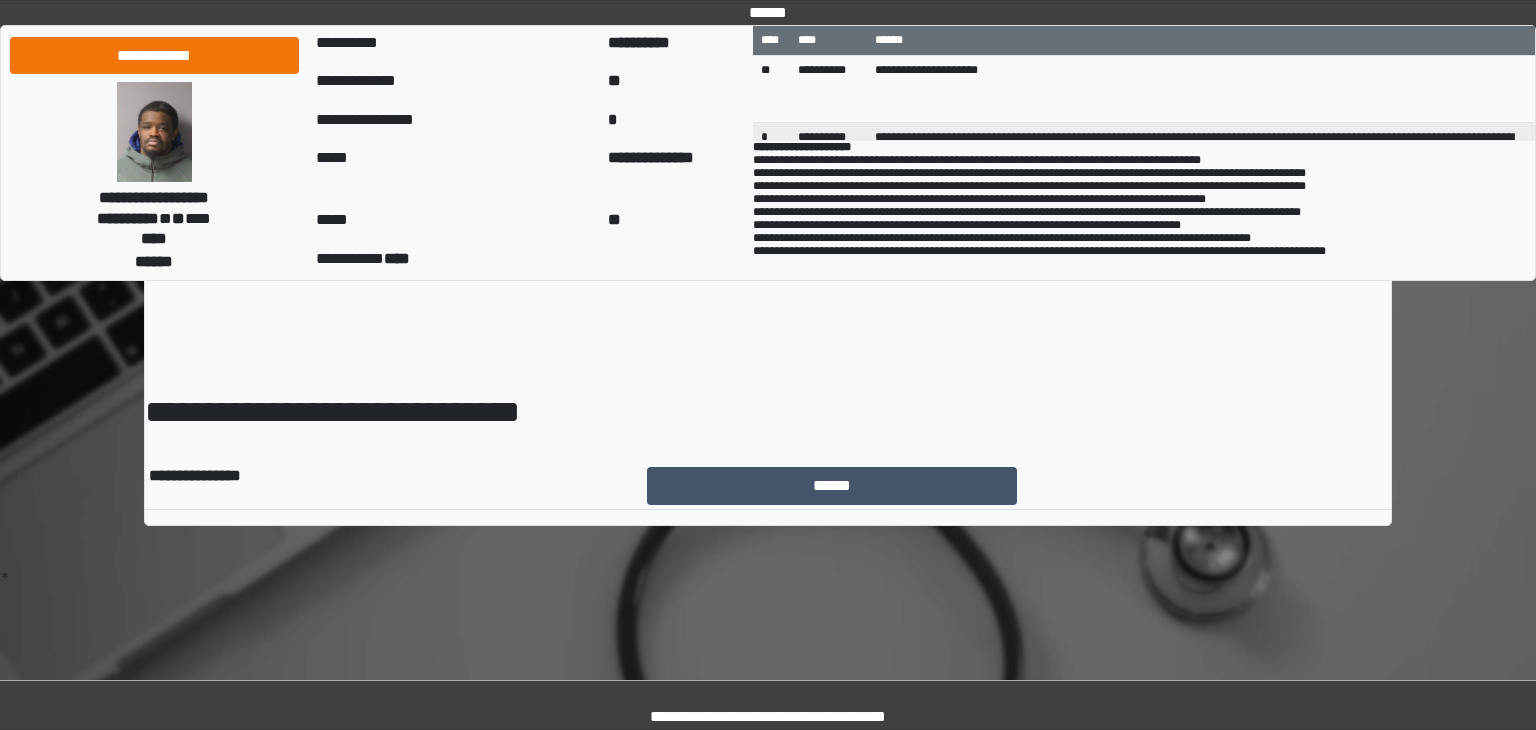 click on "******" at bounding box center (1017, 486) 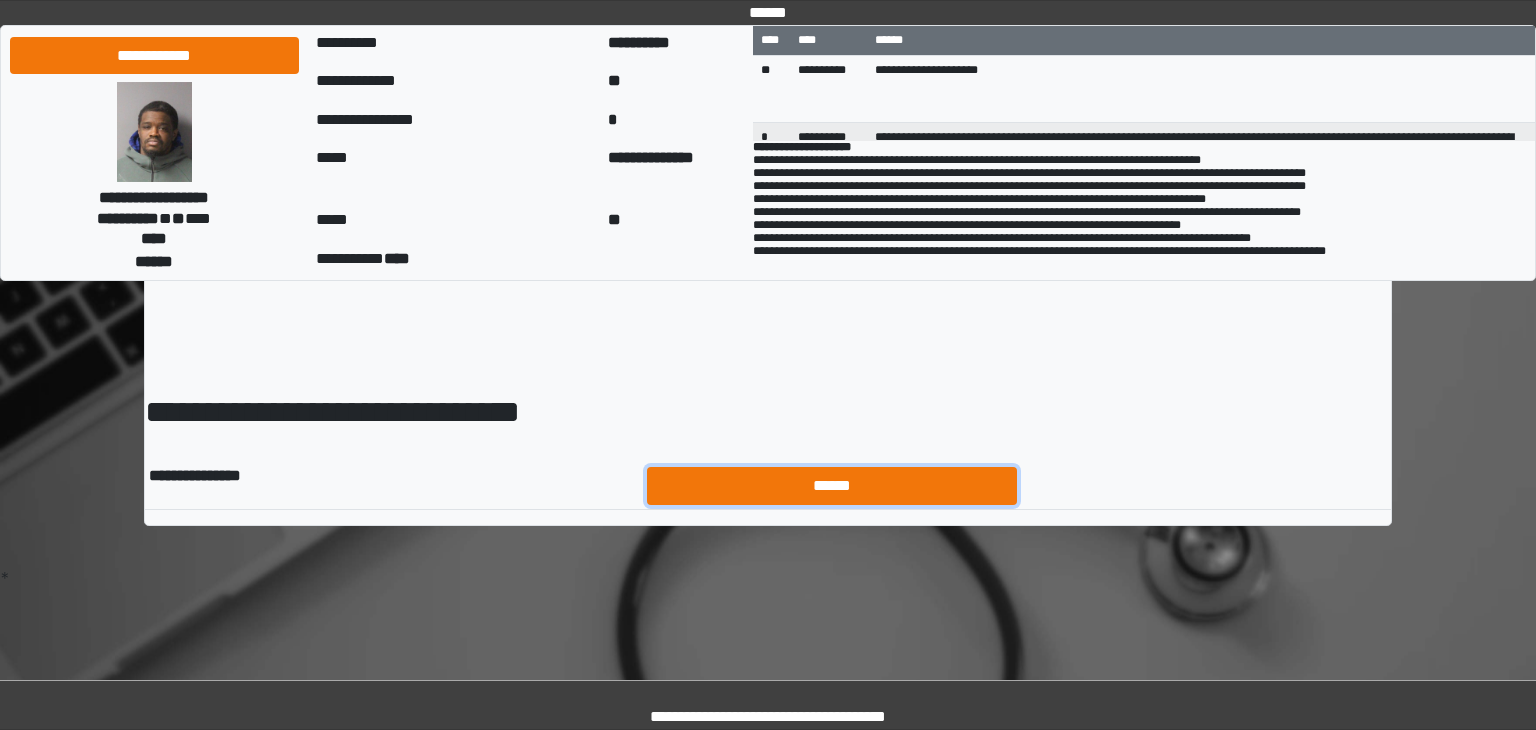 click on "******" at bounding box center [832, 486] 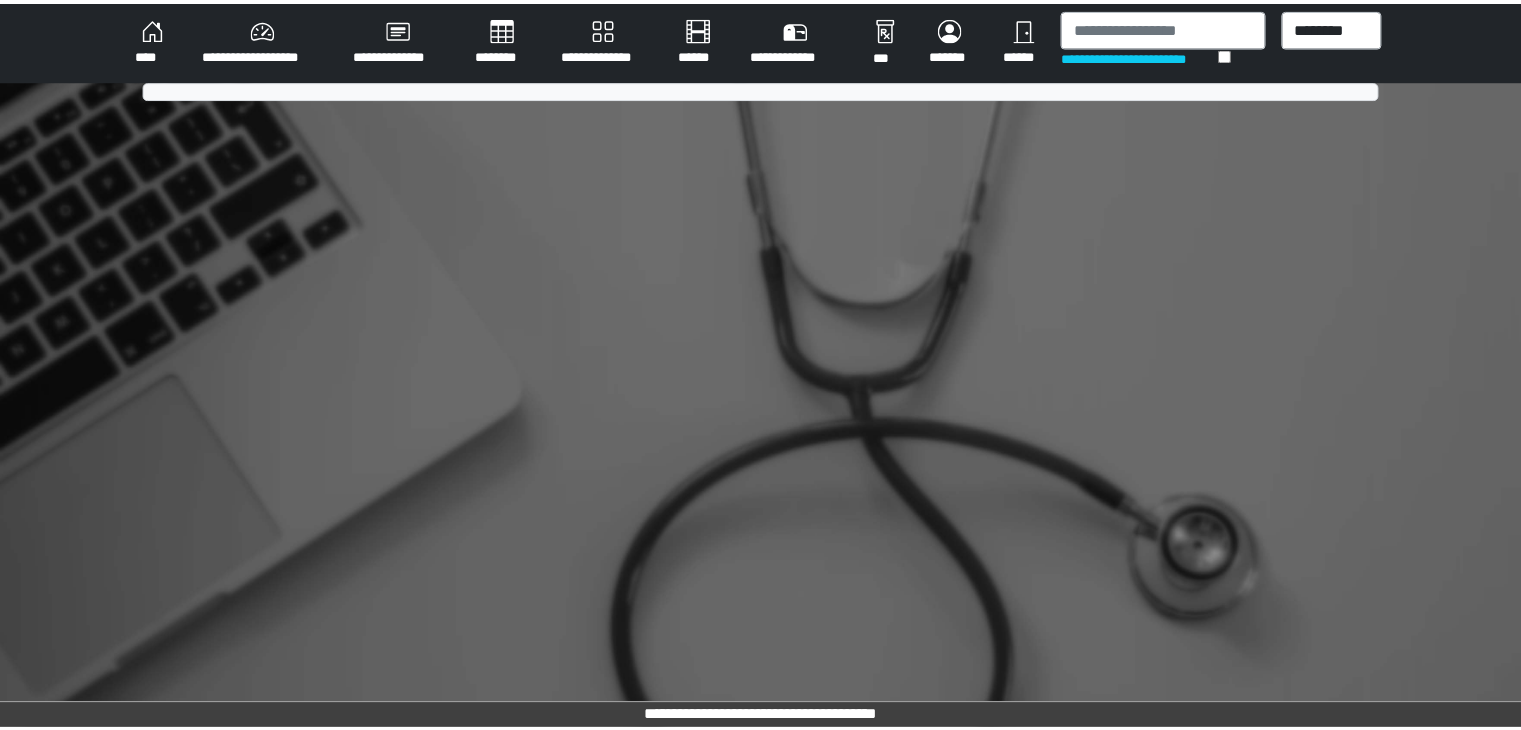 scroll, scrollTop: 0, scrollLeft: 0, axis: both 